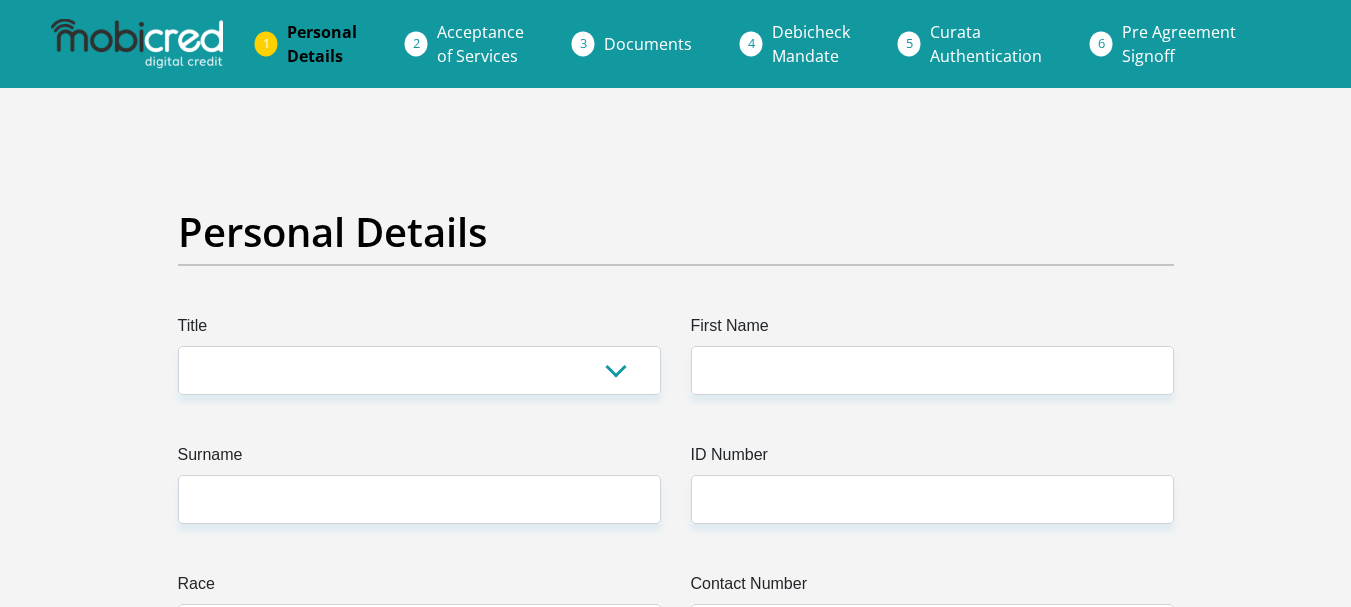 scroll, scrollTop: 0, scrollLeft: 0, axis: both 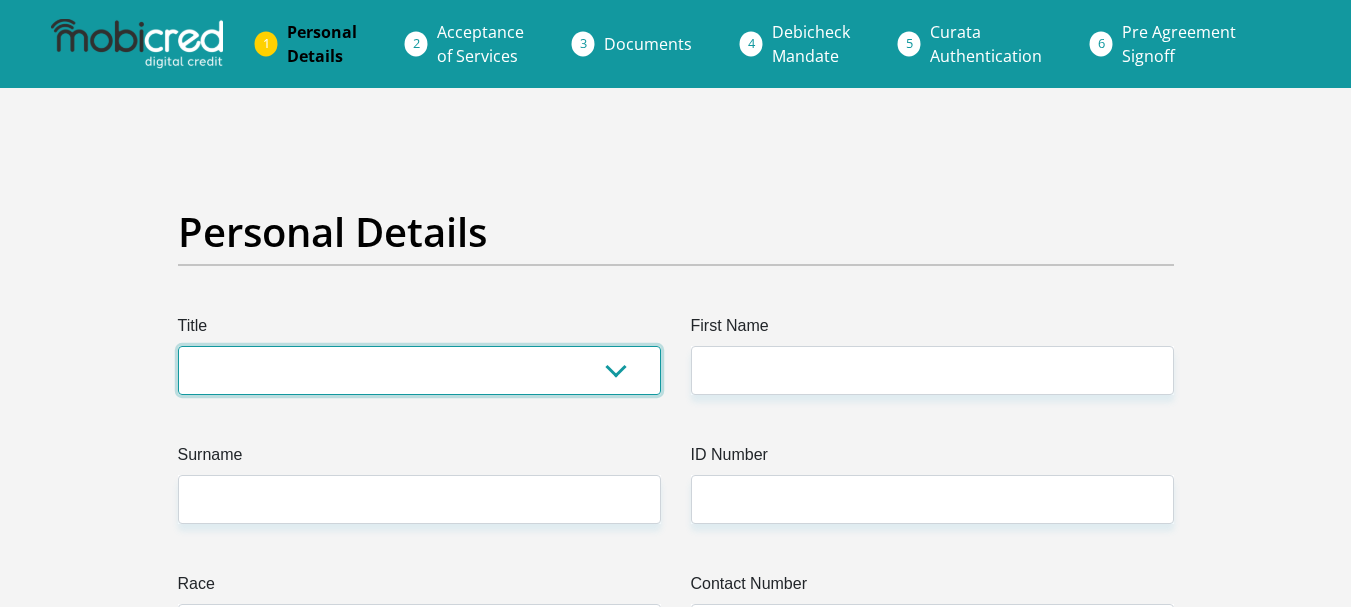click on "Mr
Ms
Mrs
Dr
Other" at bounding box center (419, 370) 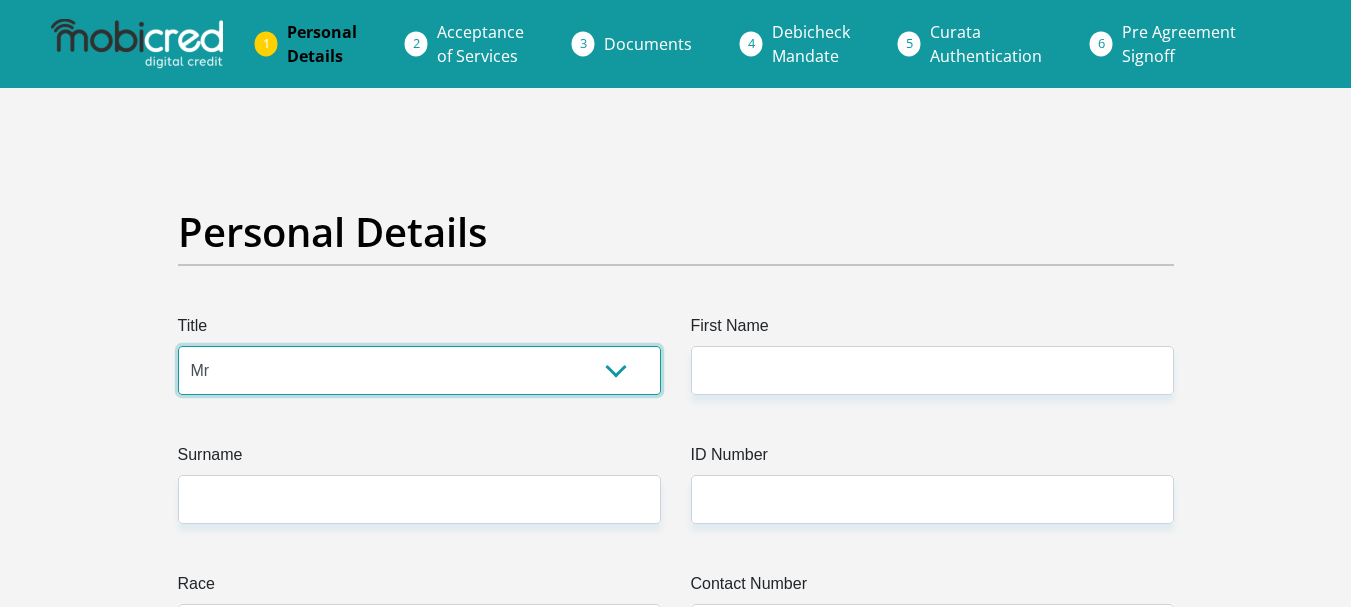 click on "Mr
Ms
Mrs
Dr
Other" at bounding box center (419, 370) 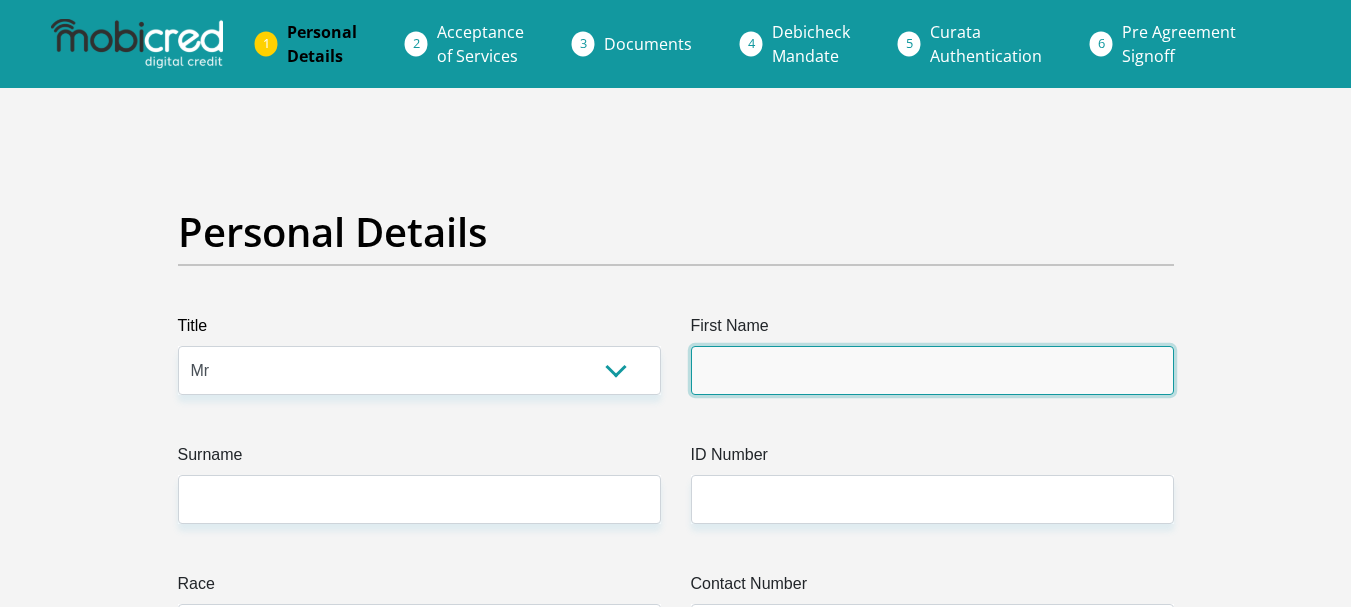 click on "First Name" at bounding box center [932, 370] 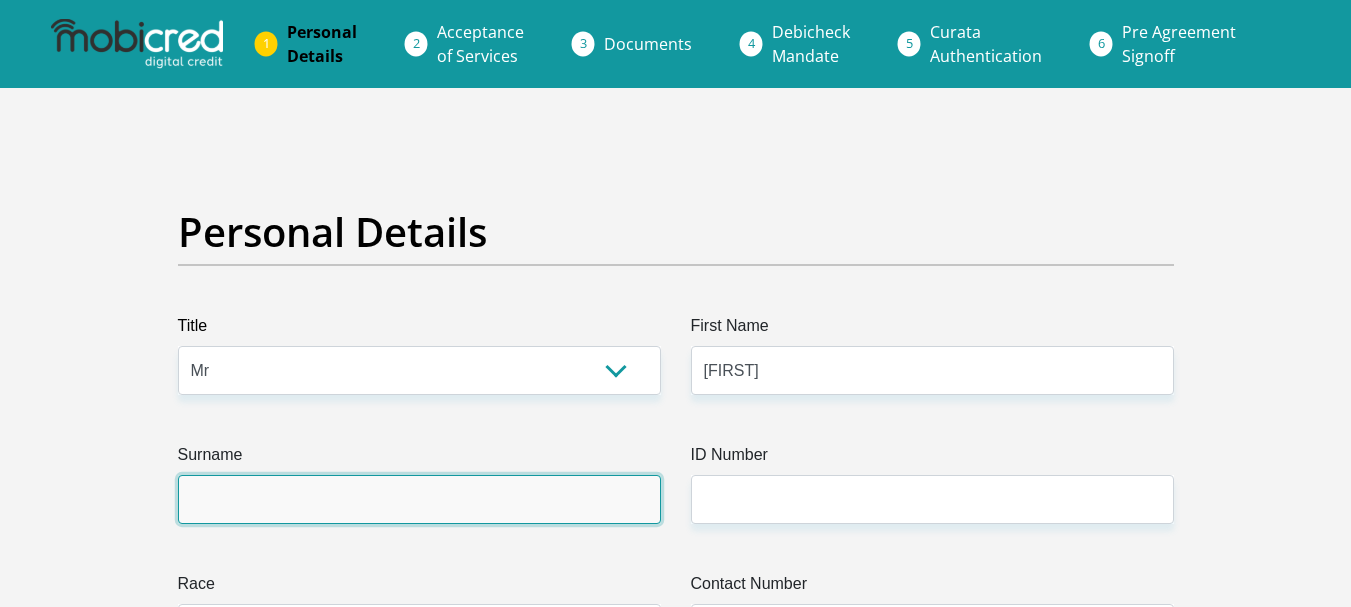 type on "Mhlongo" 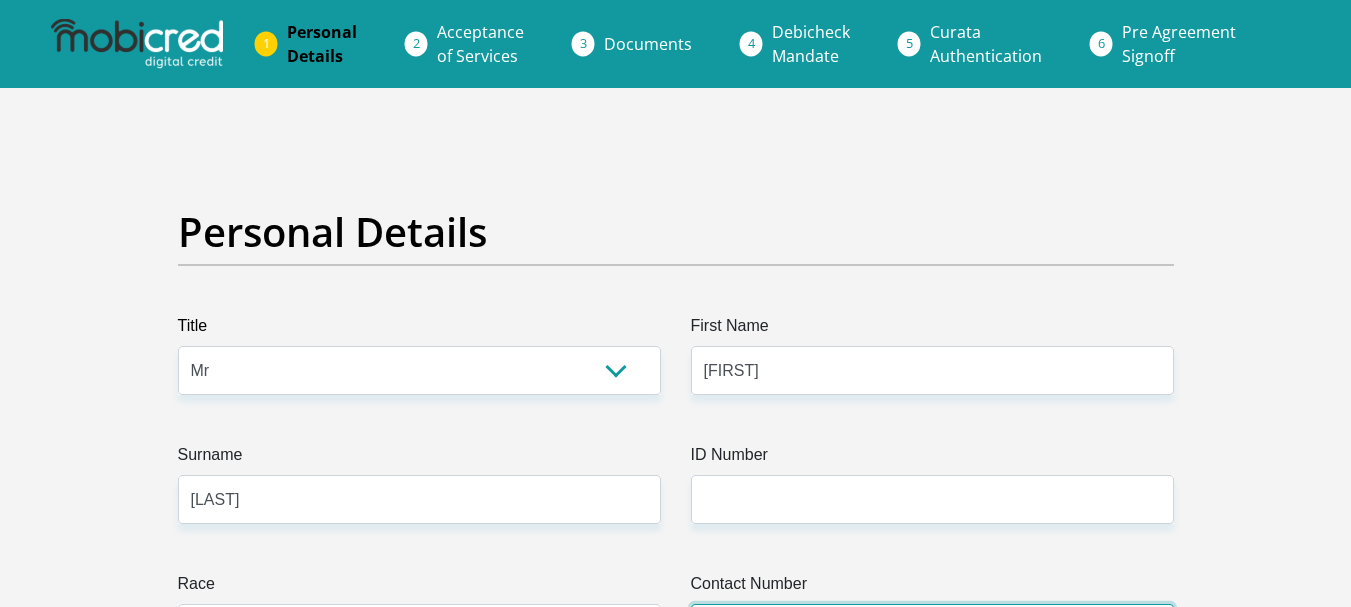 type on "0780698350" 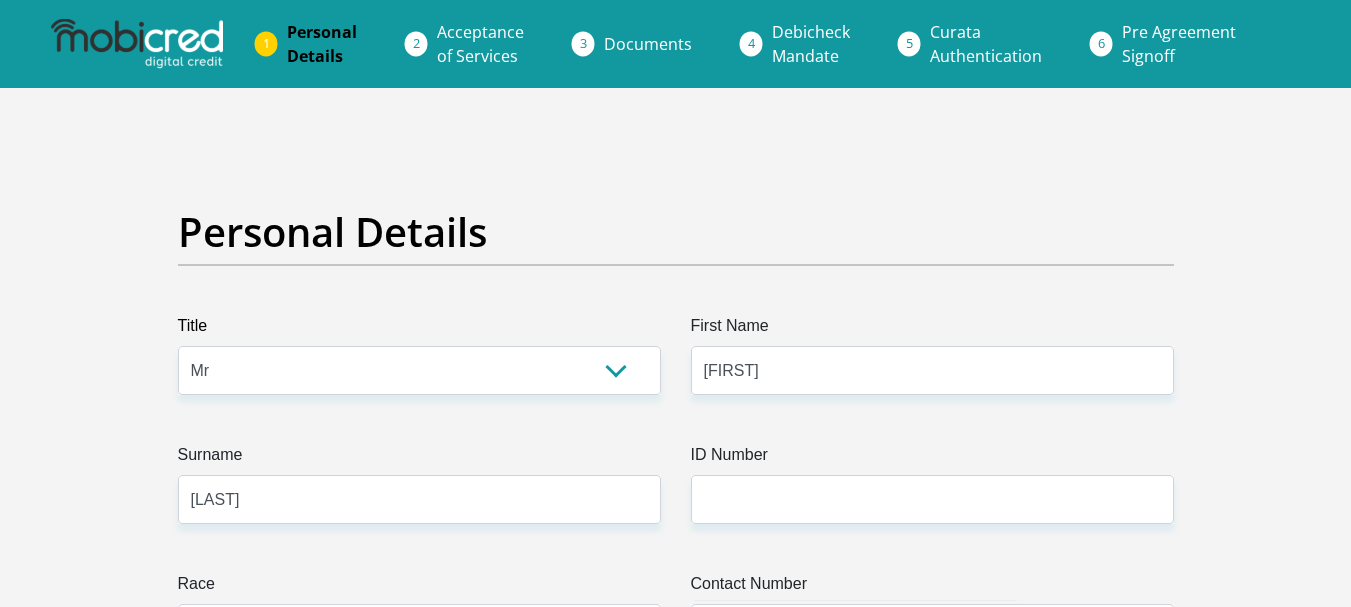 select on "ZAF" 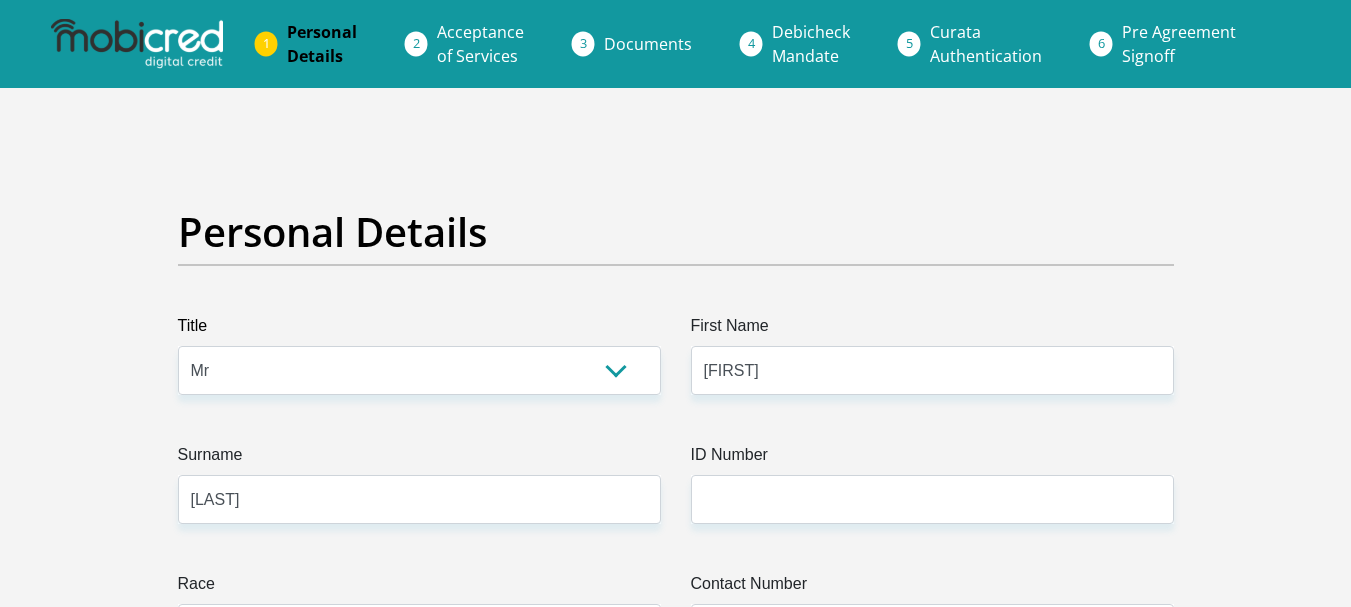 select on "ZAF" 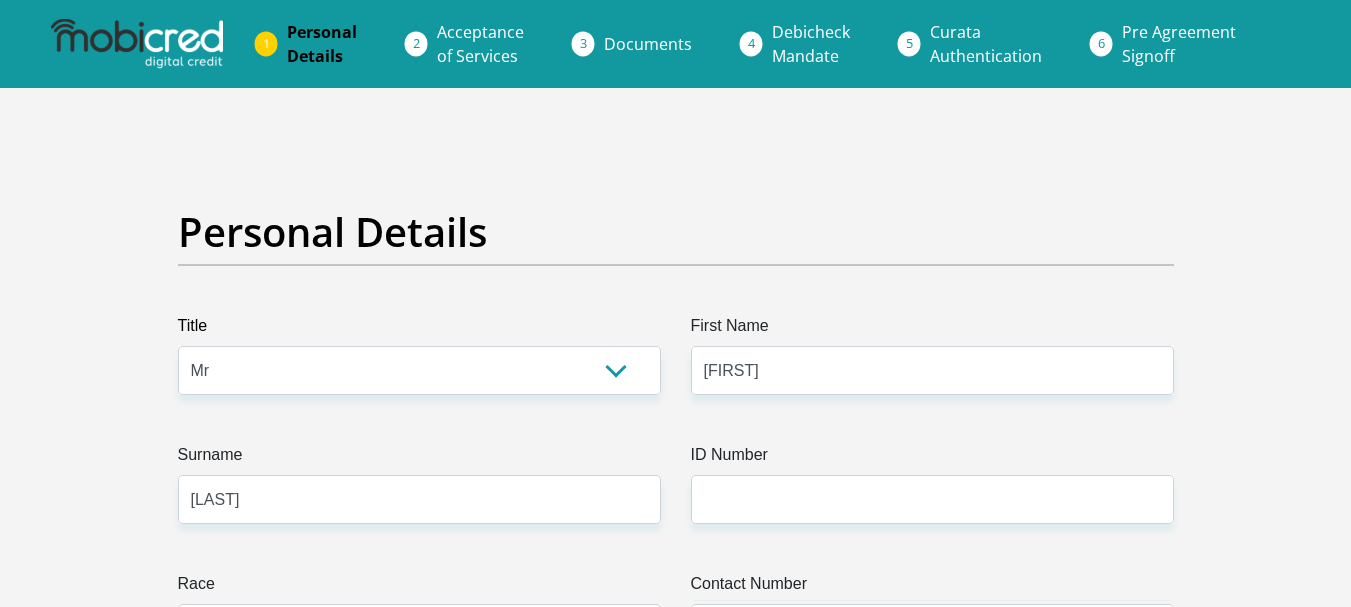 type on "92 new dunbar" 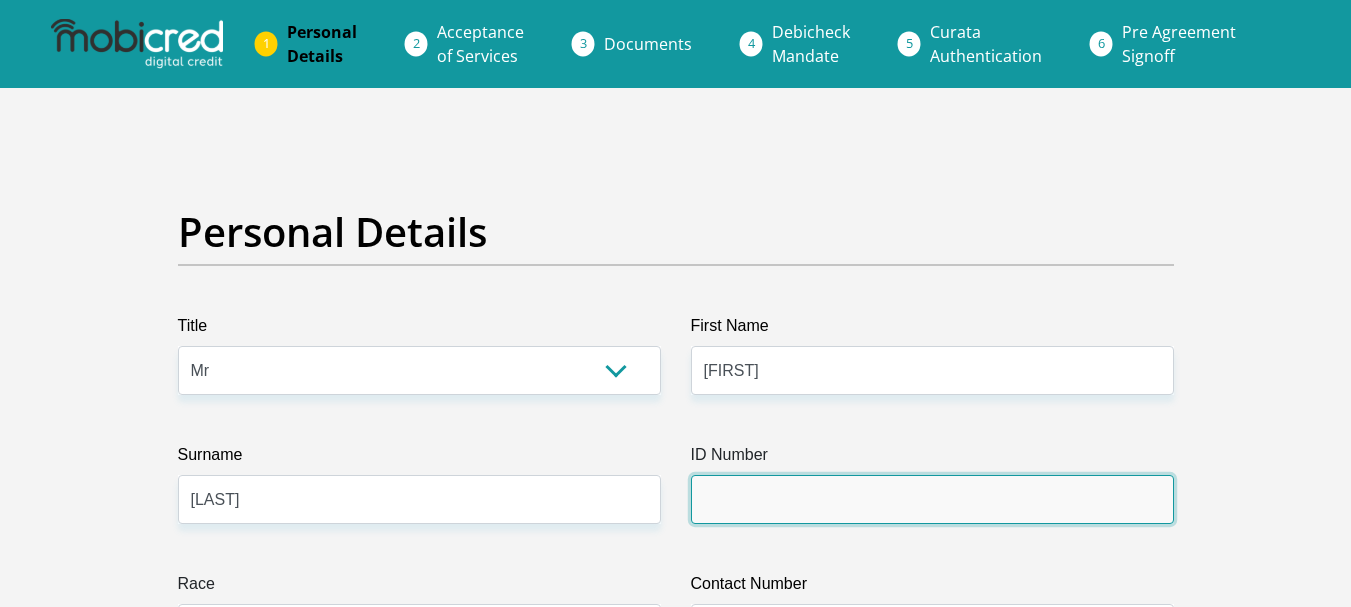 click on "ID Number" at bounding box center [932, 499] 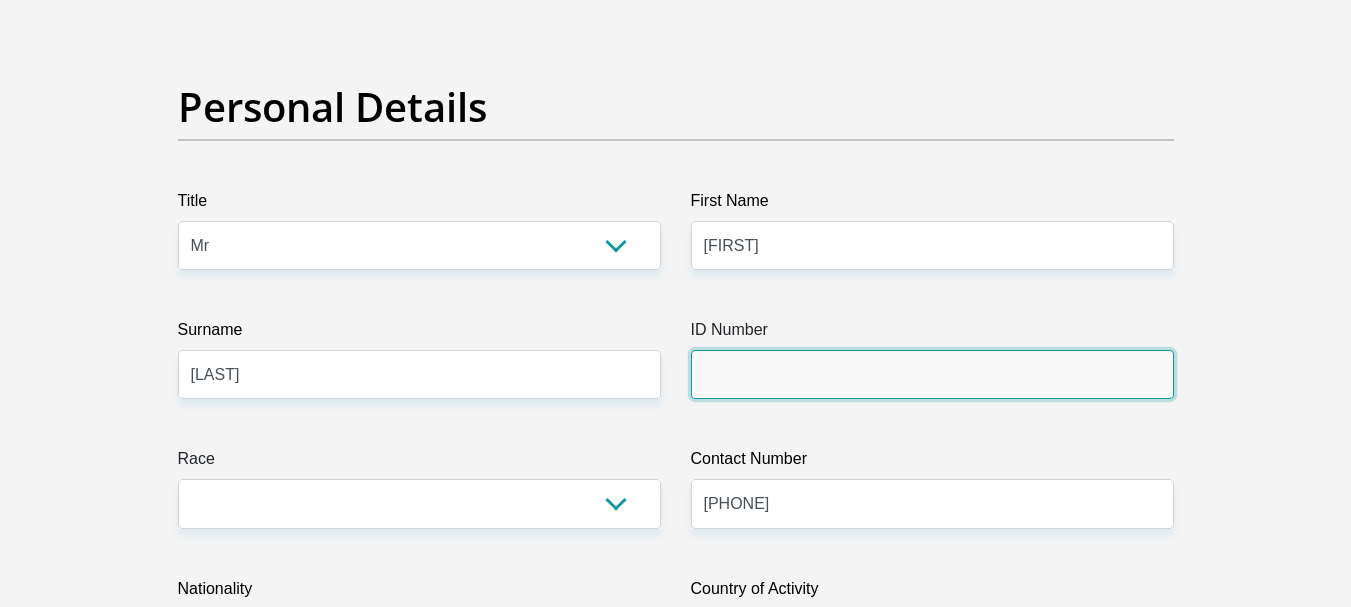 scroll, scrollTop: 200, scrollLeft: 0, axis: vertical 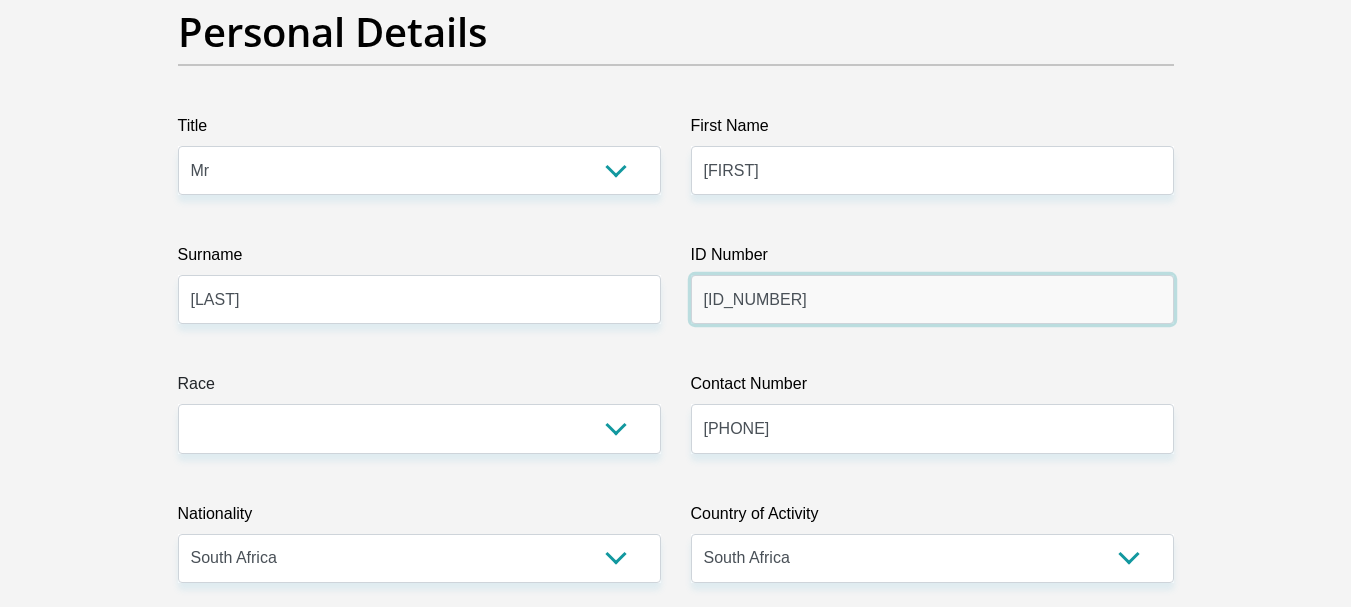 type on "9907035935086" 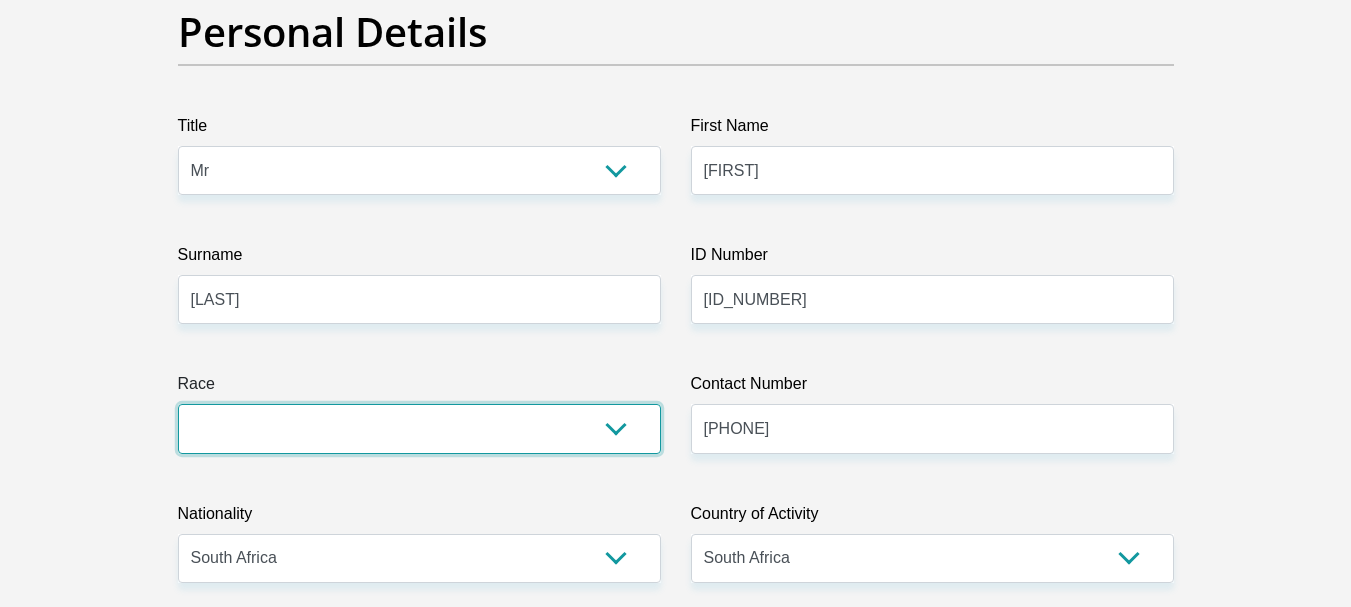 click on "Black
Coloured
Indian
White
Other" at bounding box center [419, 428] 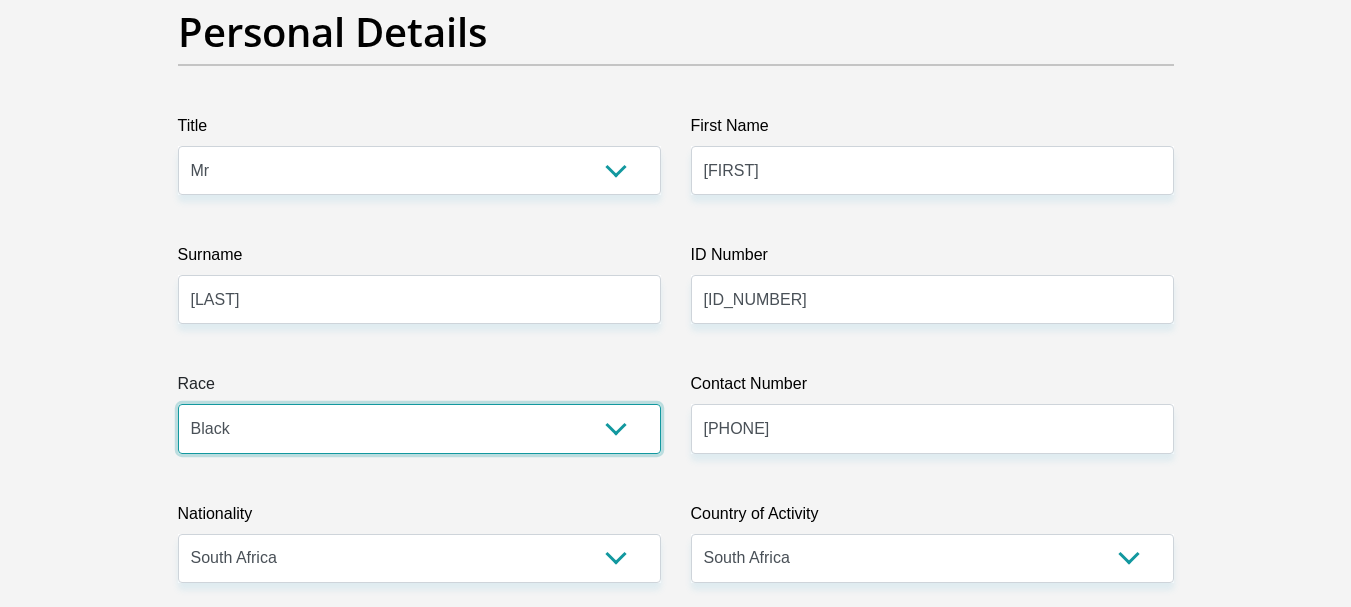 click on "Black
Coloured
Indian
White
Other" at bounding box center [419, 428] 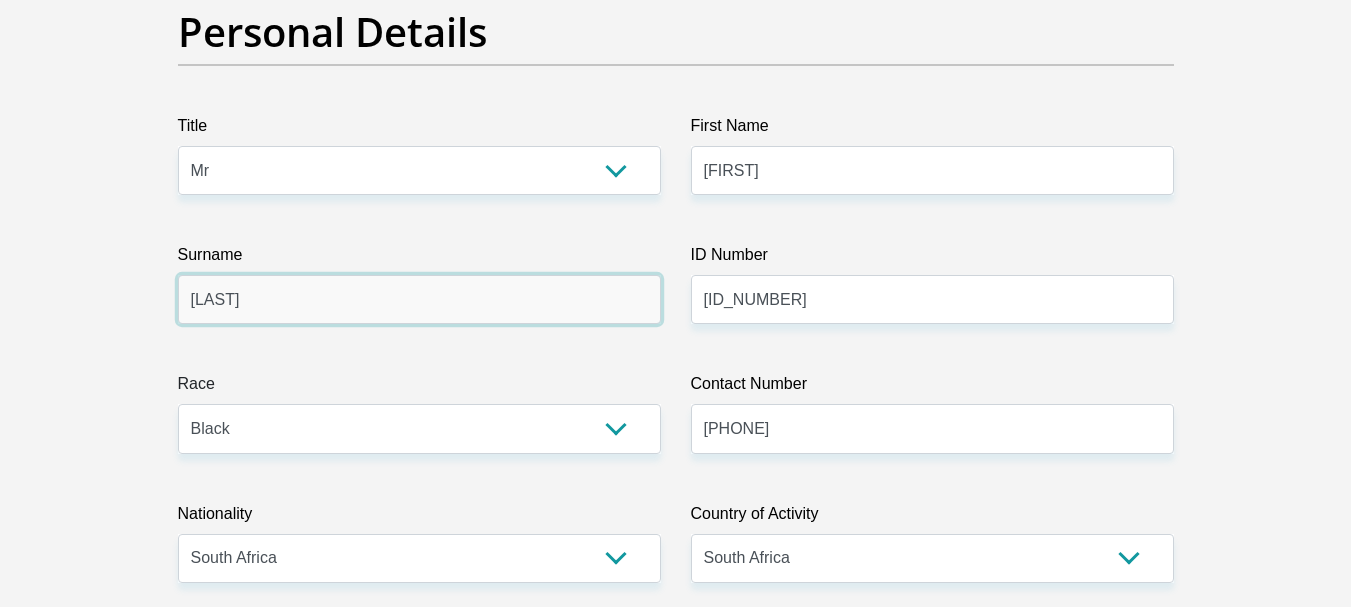 click on "[LAST]" at bounding box center (419, 299) 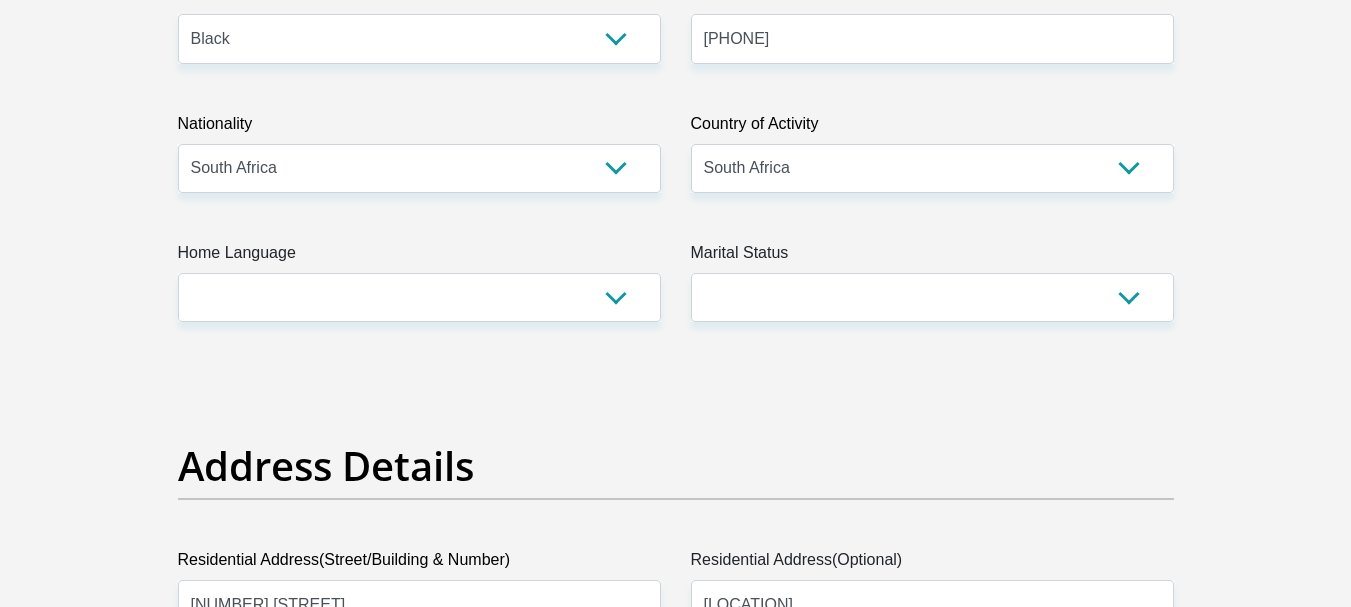 scroll, scrollTop: 600, scrollLeft: 0, axis: vertical 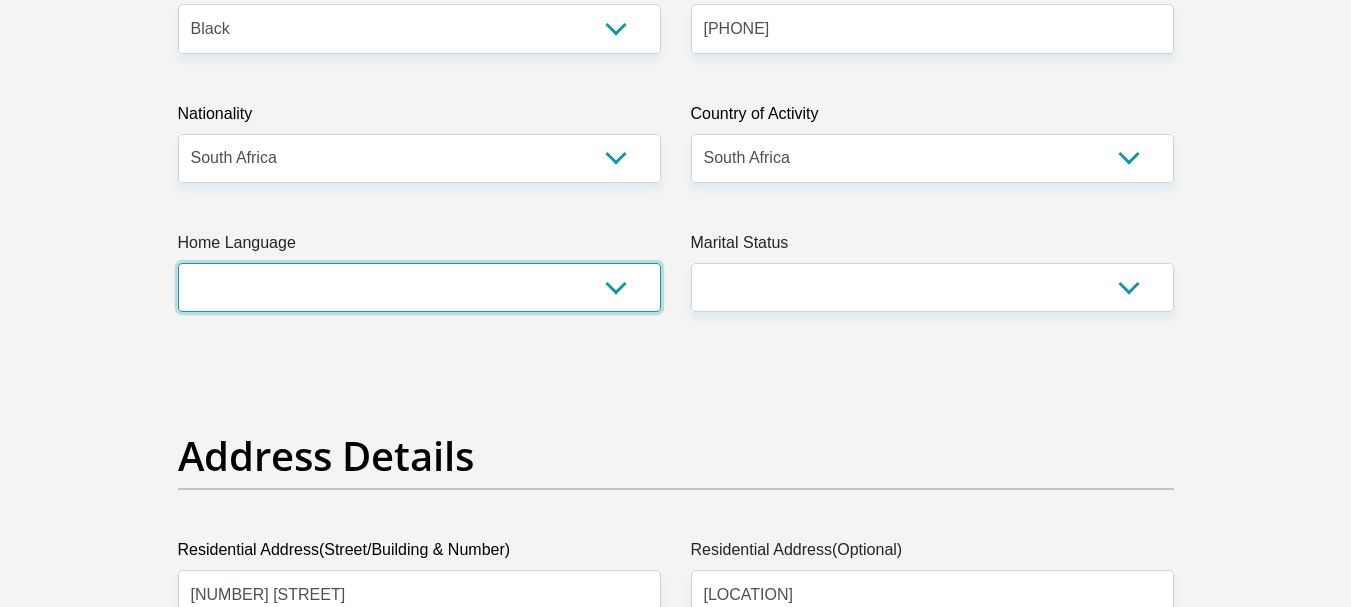 click on "Afrikaans
English
Sepedi
South Ndebele
Southern Sotho
Swati
Tsonga
Tswana
Venda
Xhosa
Zulu
Other" at bounding box center [419, 287] 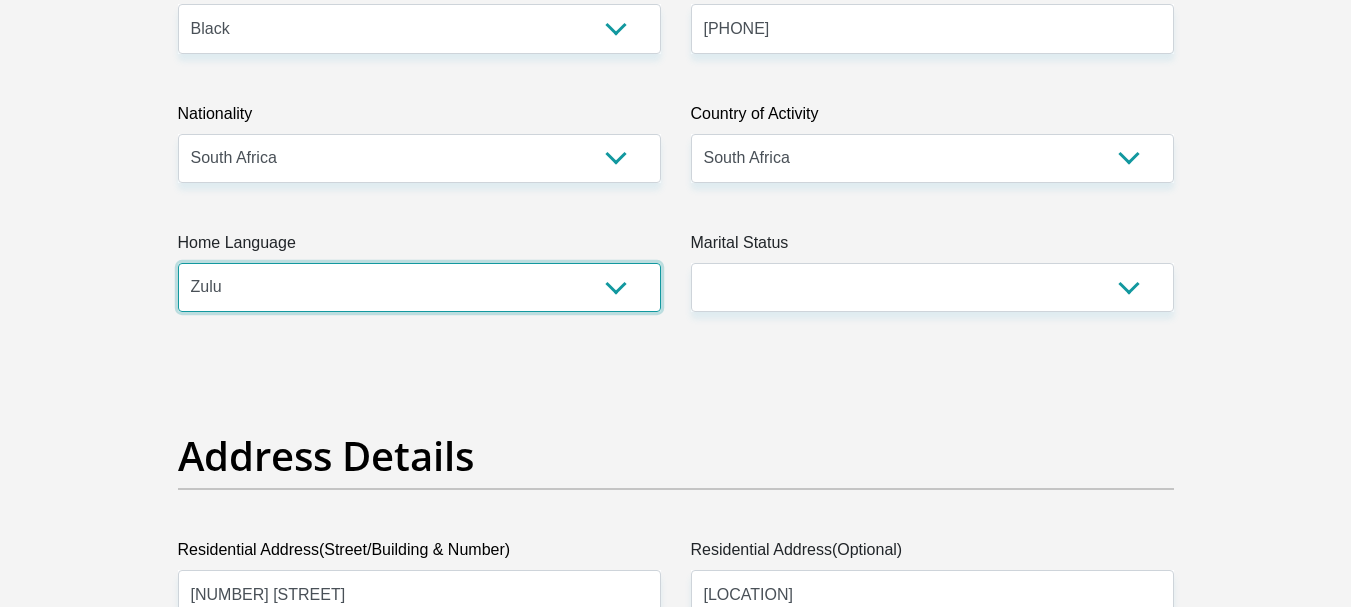 click on "Afrikaans
English
Sepedi
South Ndebele
Southern Sotho
Swati
Tsonga
Tswana
Venda
Xhosa
Zulu
Other" at bounding box center [419, 287] 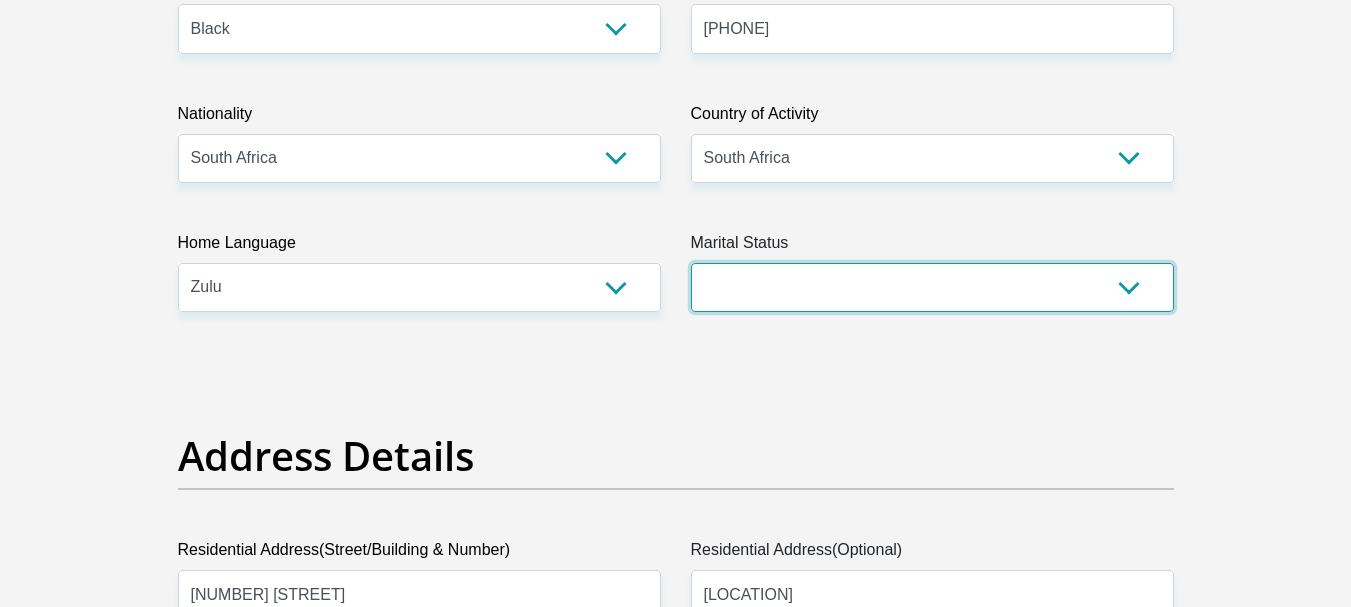 click on "Married ANC
Single
Divorced
Widowed
Married COP or Customary Law" at bounding box center [932, 287] 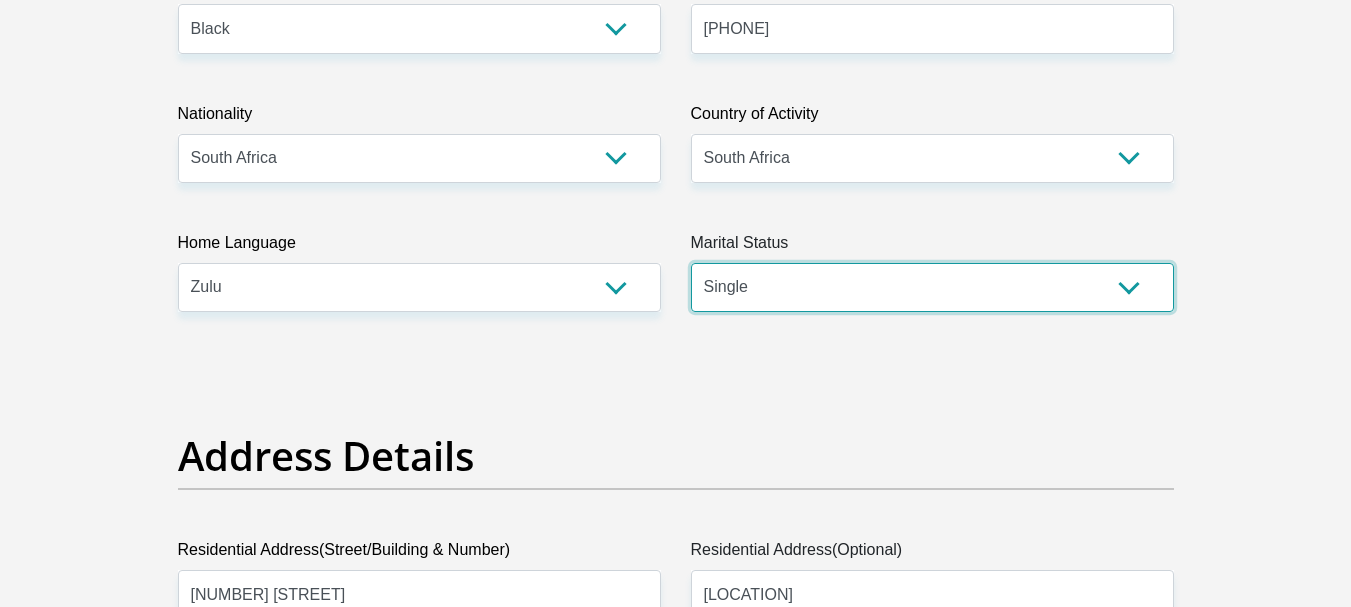 click on "Married ANC
Single
Divorced
Widowed
Married COP or Customary Law" at bounding box center (932, 287) 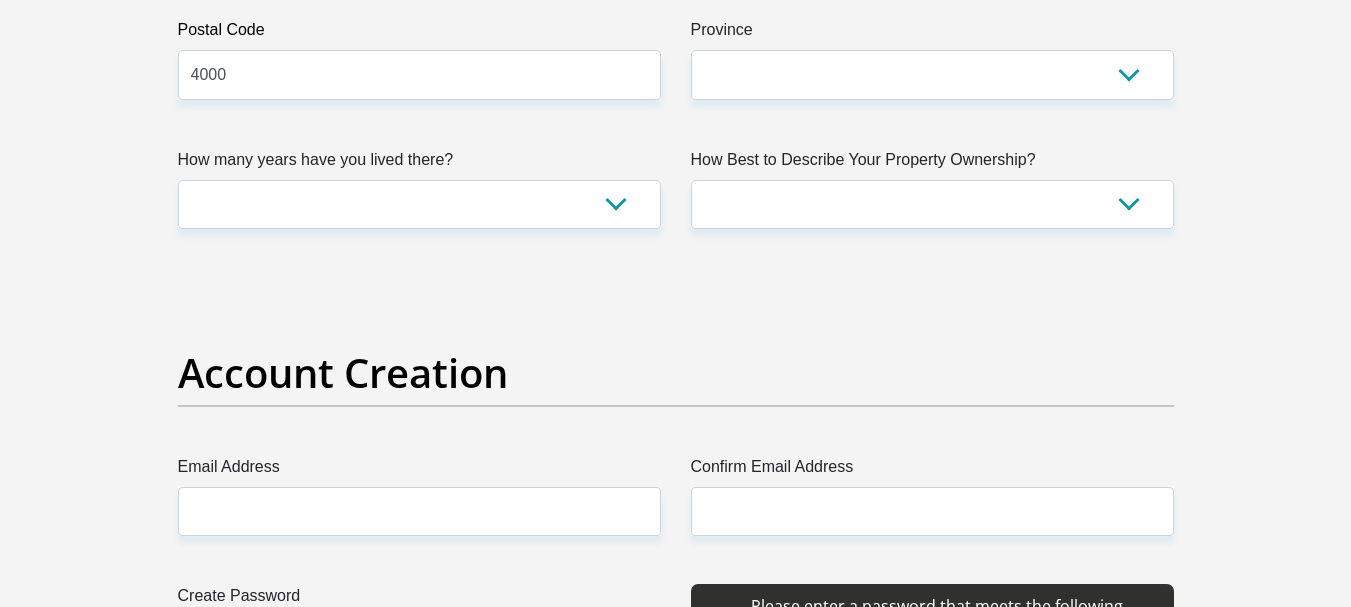 scroll, scrollTop: 1400, scrollLeft: 0, axis: vertical 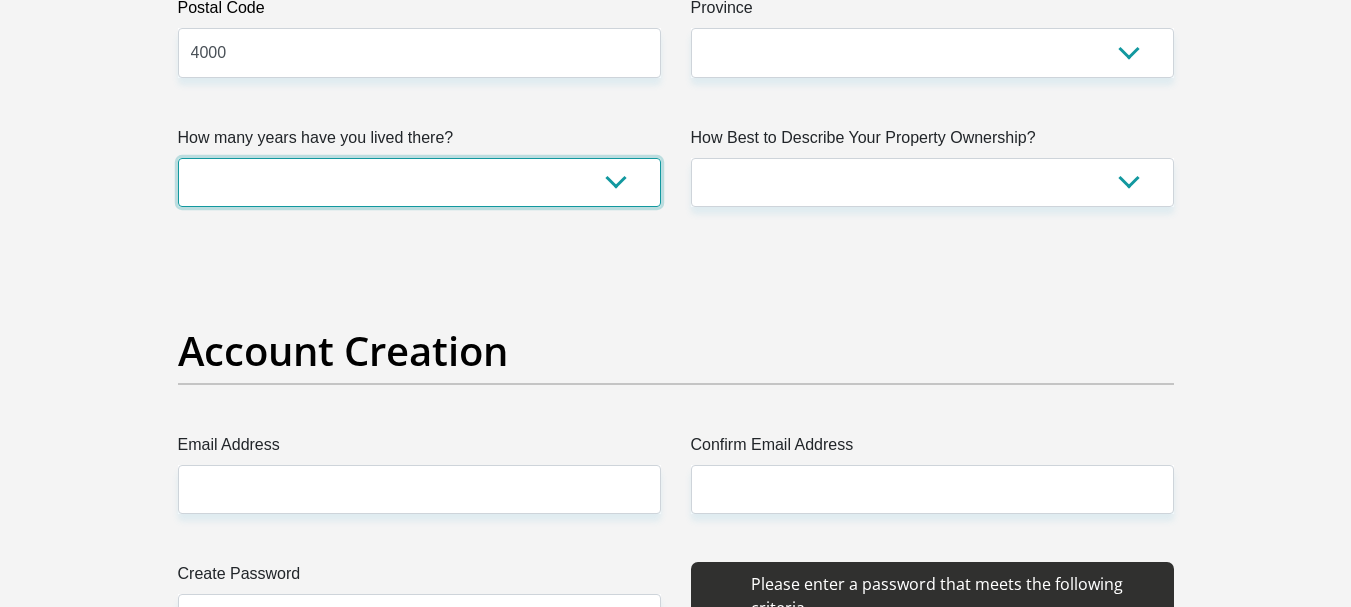 click on "less than 1 year
1-3 years
3-5 years
5+ years" at bounding box center [419, 182] 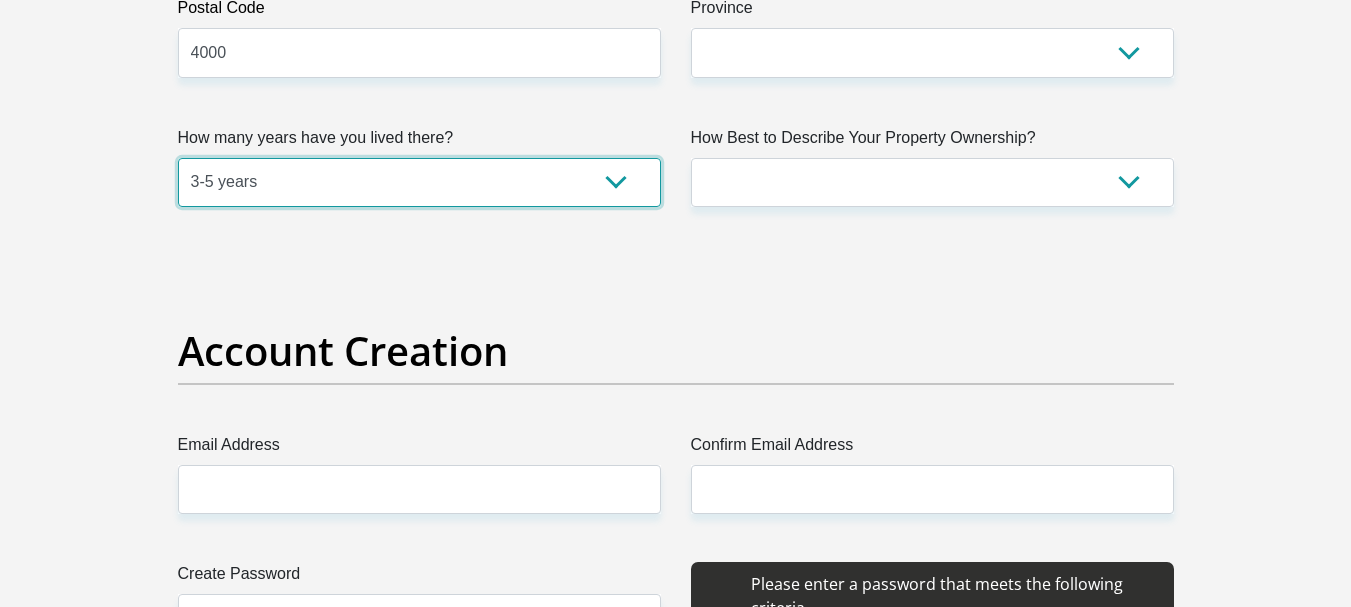 click on "less than 1 year
1-3 years
3-5 years
5+ years" at bounding box center (419, 182) 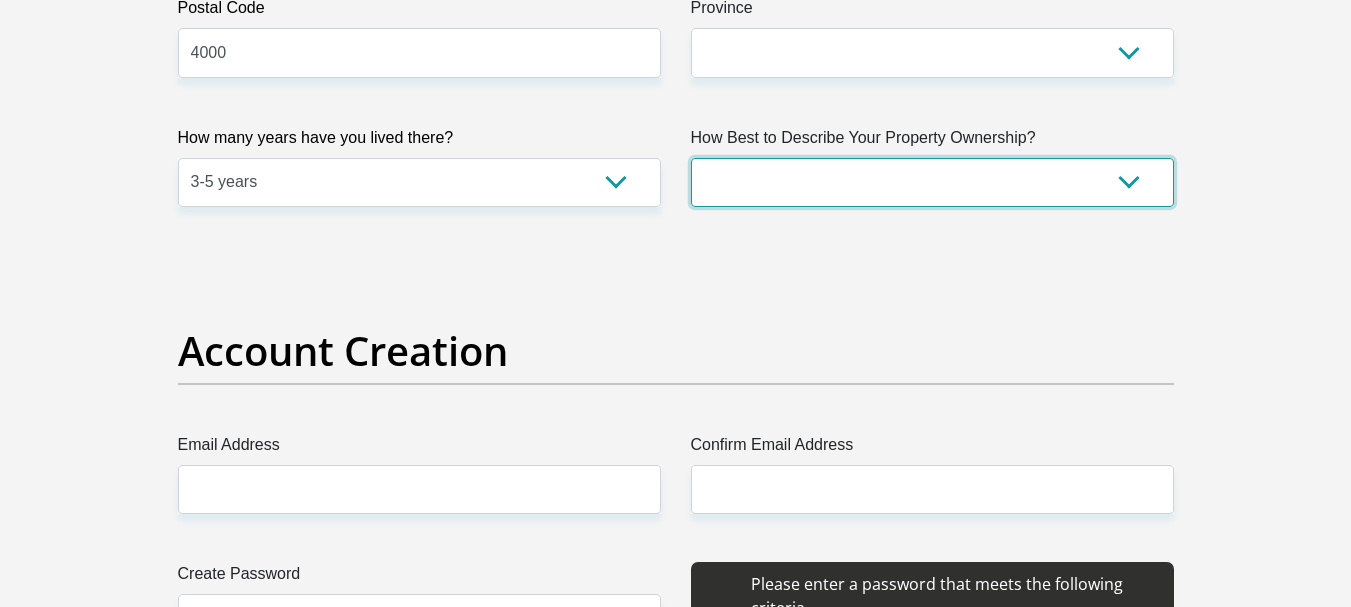 click on "Owned
Rented
Family Owned
Company Dwelling" at bounding box center [932, 182] 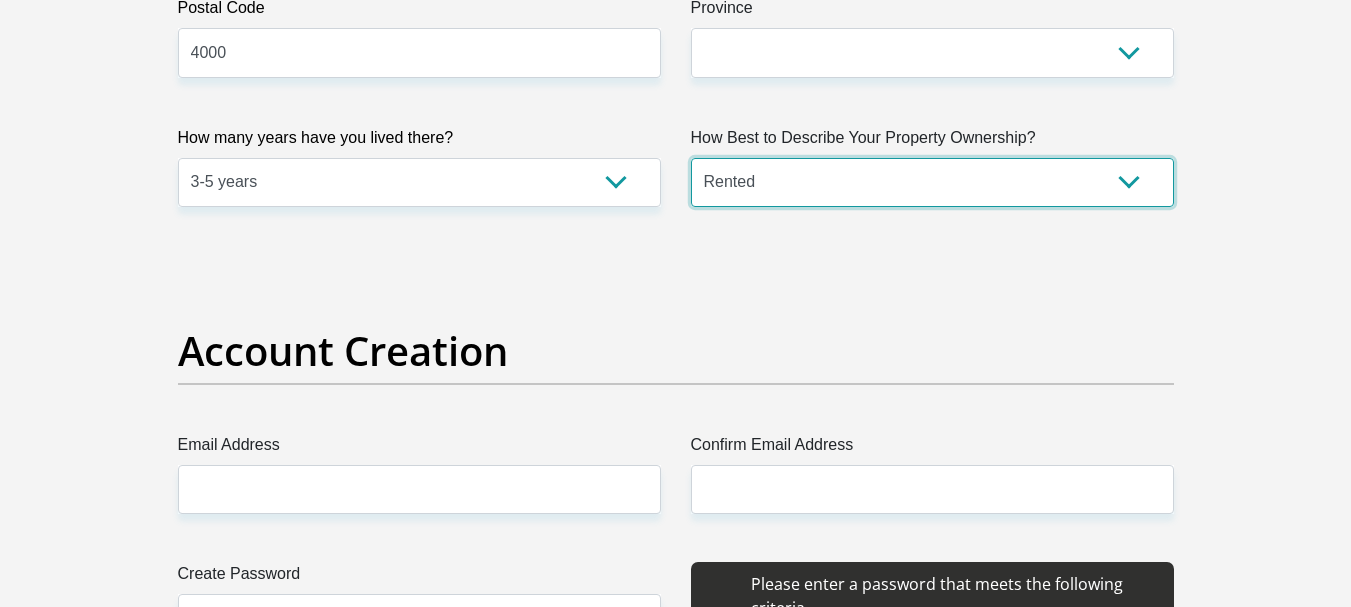 click on "Owned
Rented
Family Owned
Company Dwelling" at bounding box center [932, 182] 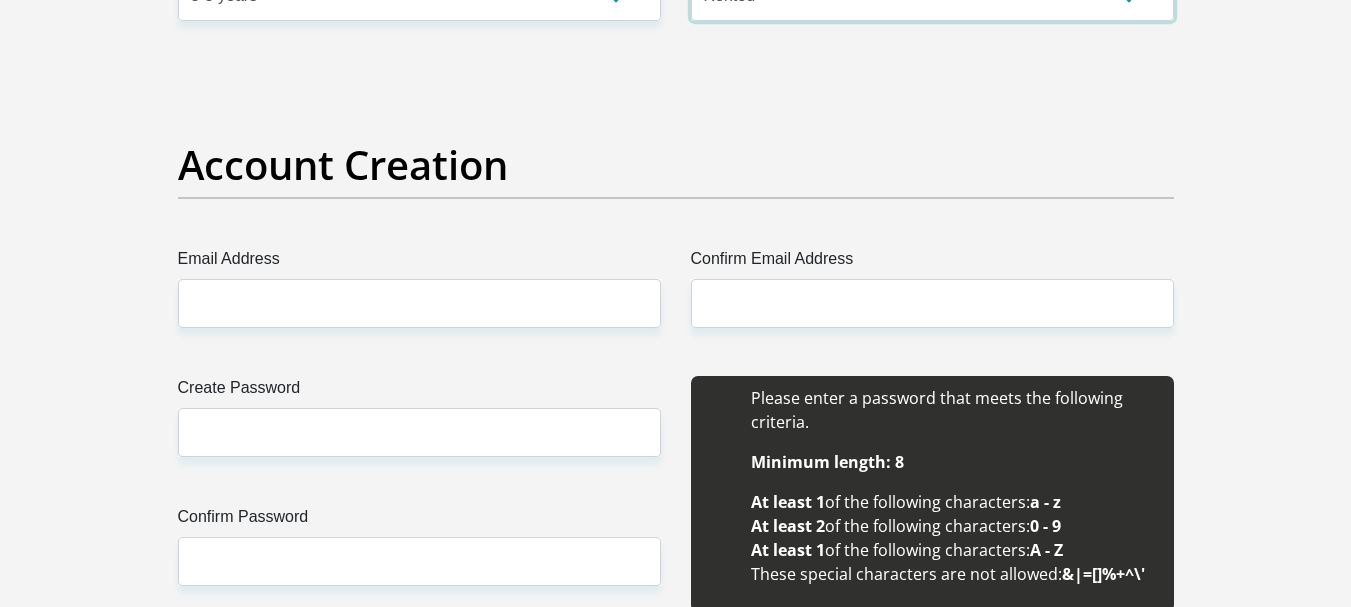 scroll, scrollTop: 1600, scrollLeft: 0, axis: vertical 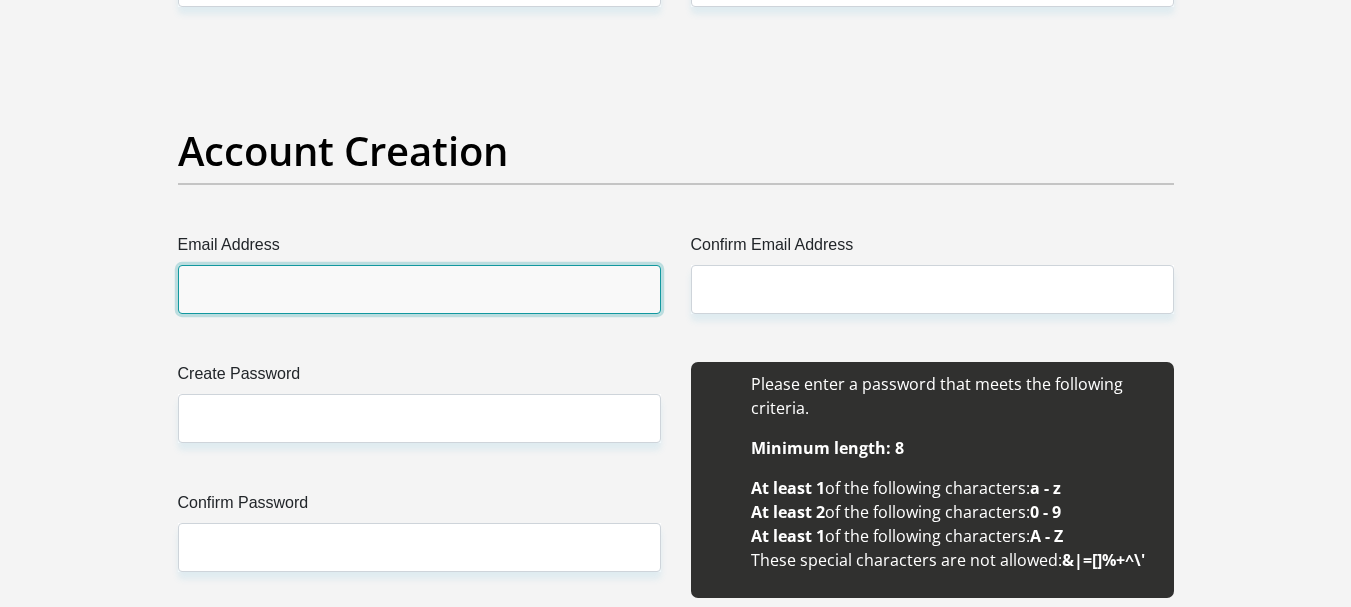 click on "Email Address" at bounding box center (419, 289) 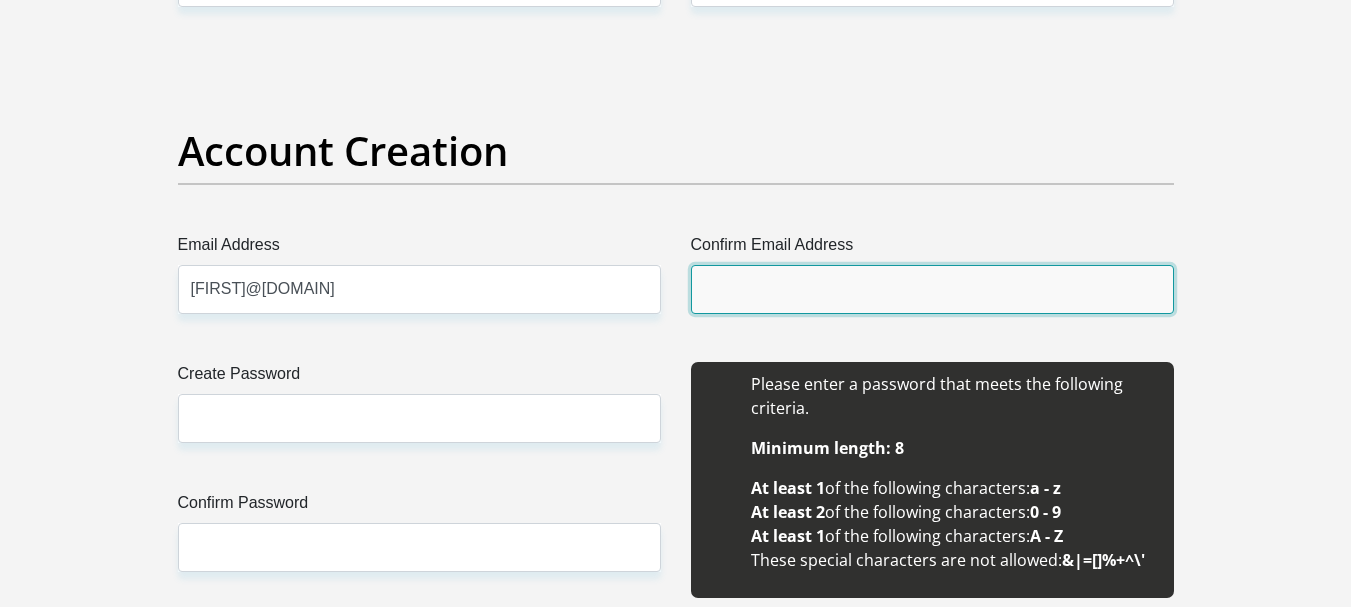 type on "lungelomhlongo58@gmail.com" 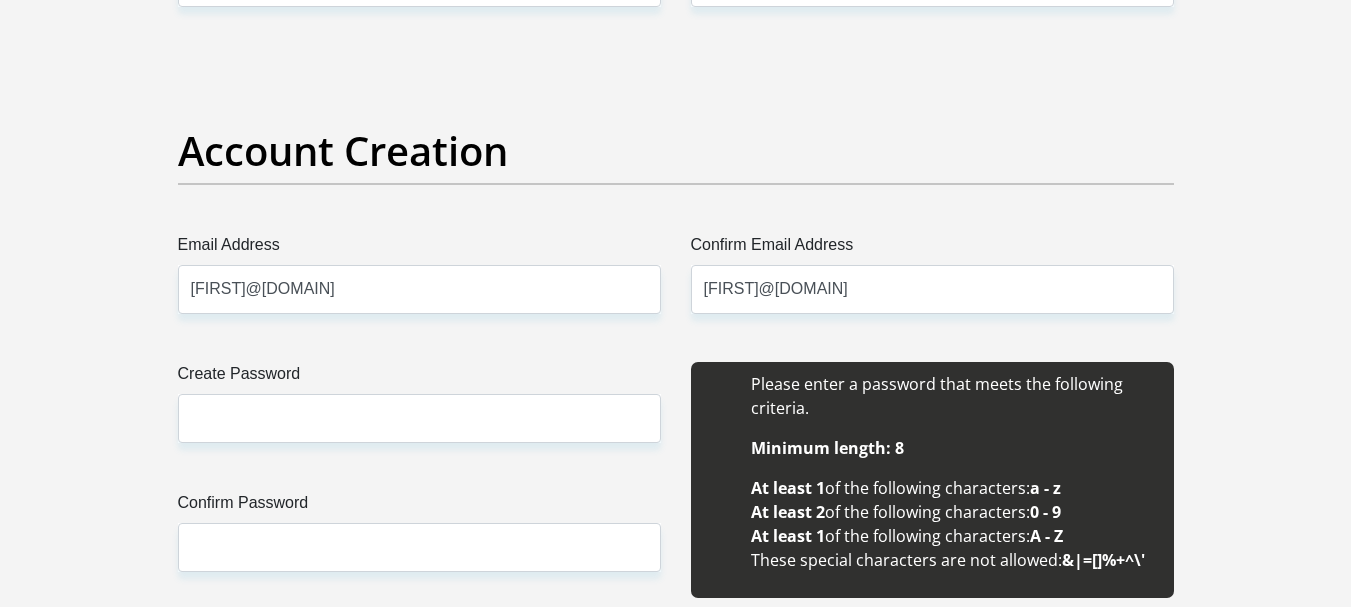 type 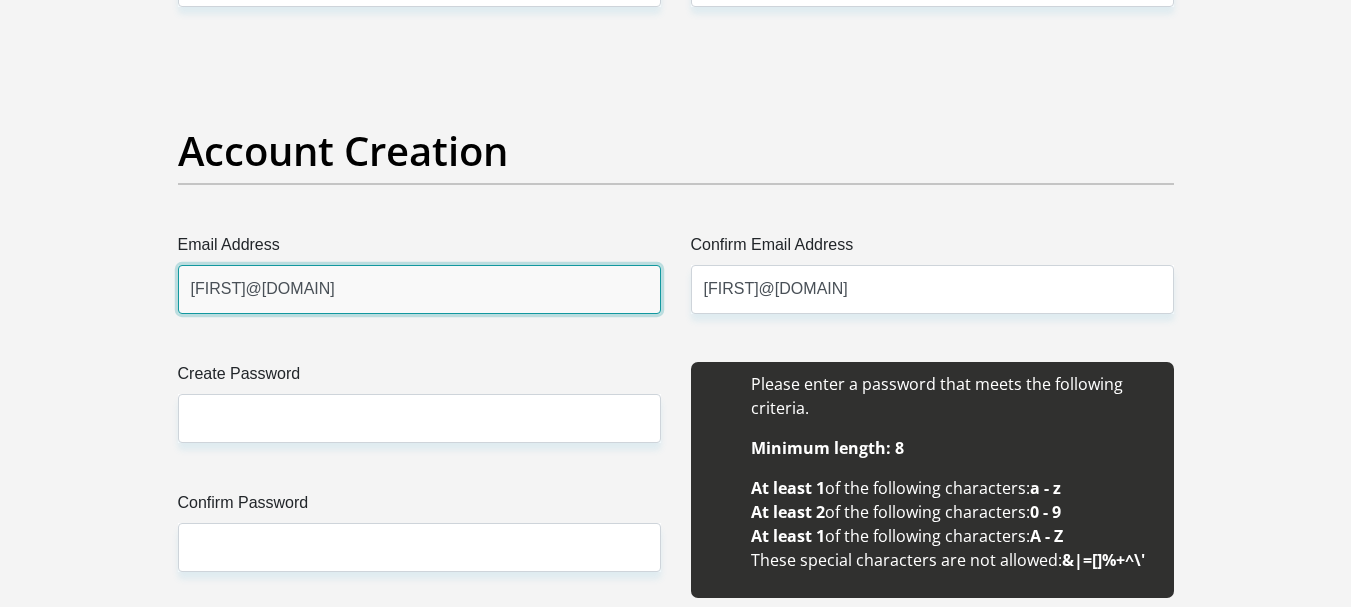 type 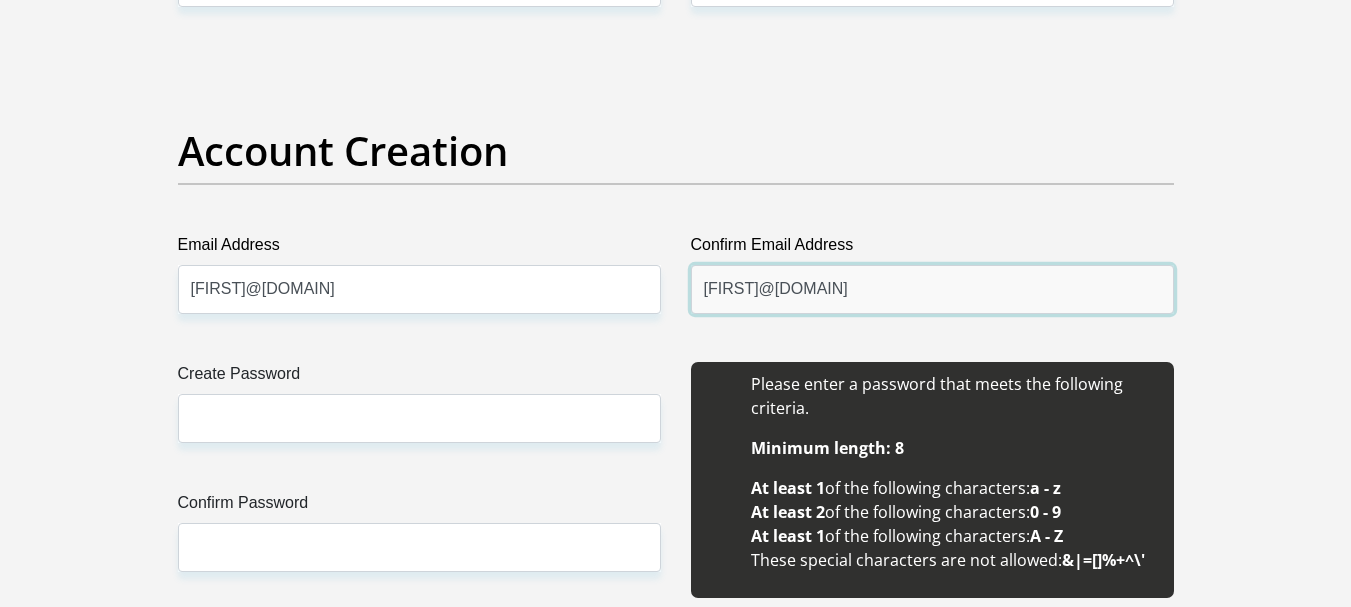 click on "lungelomhlongo58@gmail.com" at bounding box center [932, 289] 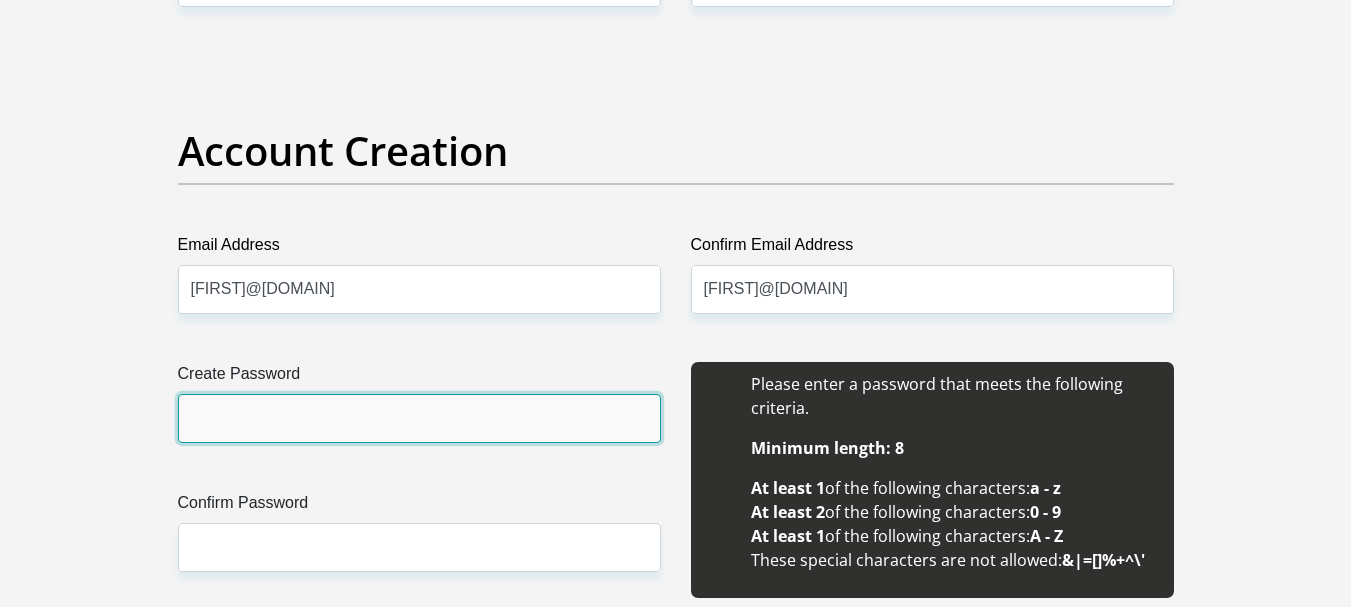 click on "Create Password" at bounding box center [419, 418] 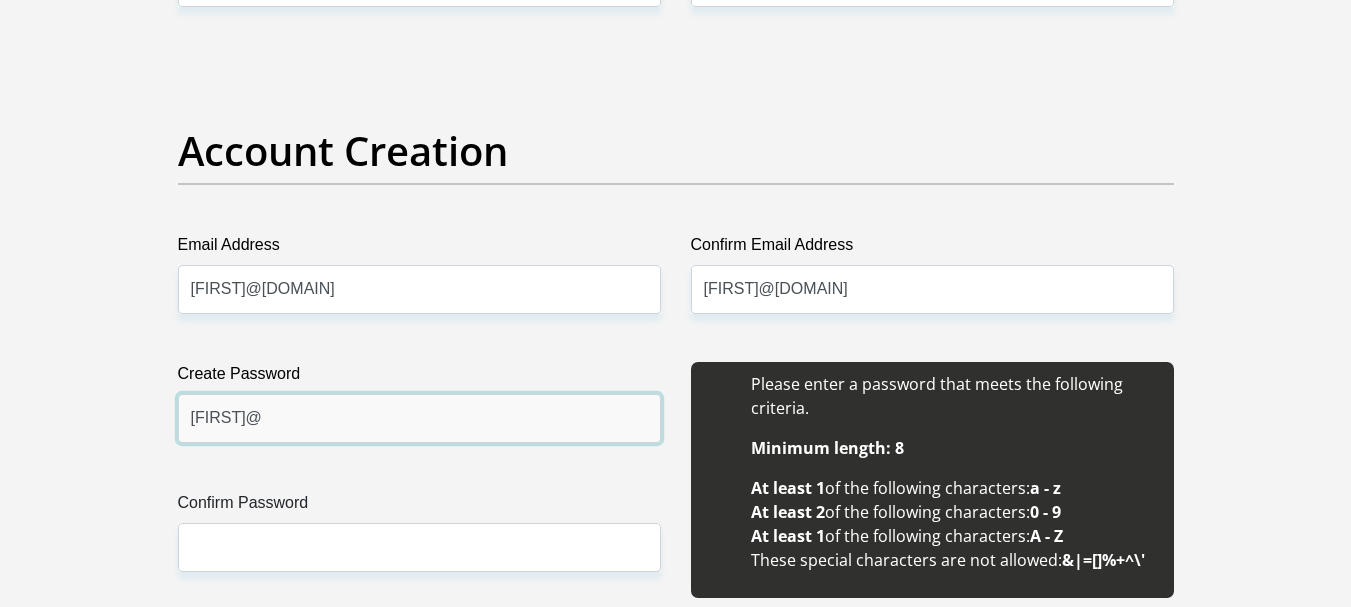 type on "Ckhulu12@" 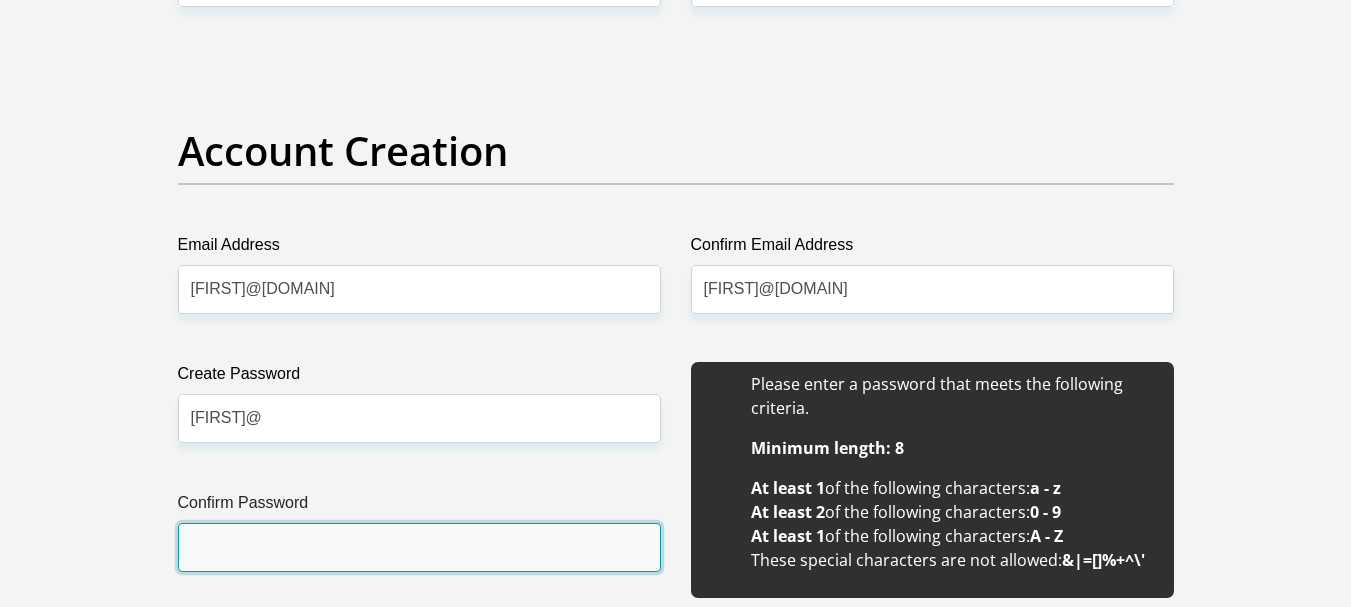 click on "Confirm Password" at bounding box center (419, 547) 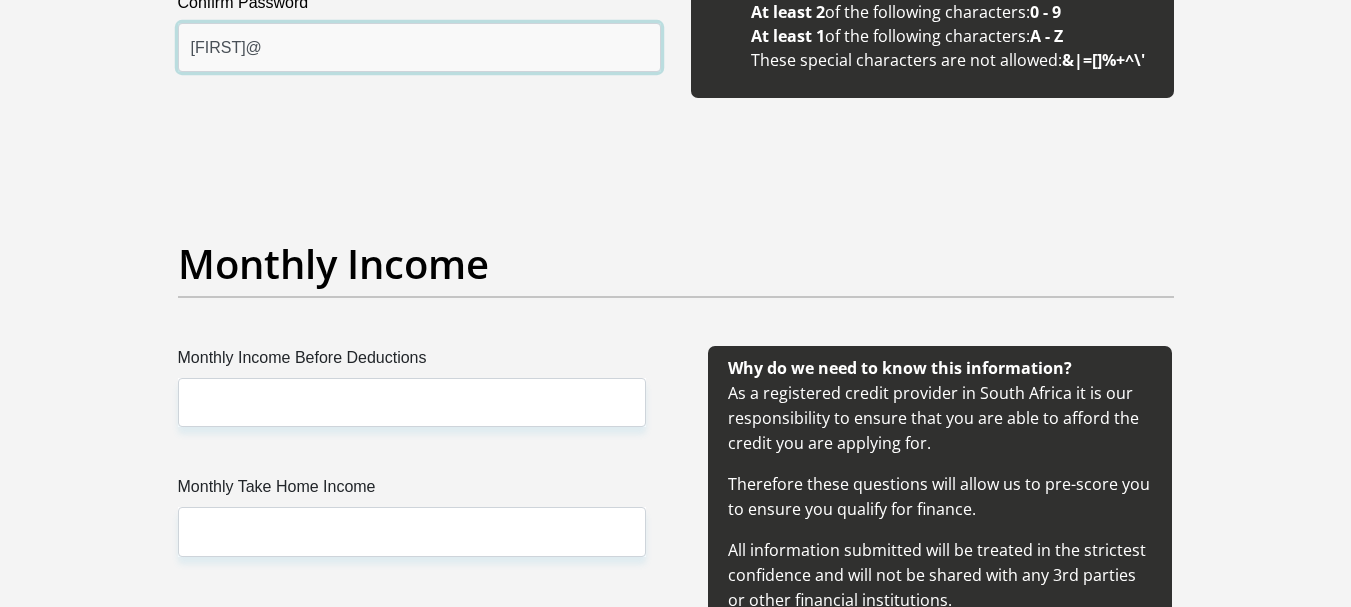 scroll, scrollTop: 2200, scrollLeft: 0, axis: vertical 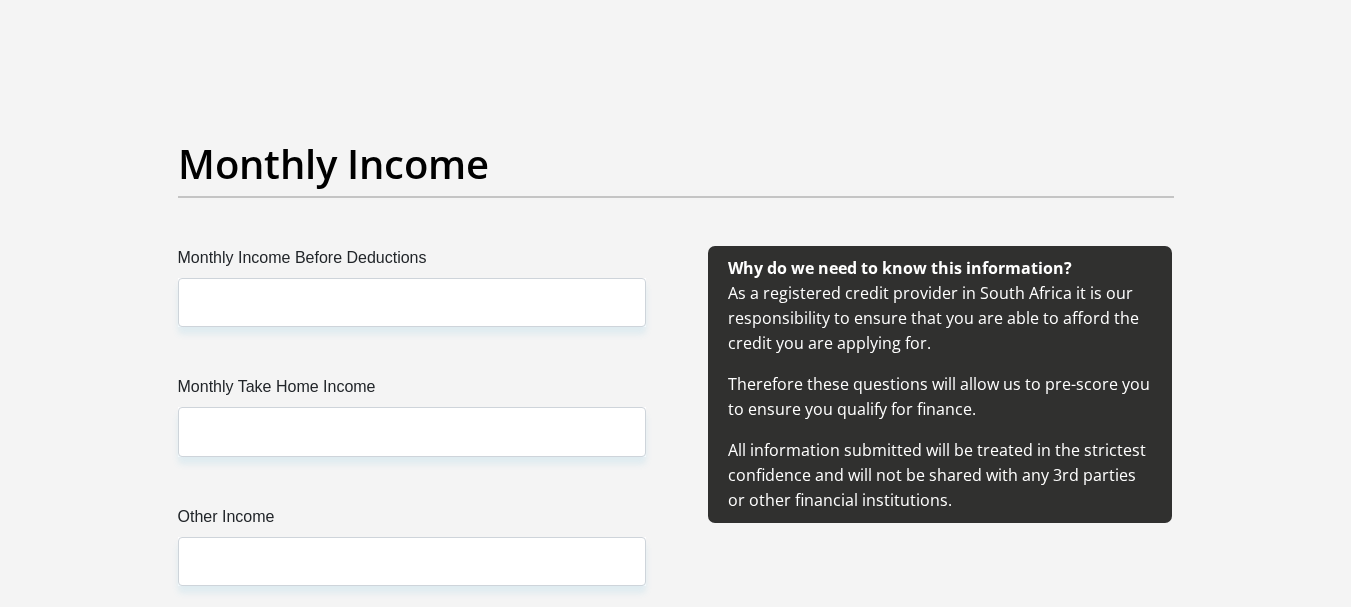 type on "Ckhulu12@" 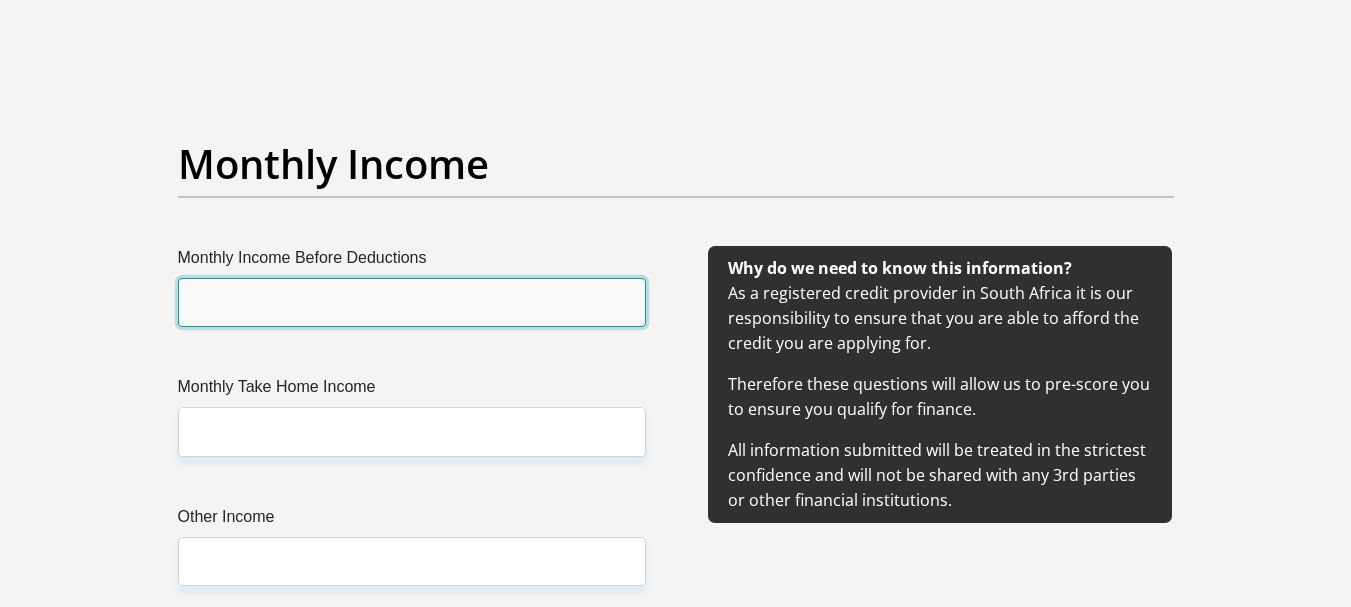 click on "Monthly Income Before Deductions" at bounding box center [412, 302] 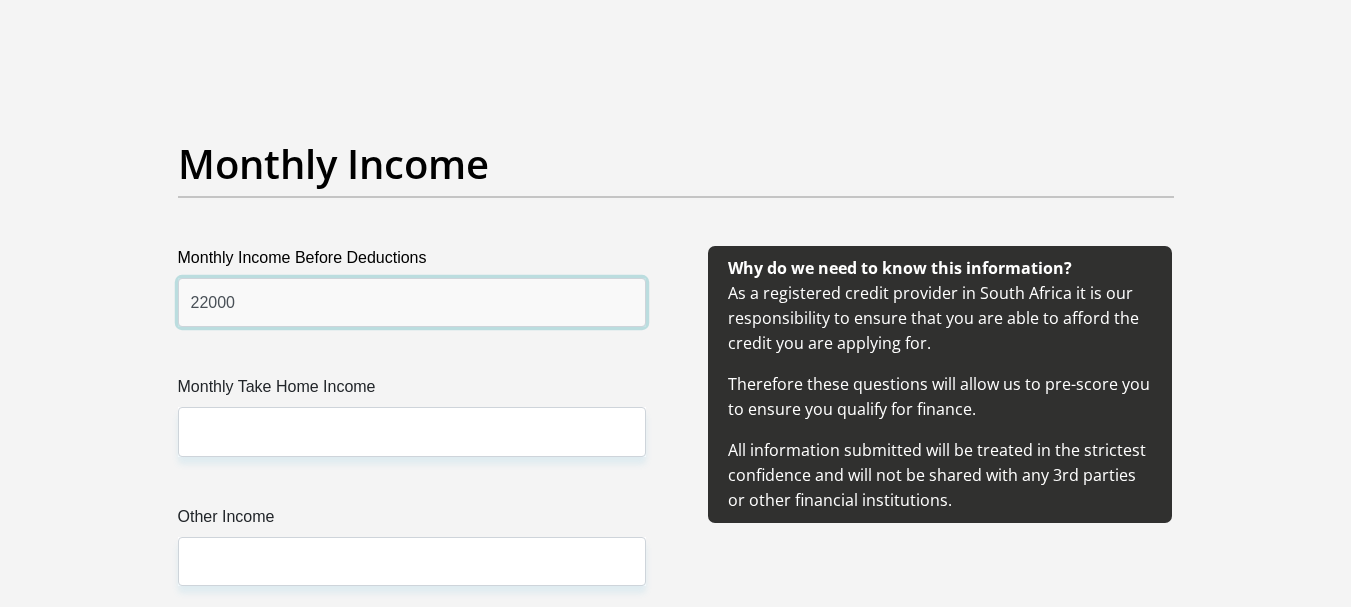 type on "22000" 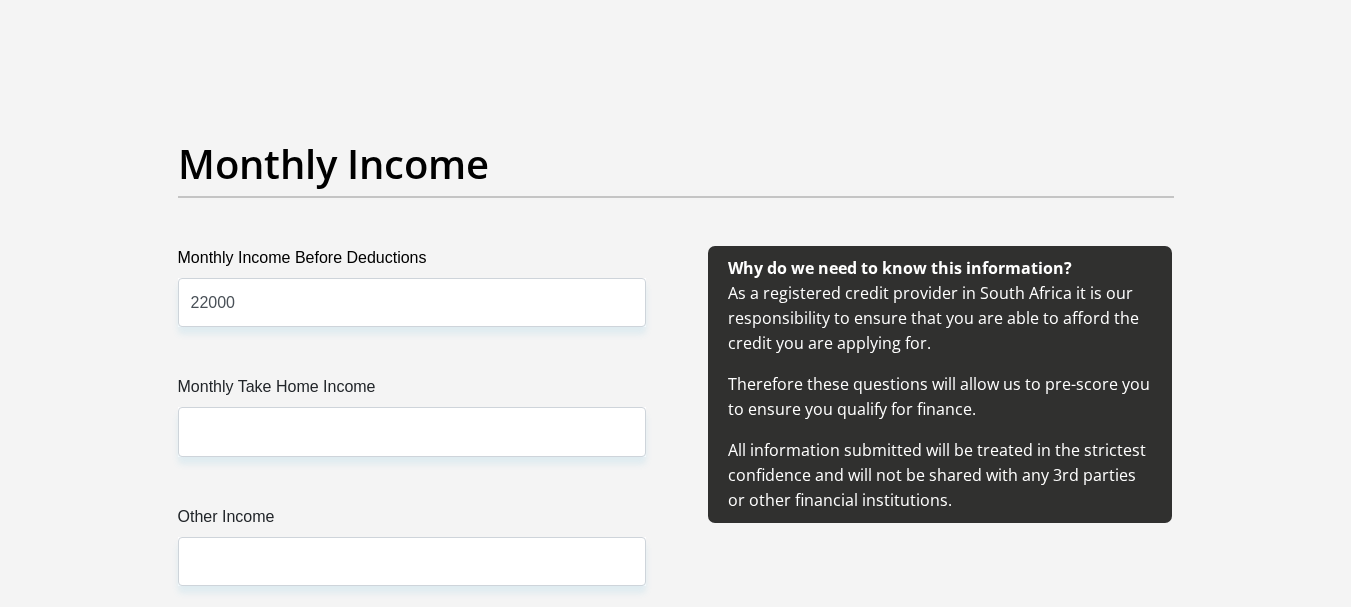 click on "Monthly Income Before Deductions
22000
Monthly Take Home Income
Other Income" at bounding box center [412, 440] 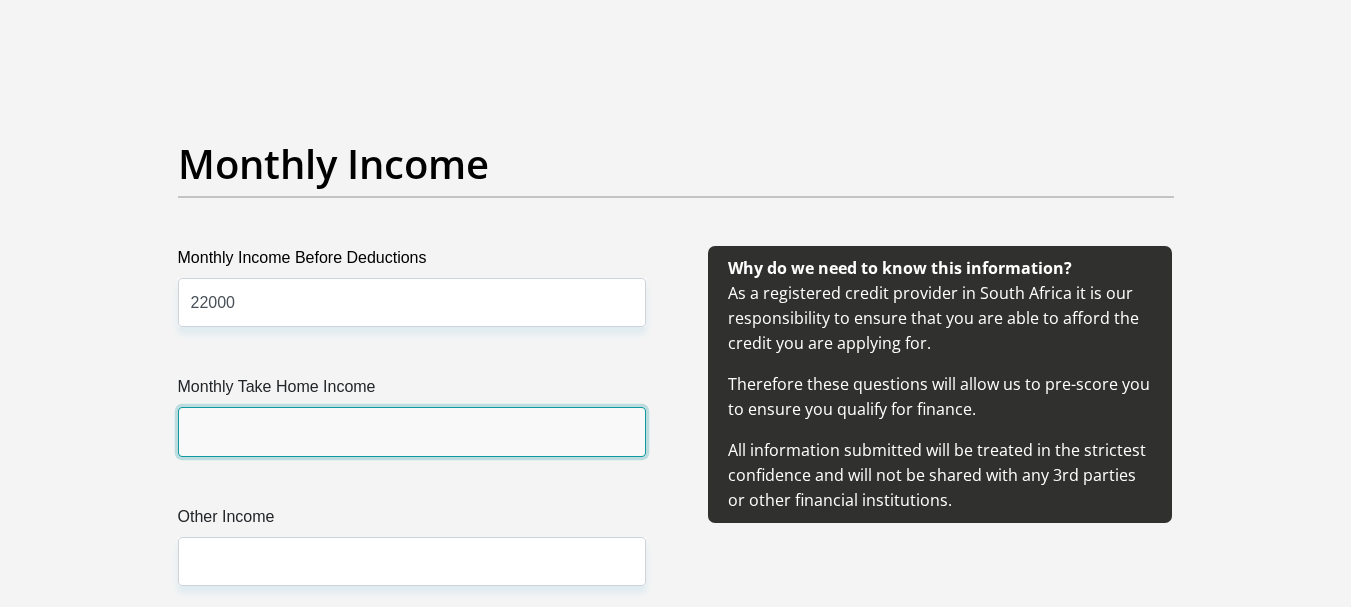 click on "Monthly Take Home Income" at bounding box center [412, 431] 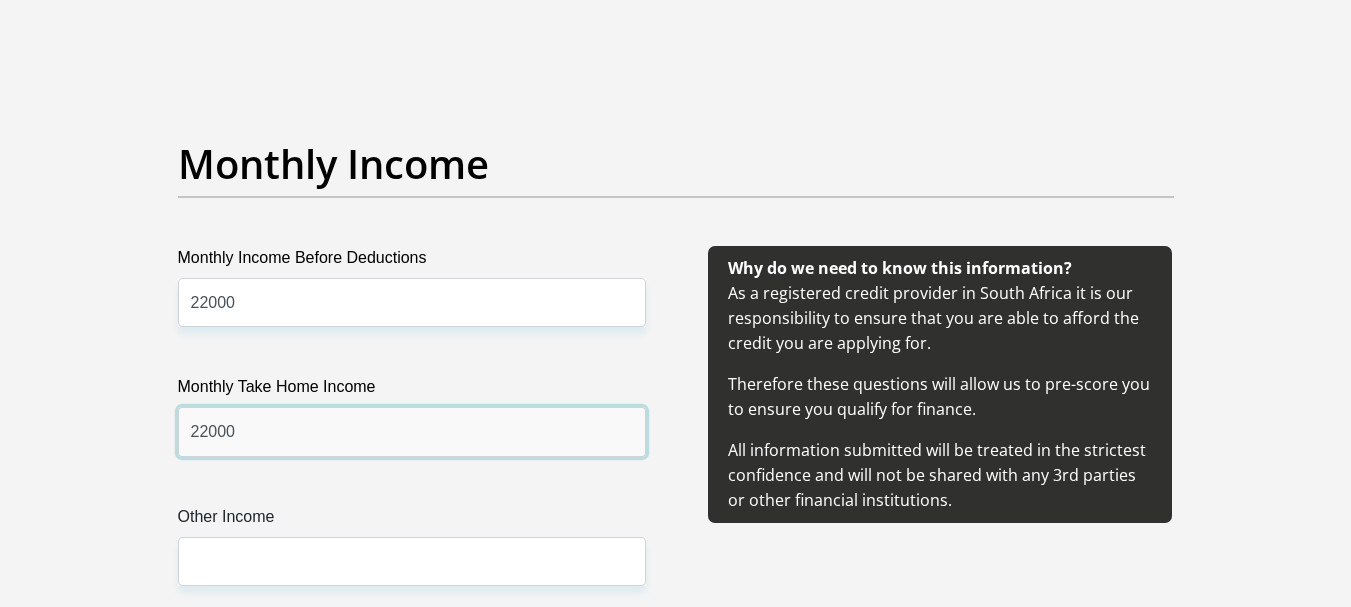 type on "22000" 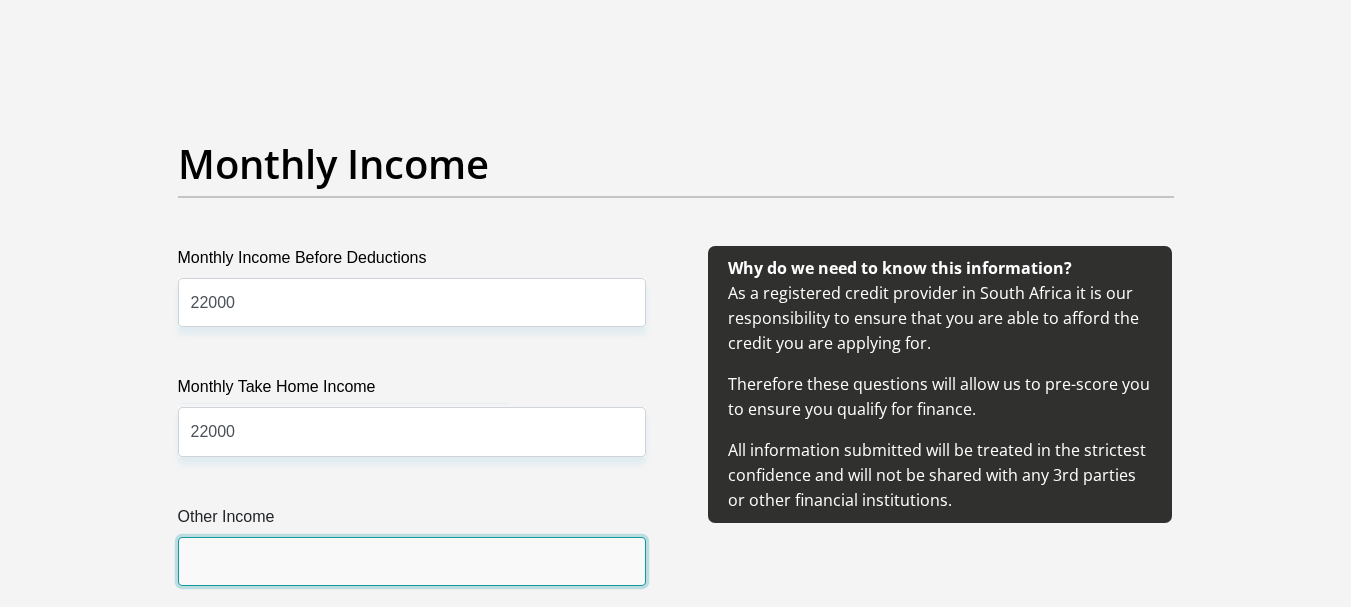click on "Other Income" at bounding box center [412, 561] 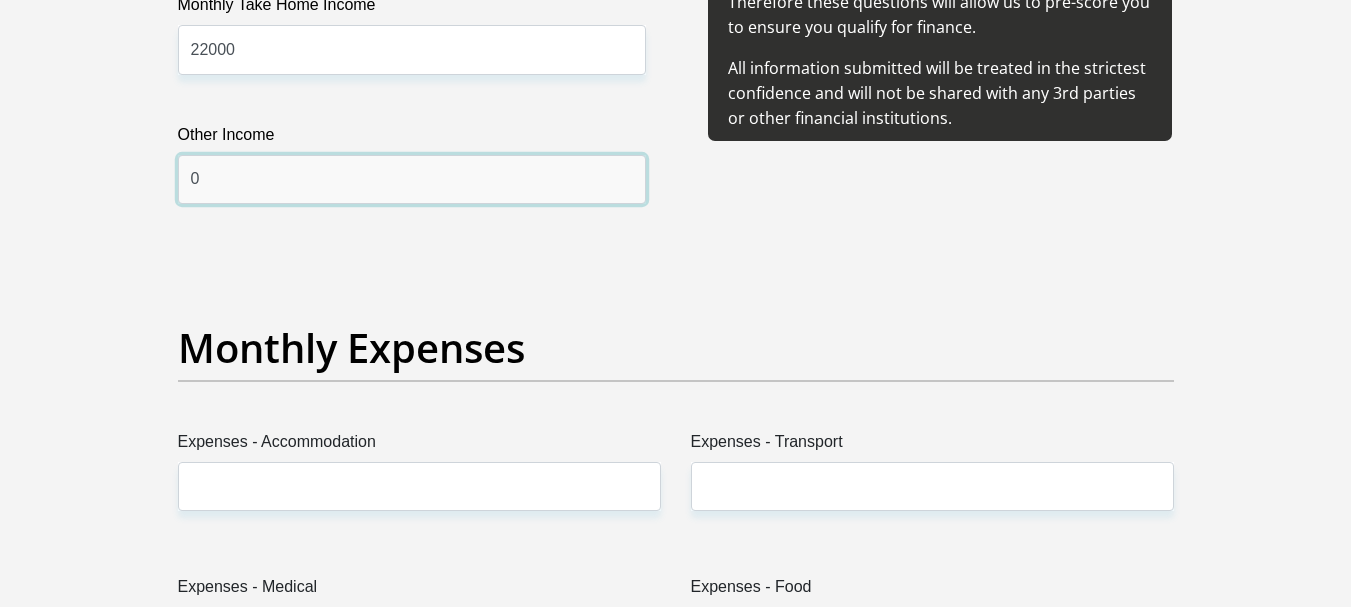 scroll, scrollTop: 2600, scrollLeft: 0, axis: vertical 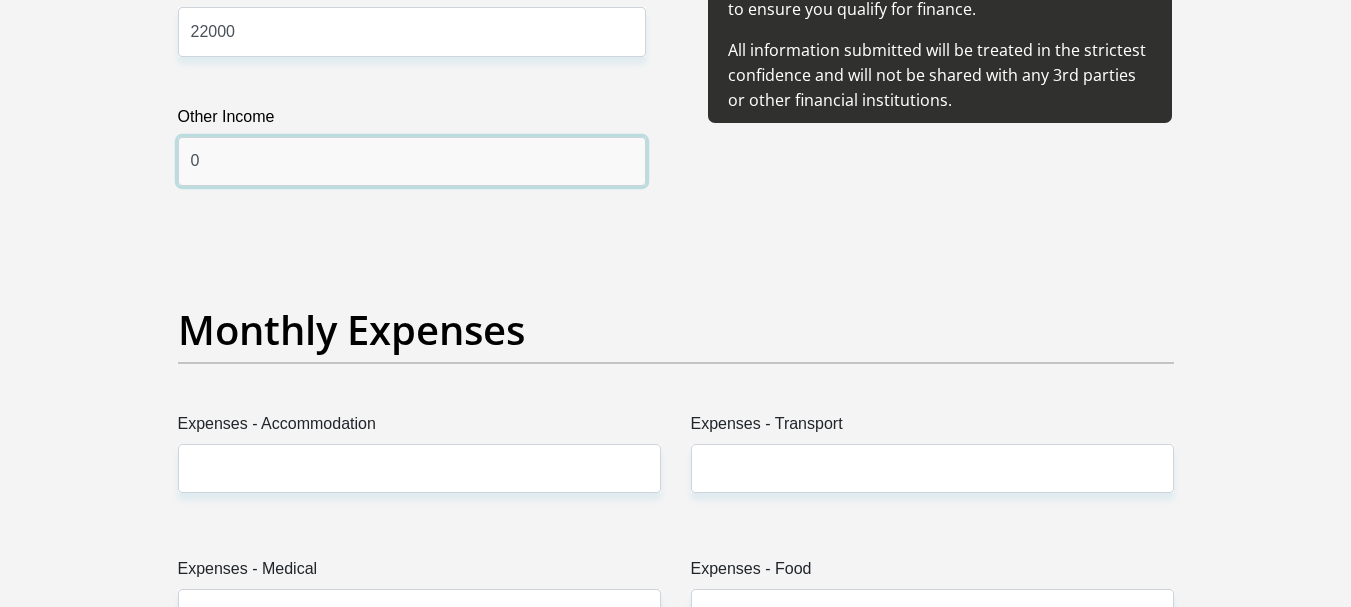 type on "0" 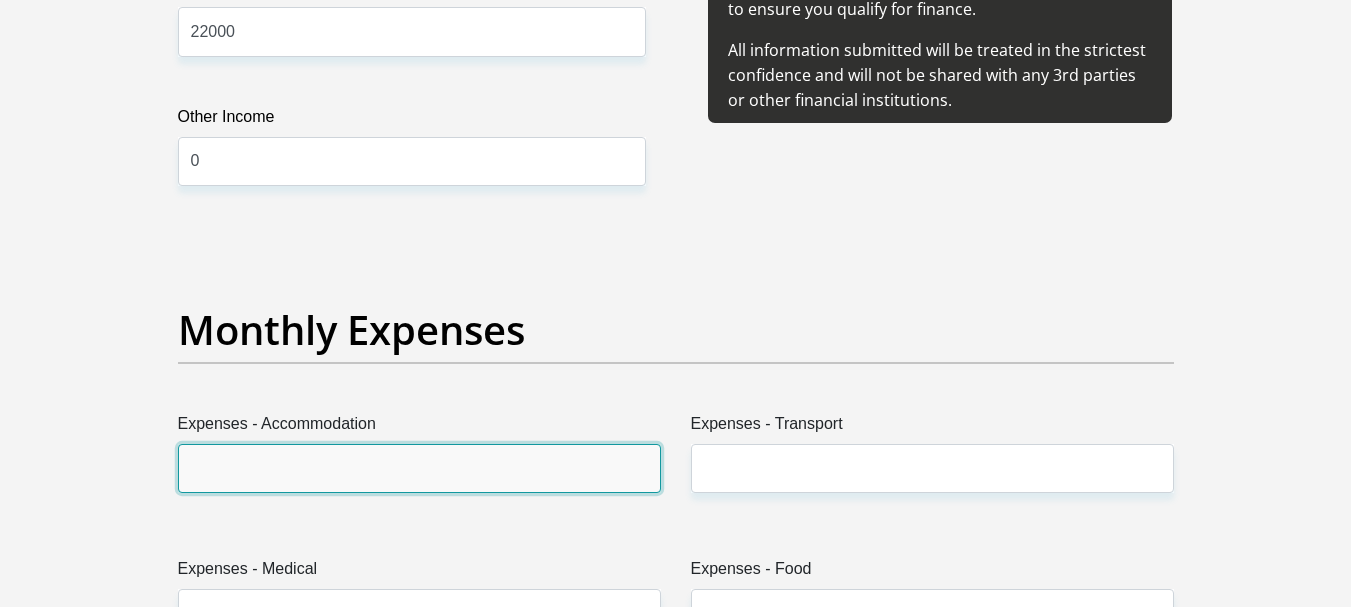 click on "Expenses - Accommodation" at bounding box center [419, 468] 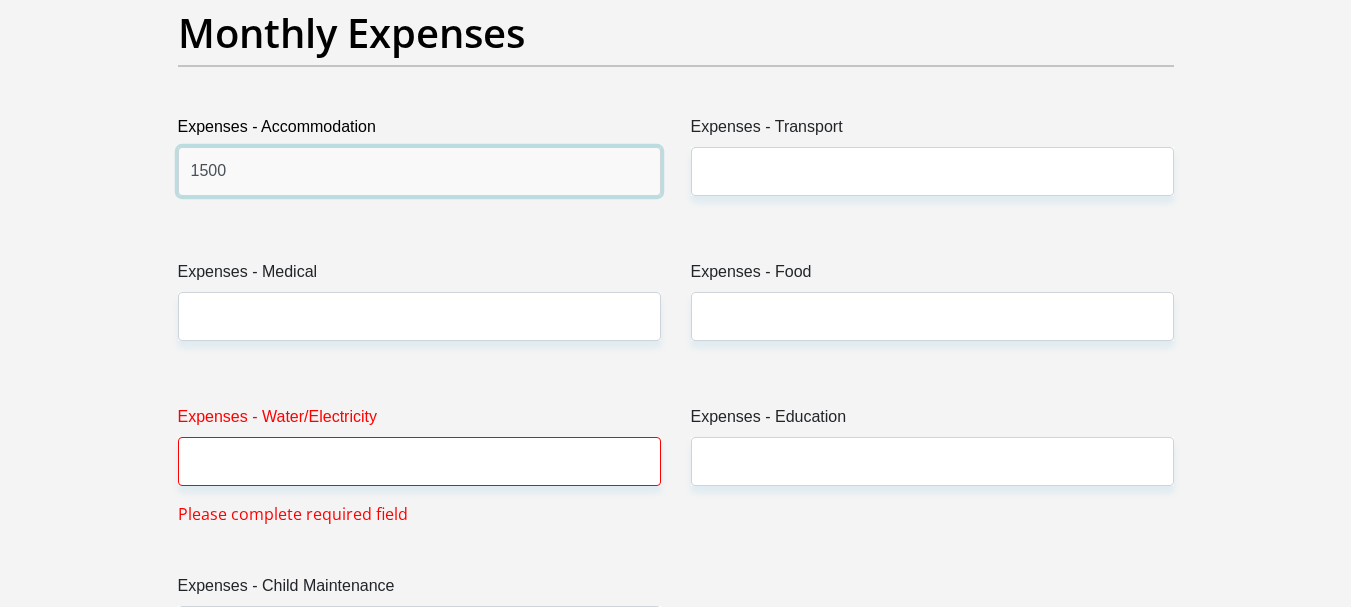 scroll, scrollTop: 2900, scrollLeft: 0, axis: vertical 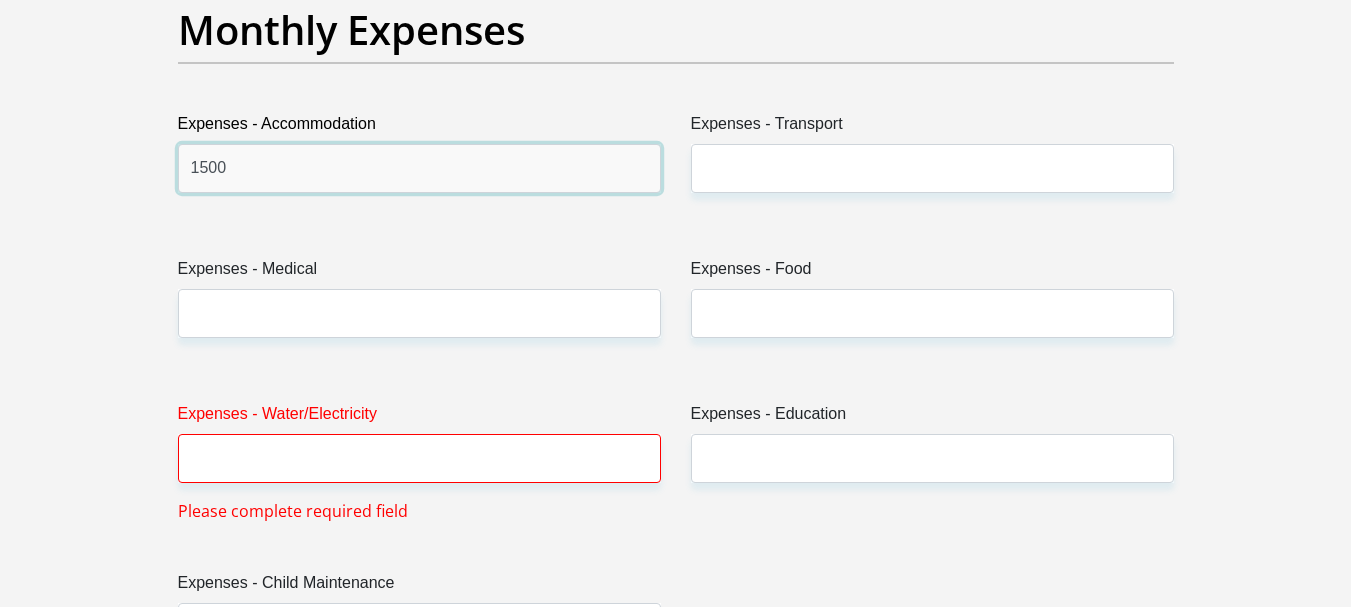 type on "1500" 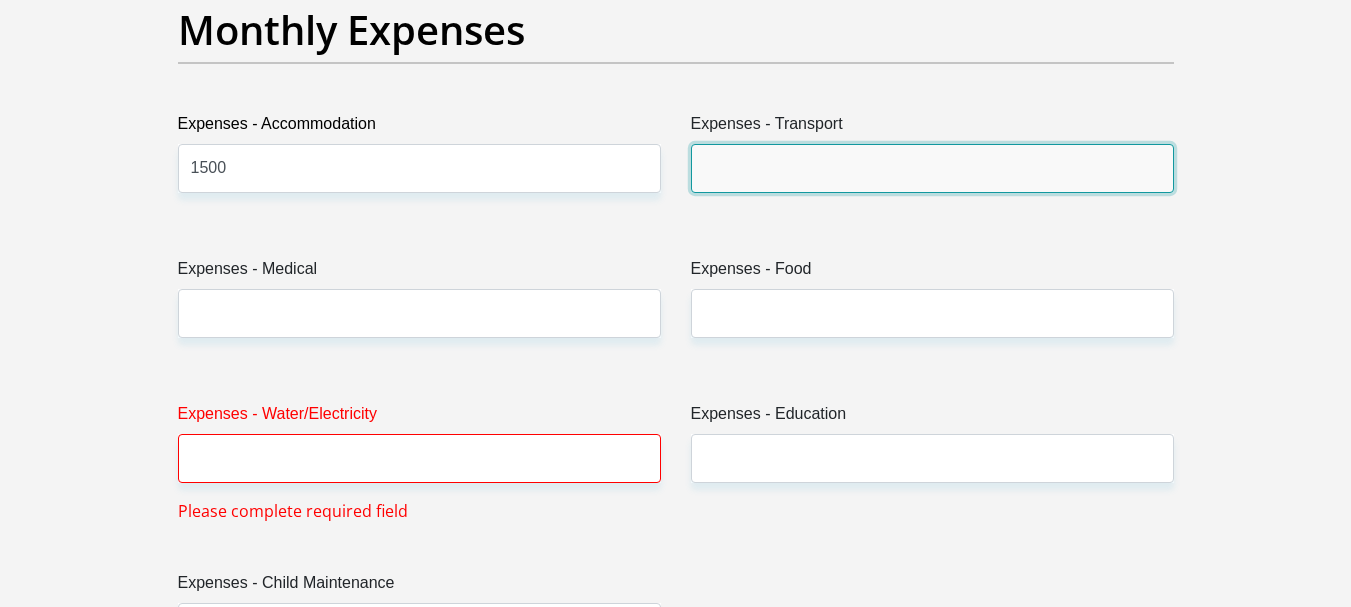 click on "Expenses - Transport" at bounding box center [932, 168] 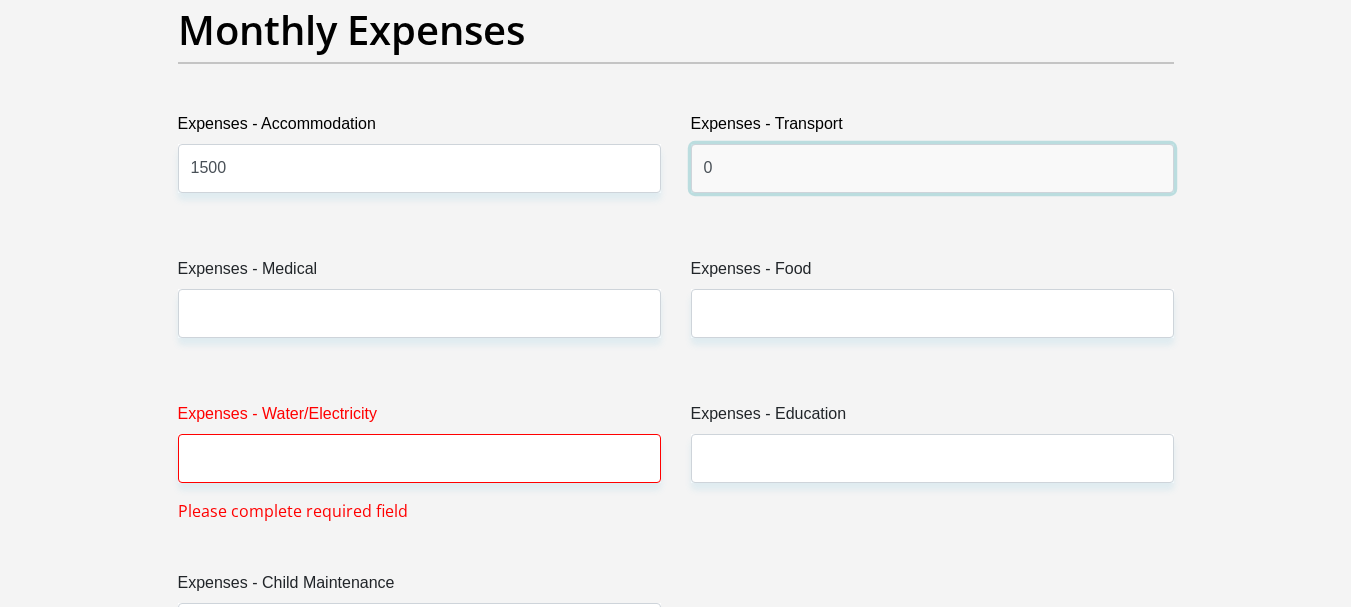 type on "0" 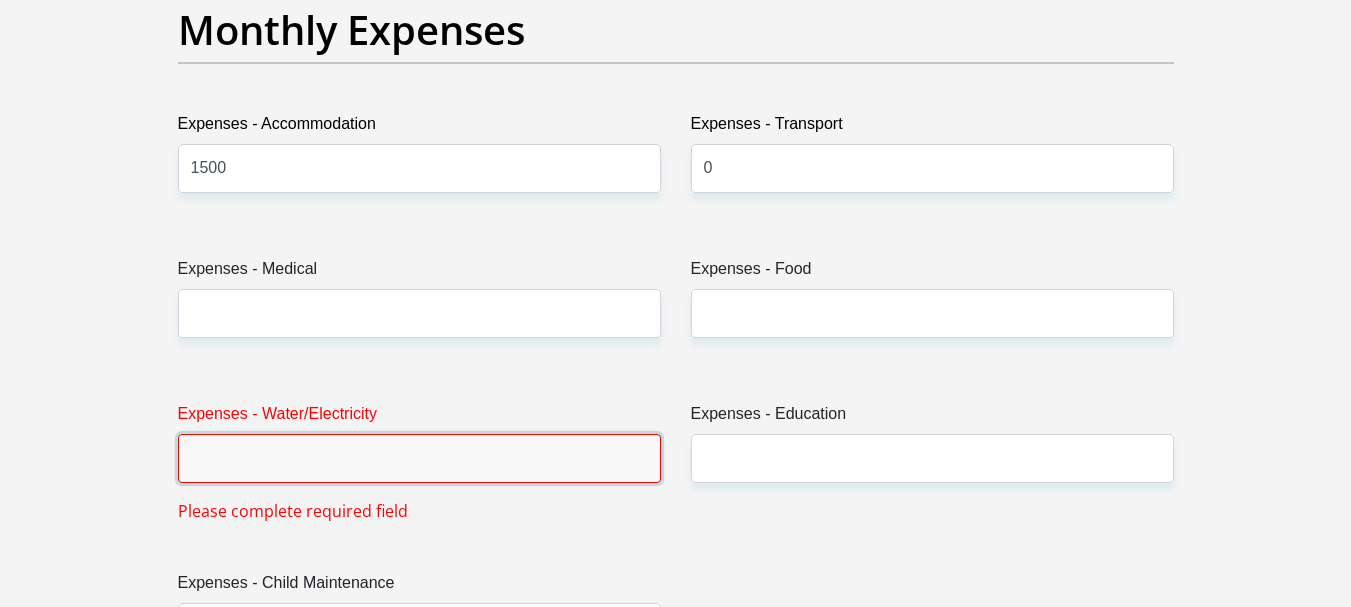 click on "Expenses - Water/Electricity" at bounding box center (419, 458) 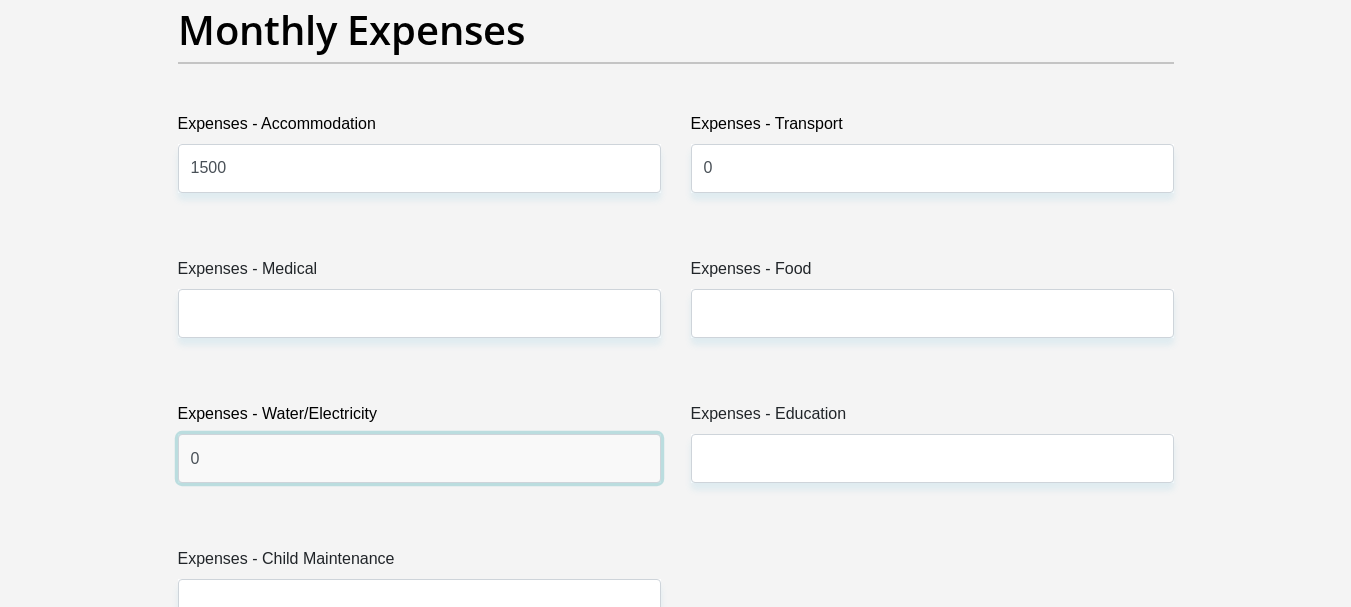 type on "0" 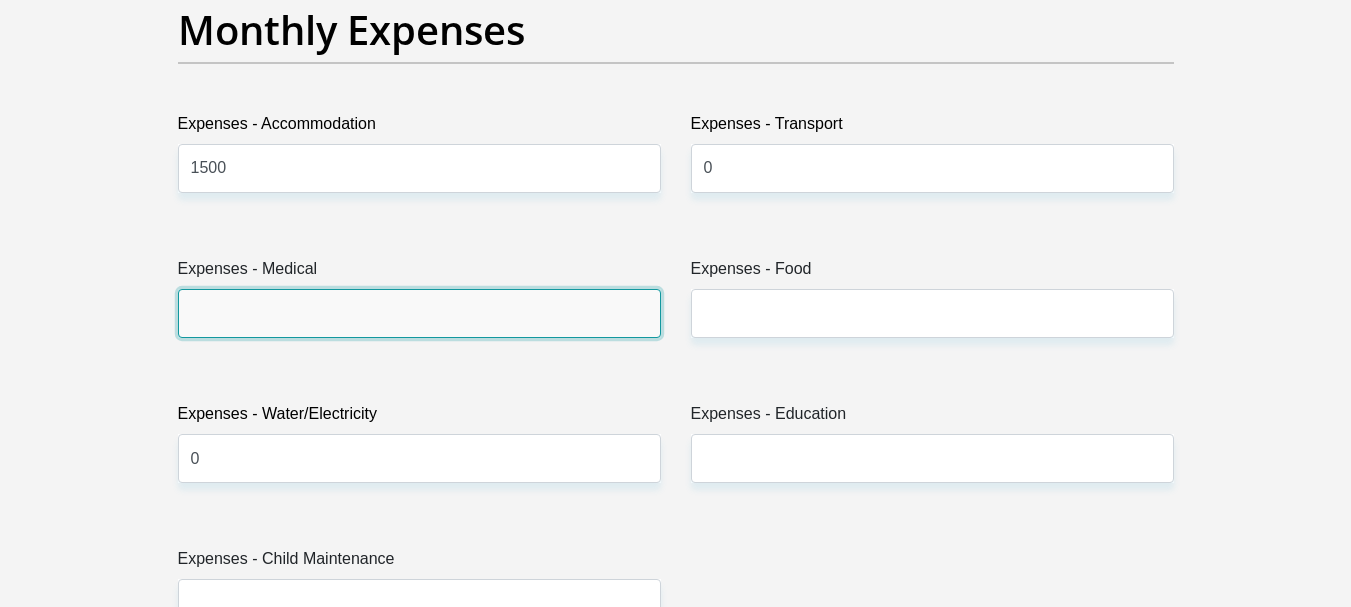 click on "Expenses - Medical" at bounding box center [419, 313] 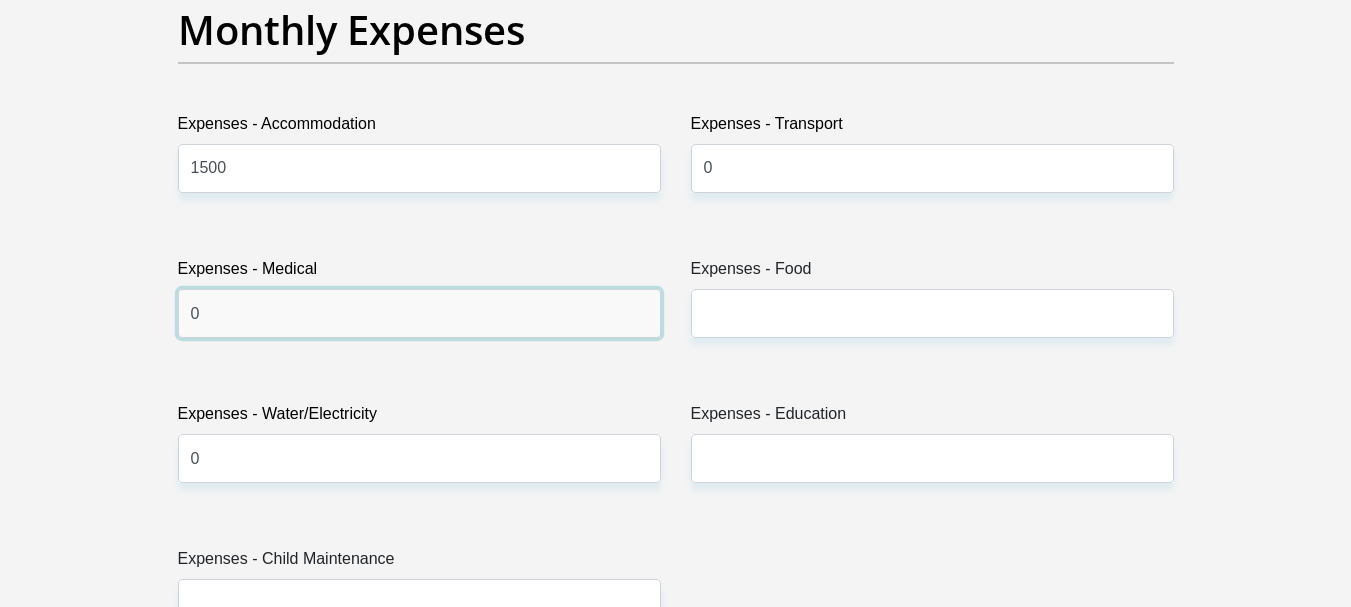 type on "0" 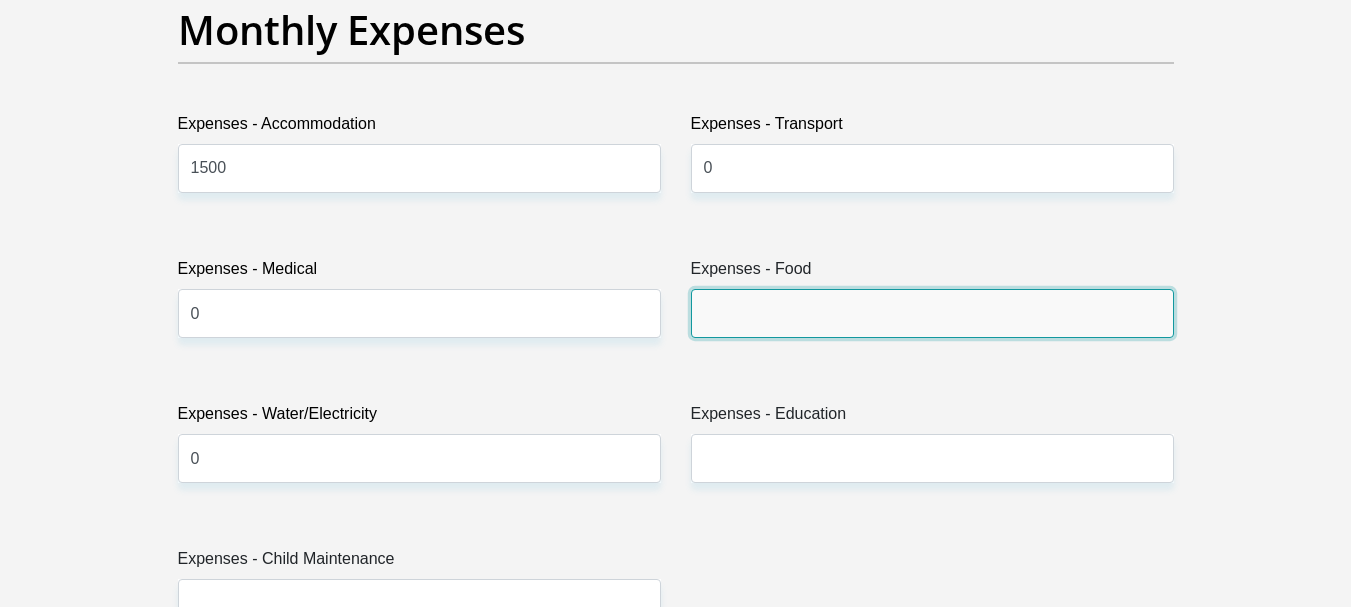 click on "Expenses - Food" at bounding box center (932, 313) 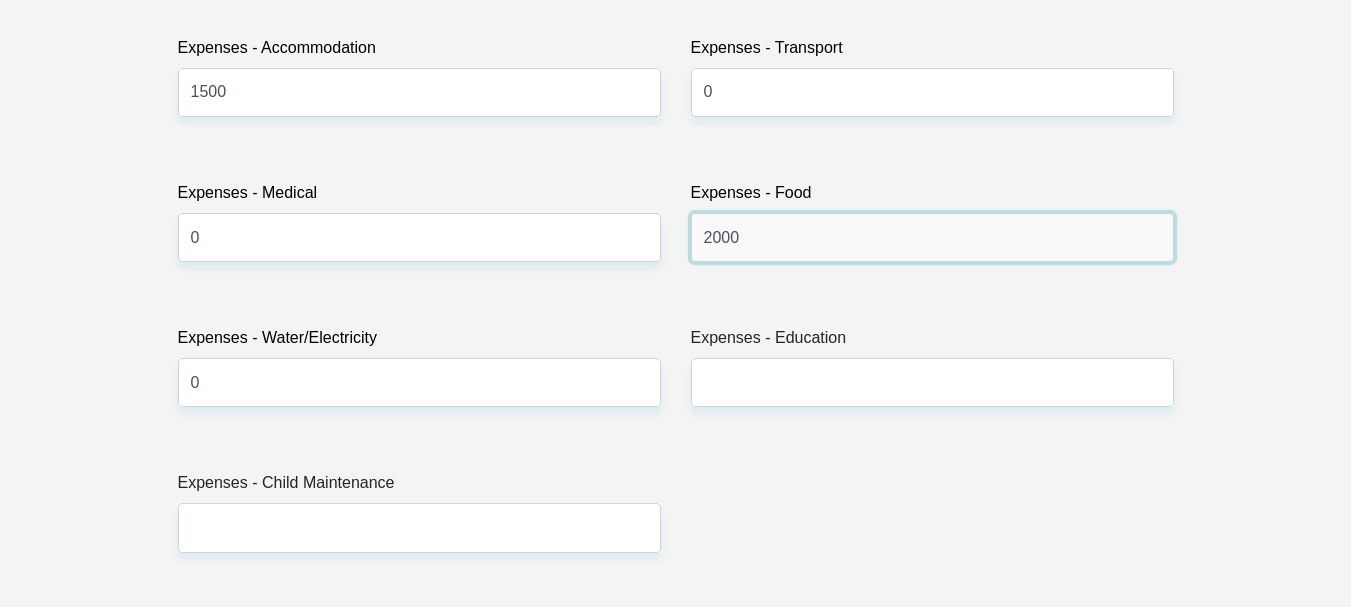 scroll, scrollTop: 3100, scrollLeft: 0, axis: vertical 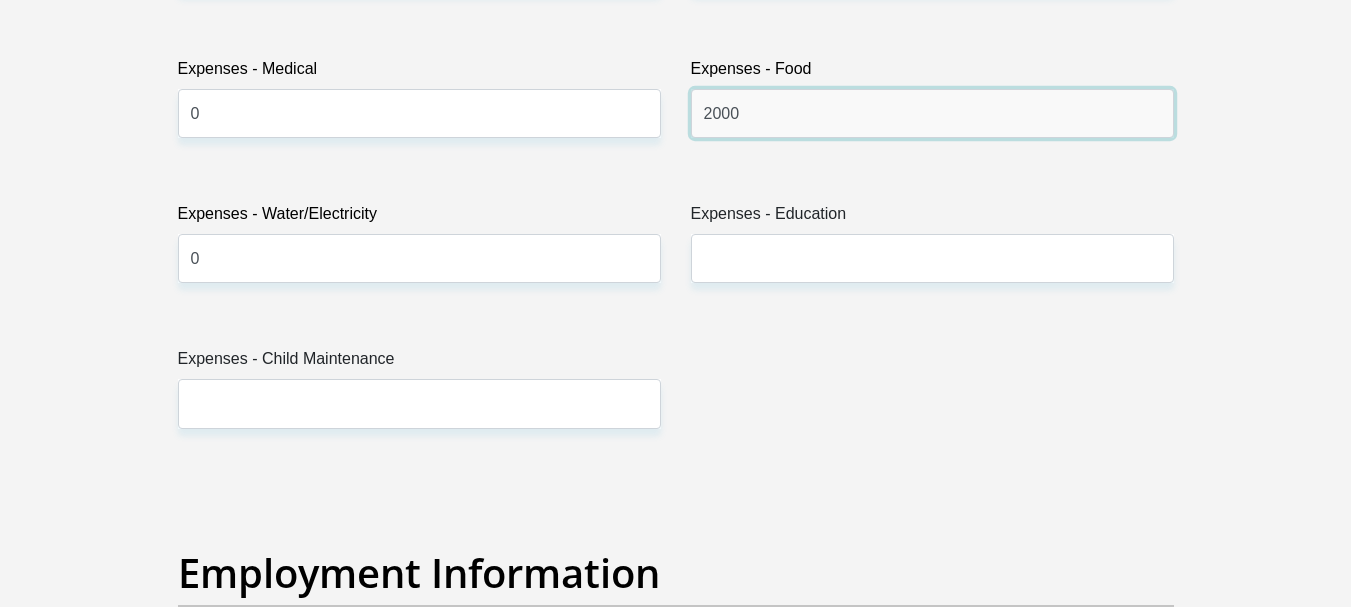 type on "2000" 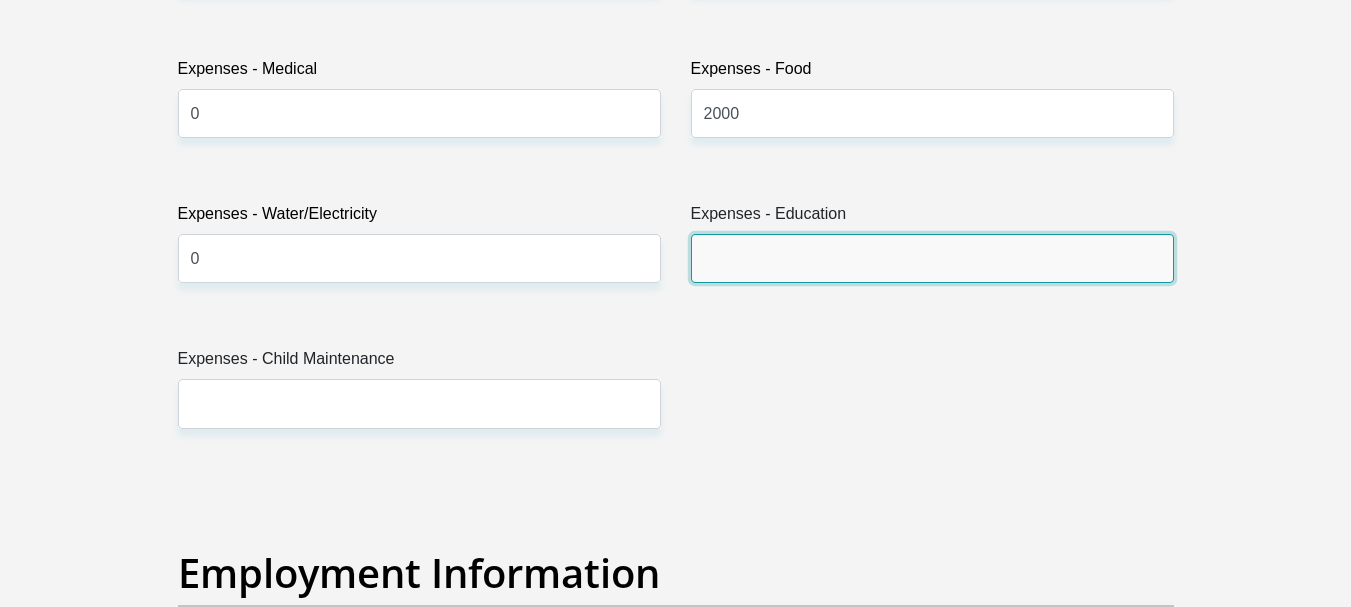 click on "Expenses - Education" at bounding box center [932, 258] 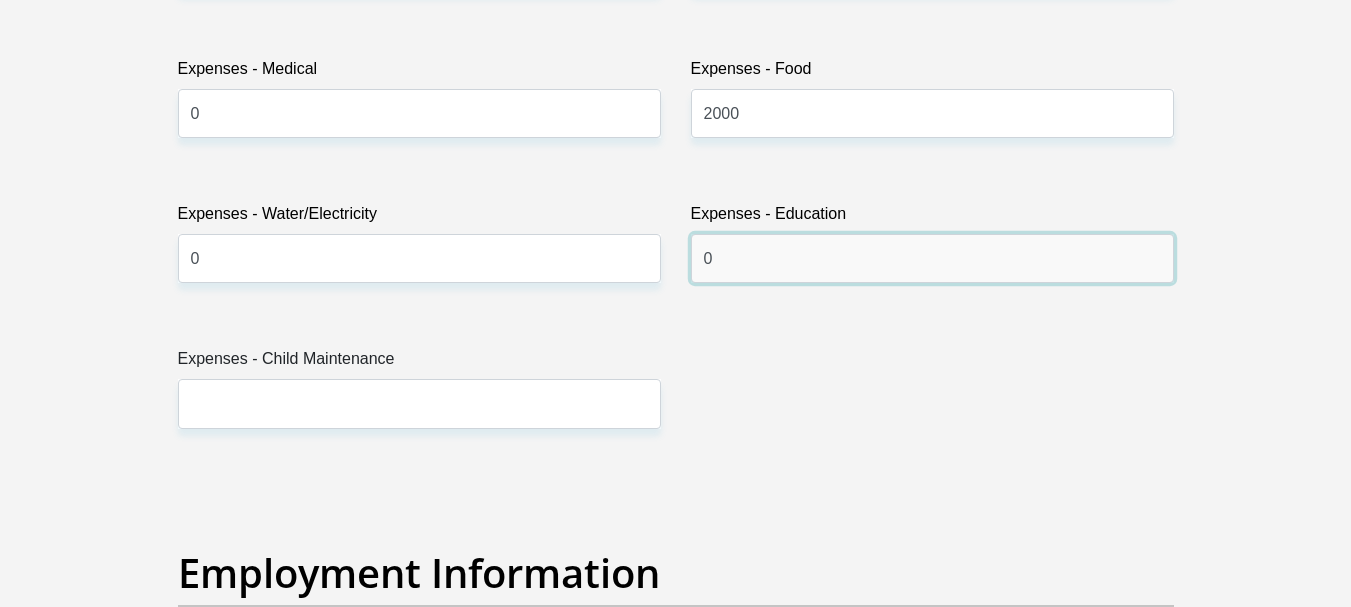 type on "0" 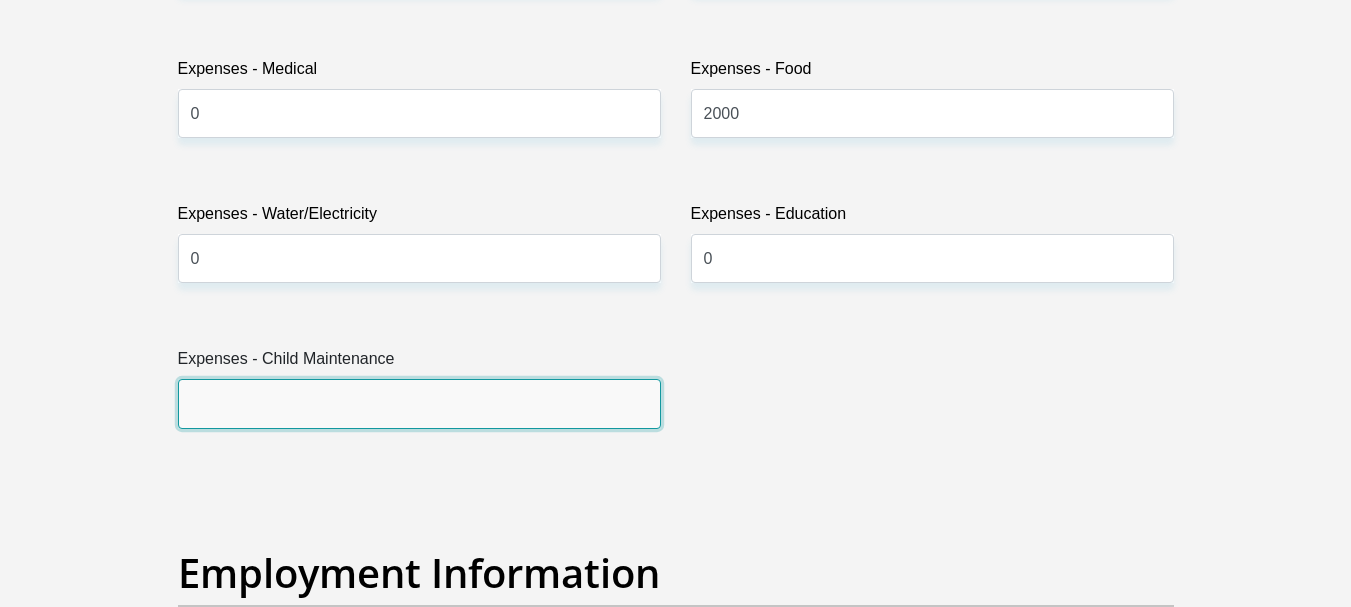 click on "Expenses - Child Maintenance" at bounding box center [419, 403] 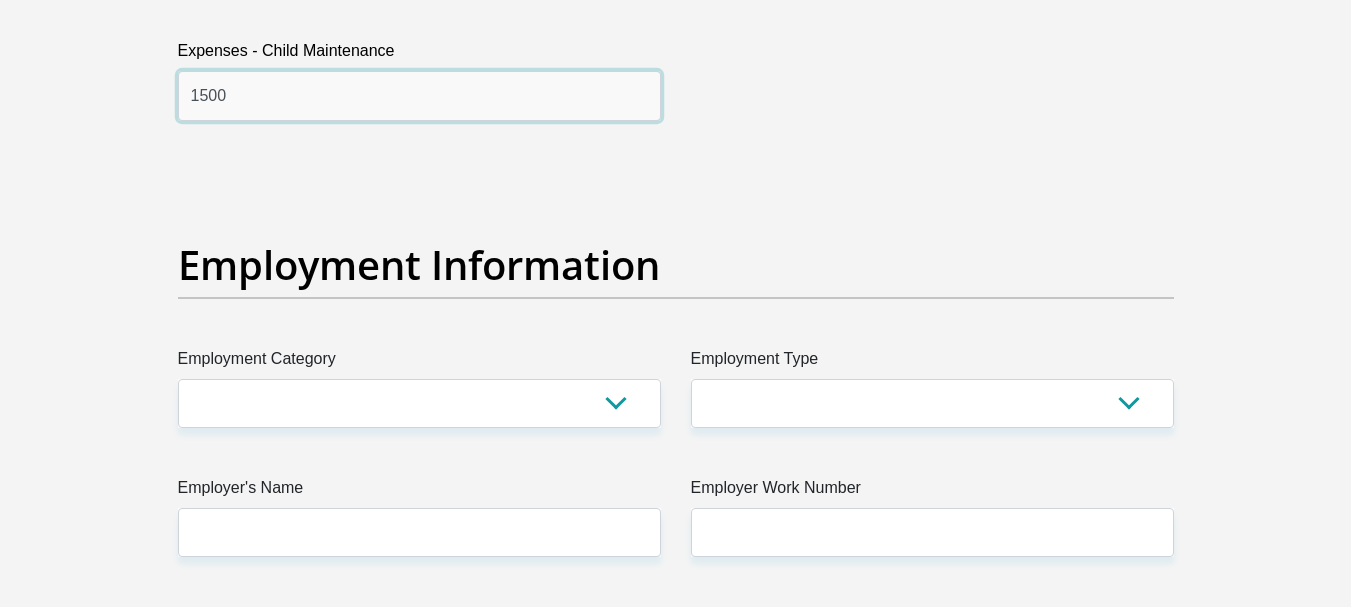 scroll, scrollTop: 3500, scrollLeft: 0, axis: vertical 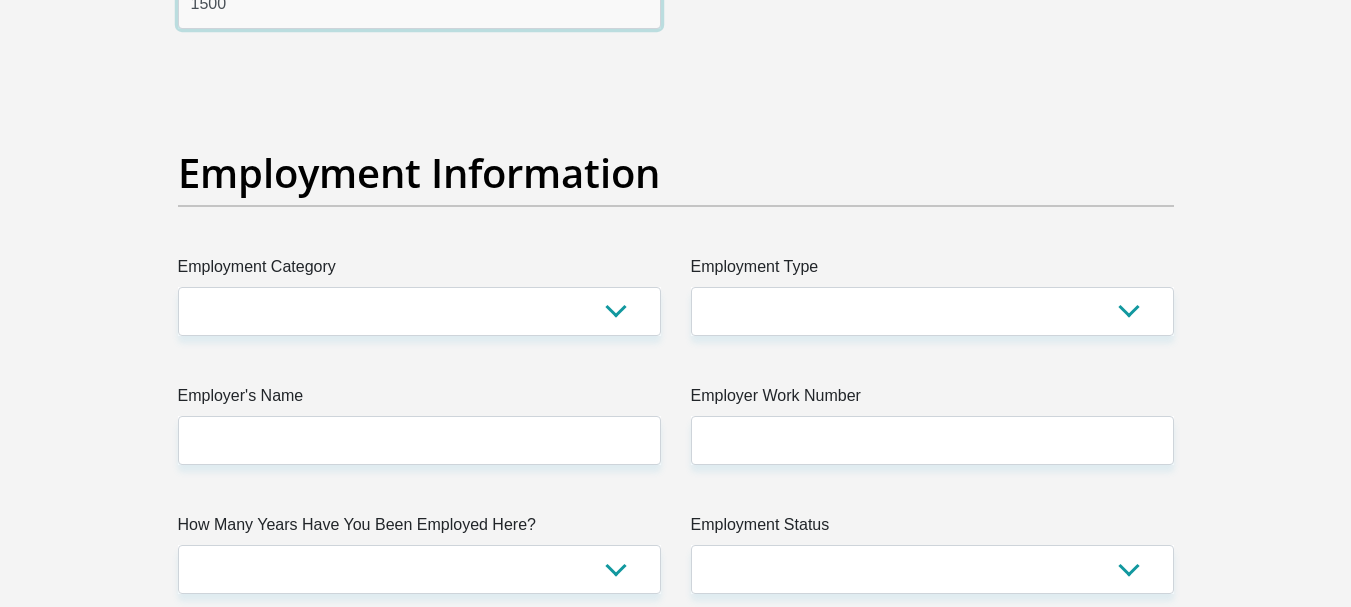 type on "1500" 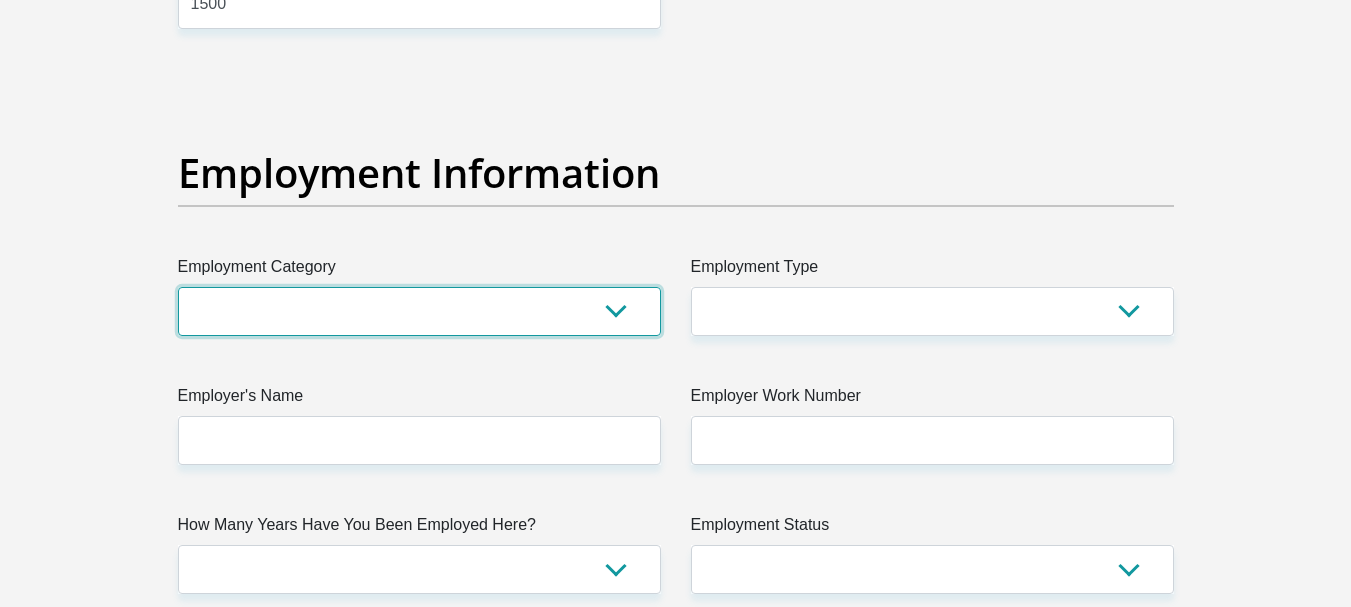 click on "AGRICULTURE
ALCOHOL & TOBACCO
CONSTRUCTION MATERIALS
METALLURGY
EQUIPMENT FOR RENEWABLE ENERGY
SPECIALIZED CONTRACTORS
CAR
GAMING (INCL. INTERNET
OTHER WHOLESALE
UNLICENSED PHARMACEUTICALS
CURRENCY EXCHANGE HOUSES
OTHER FINANCIAL INSTITUTIONS & INSURANCE
REAL ESTATE AGENTS
OIL & GAS
OTHER MATERIALS (E.G. IRON ORE)
PRECIOUS STONES & PRECIOUS METALS
POLITICAL ORGANIZATIONS
RELIGIOUS ORGANIZATIONS(NOT SECTS)
ACTI. HAVING BUSINESS DEAL WITH PUBLIC ADMINISTRATION
LAUNDROMATS" at bounding box center (419, 311) 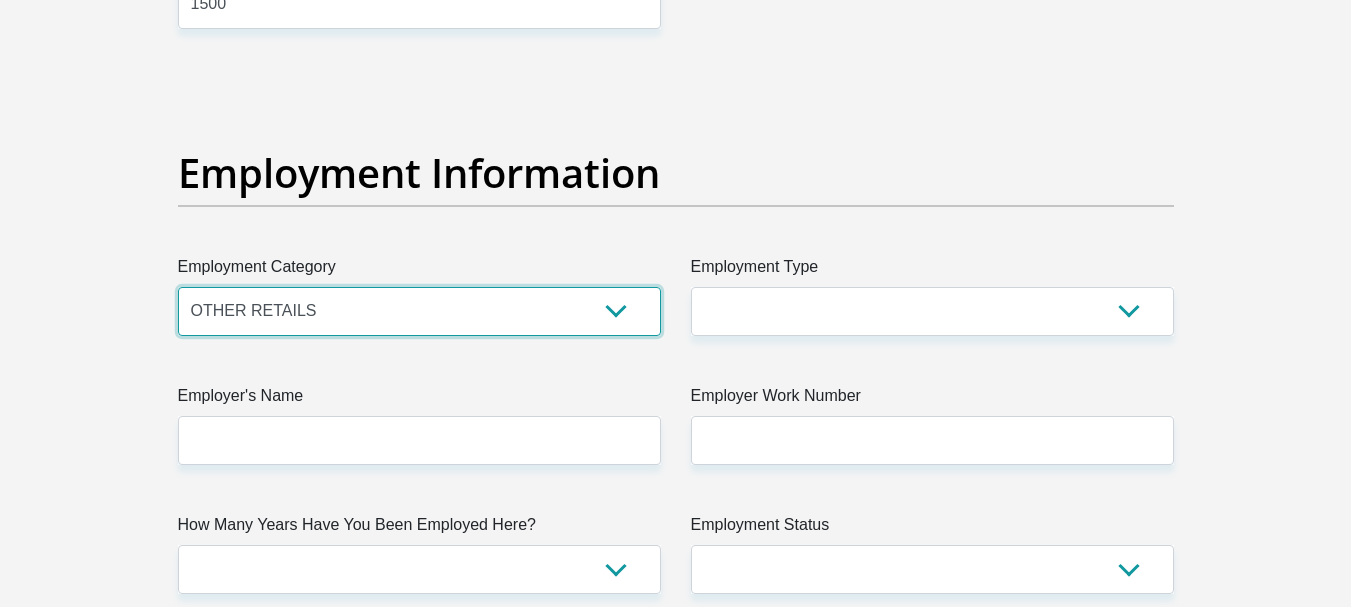 click on "AGRICULTURE
ALCOHOL & TOBACCO
CONSTRUCTION MATERIALS
METALLURGY
EQUIPMENT FOR RENEWABLE ENERGY
SPECIALIZED CONTRACTORS
CAR
GAMING (INCL. INTERNET
OTHER WHOLESALE
UNLICENSED PHARMACEUTICALS
CURRENCY EXCHANGE HOUSES
OTHER FINANCIAL INSTITUTIONS & INSURANCE
REAL ESTATE AGENTS
OIL & GAS
OTHER MATERIALS (E.G. IRON ORE)
PRECIOUS STONES & PRECIOUS METALS
POLITICAL ORGANIZATIONS
RELIGIOUS ORGANIZATIONS(NOT SECTS)
ACTI. HAVING BUSINESS DEAL WITH PUBLIC ADMINISTRATION
LAUNDROMATS" at bounding box center (419, 311) 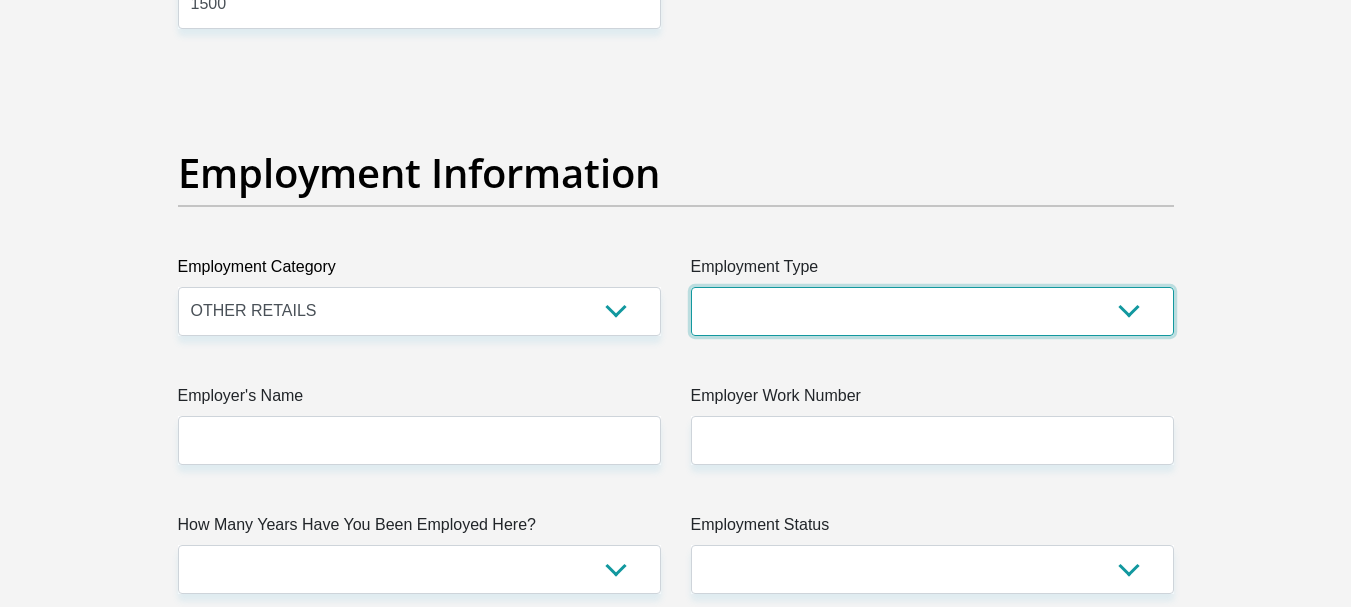 click on "College/Lecturer
Craft Seller
Creative
Driver
Executive
Farmer
Forces - Non Commissioned
Forces - Officer
Hawker
Housewife
Labourer
Licenced Professional
Manager
Miner
Non Licenced Professional
Office Staff/Clerk
Outside Worker
Pensioner
Permanent Teacher
Production/Manufacturing
Sales
Self-Employed
Semi-Professional Worker
Service Industry  Social Worker  Student" at bounding box center (932, 311) 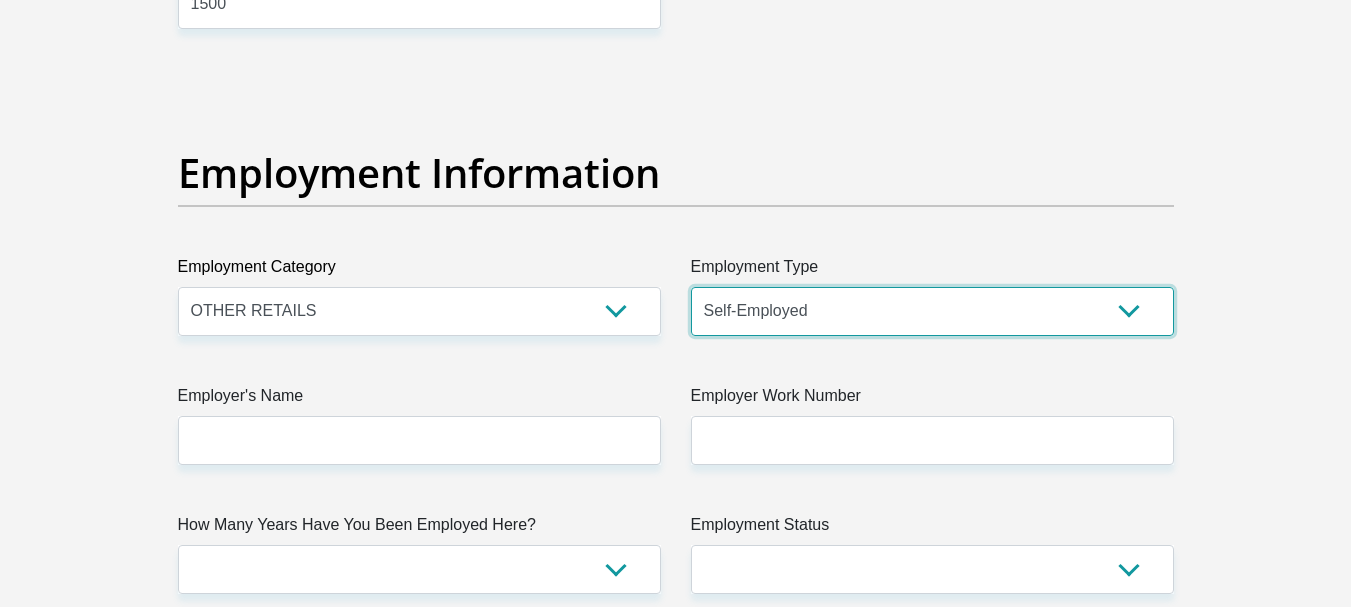 click on "College/Lecturer
Craft Seller
Creative
Driver
Executive
Farmer
Forces - Non Commissioned
Forces - Officer
Hawker
Housewife
Labourer
Licenced Professional
Manager
Miner
Non Licenced Professional
Office Staff/Clerk
Outside Worker
Pensioner
Permanent Teacher
Production/Manufacturing
Sales
Self-Employed
Semi-Professional Worker
Service Industry  Social Worker  Student" at bounding box center (932, 311) 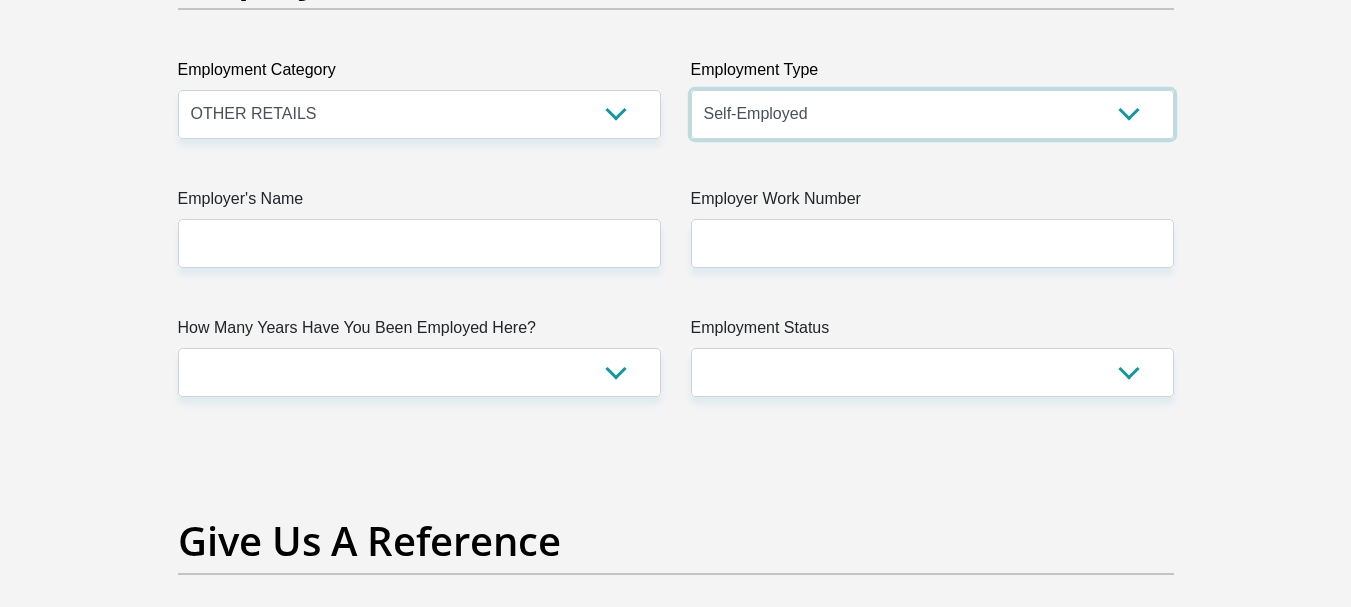scroll, scrollTop: 3700, scrollLeft: 0, axis: vertical 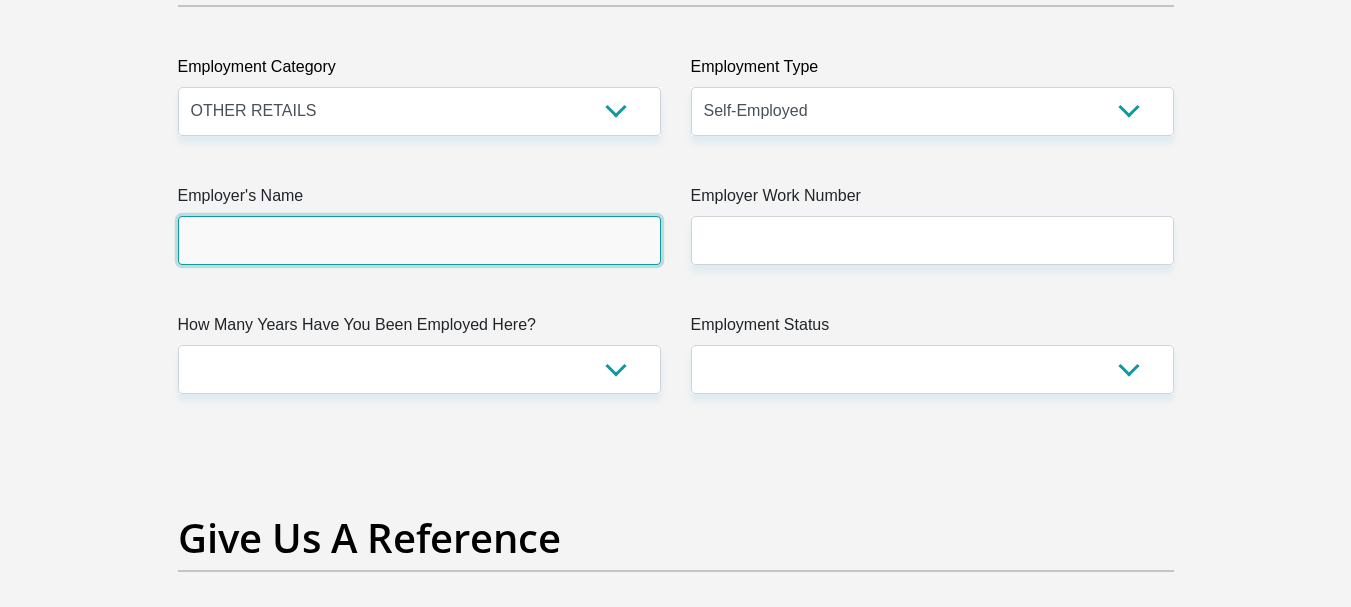 click on "Employer's Name" at bounding box center [419, 240] 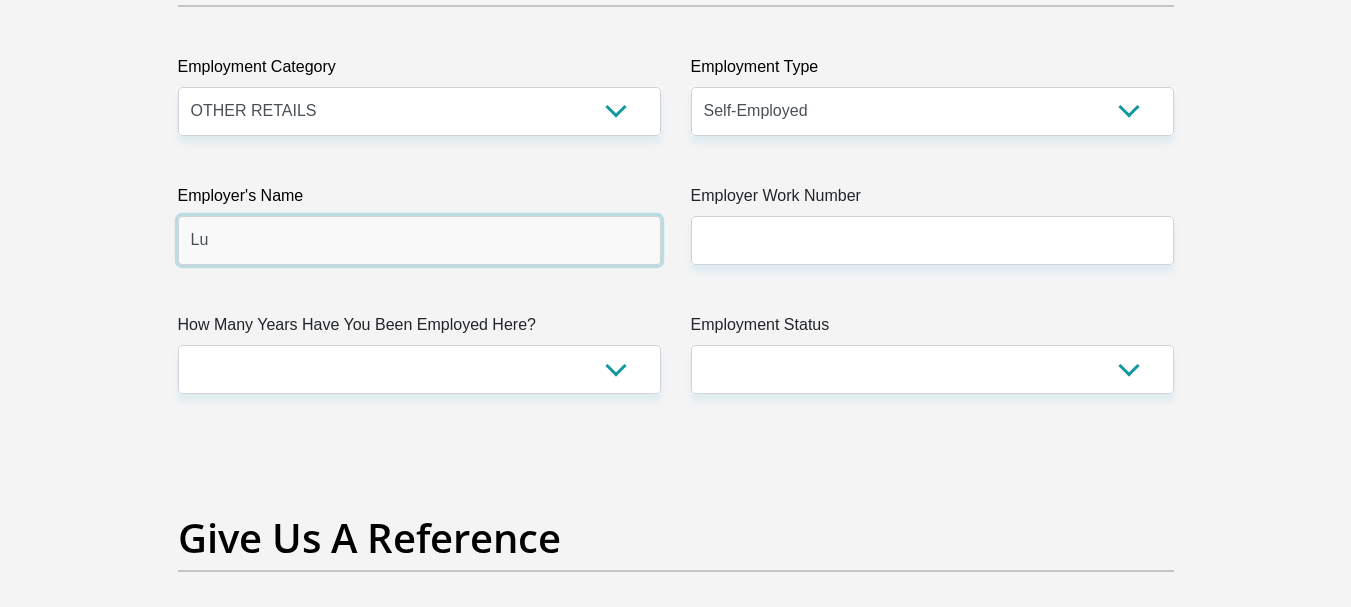 type on "L" 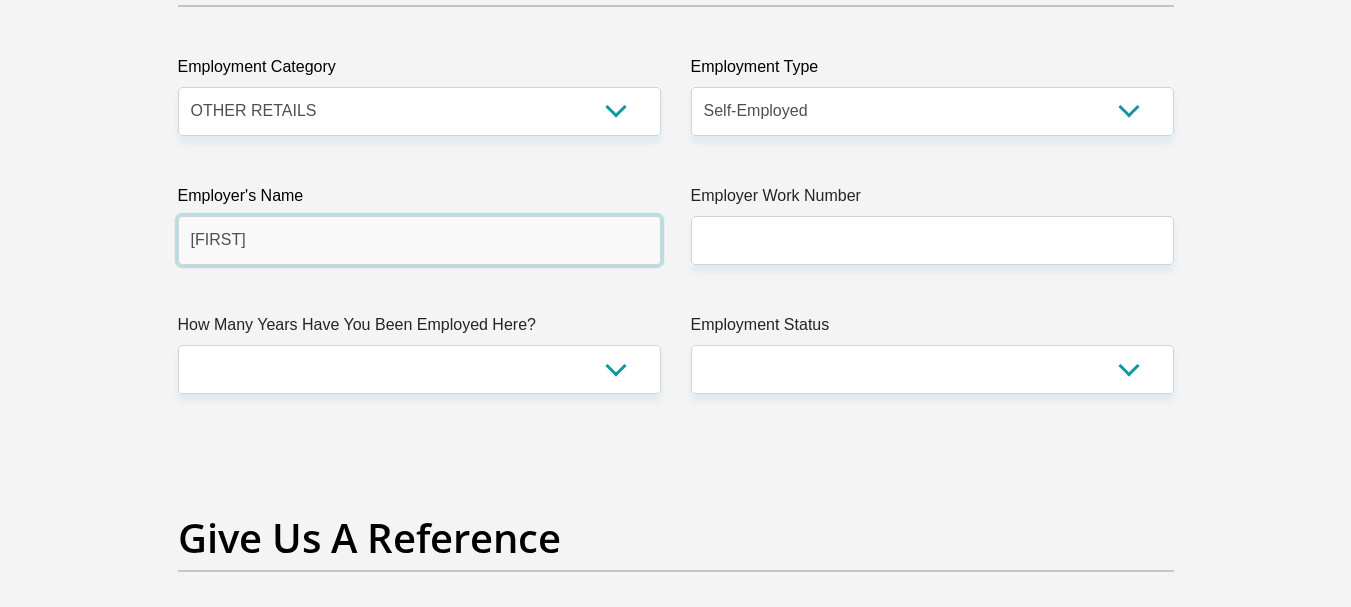 type on "Lungelo" 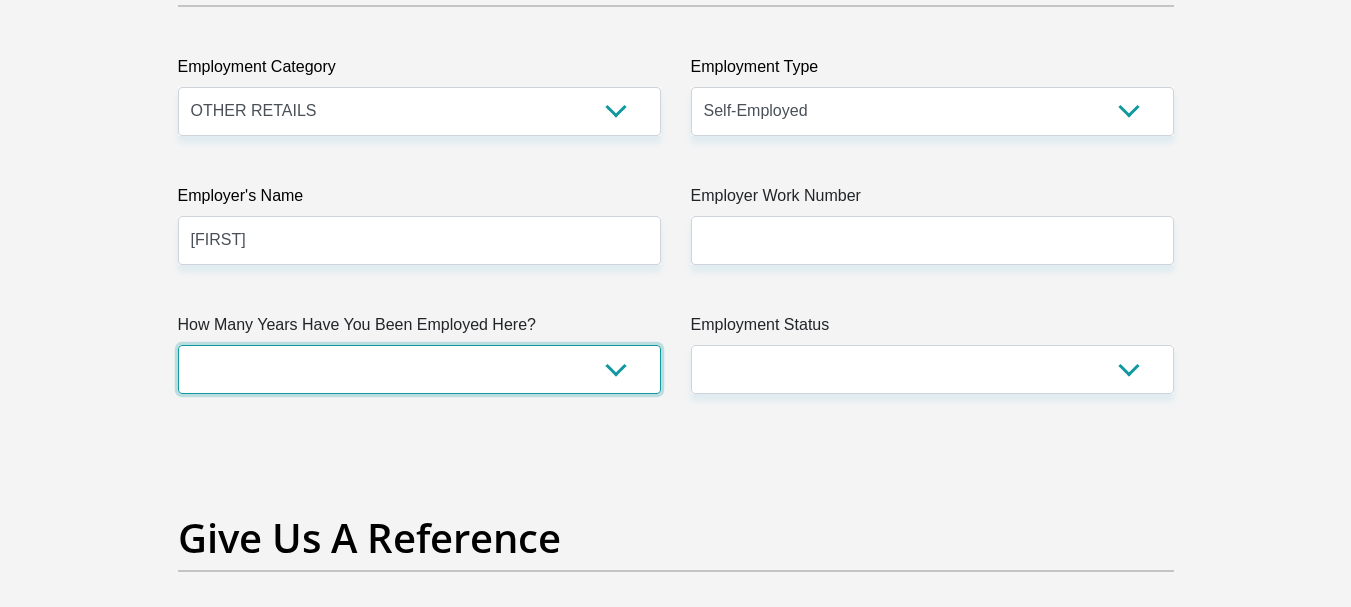 click on "less than 1 year
1-3 years
3-5 years
5+ years" at bounding box center [419, 369] 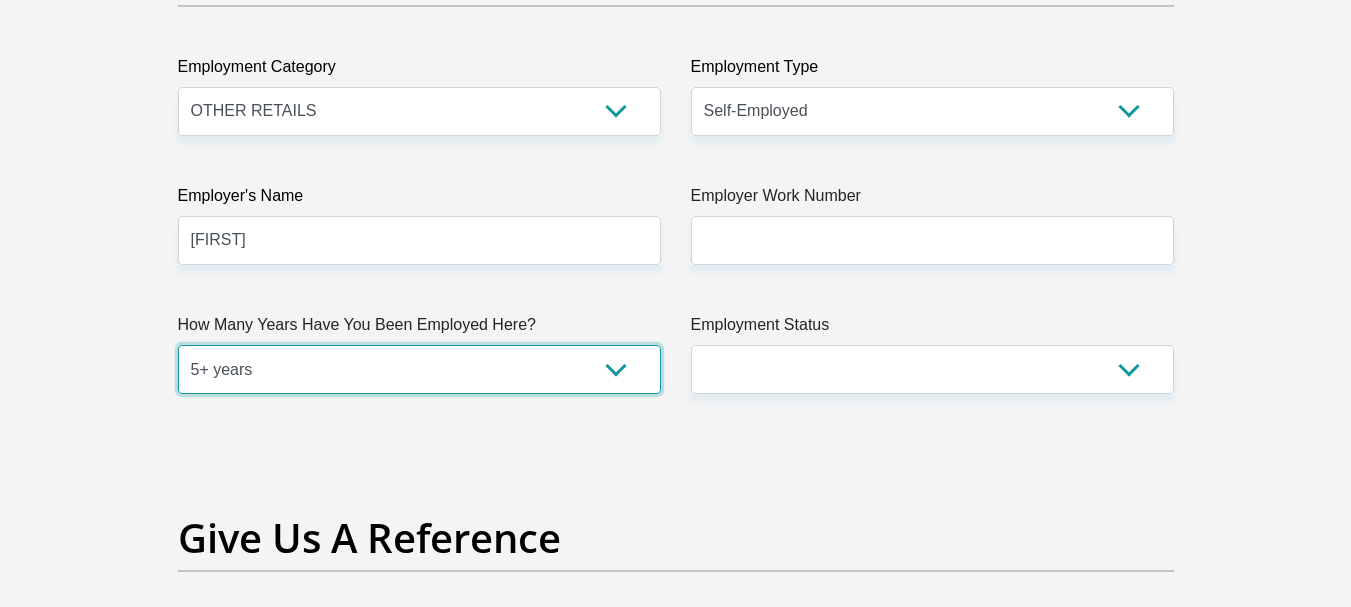 click on "less than 1 year
1-3 years
3-5 years
5+ years" at bounding box center [419, 369] 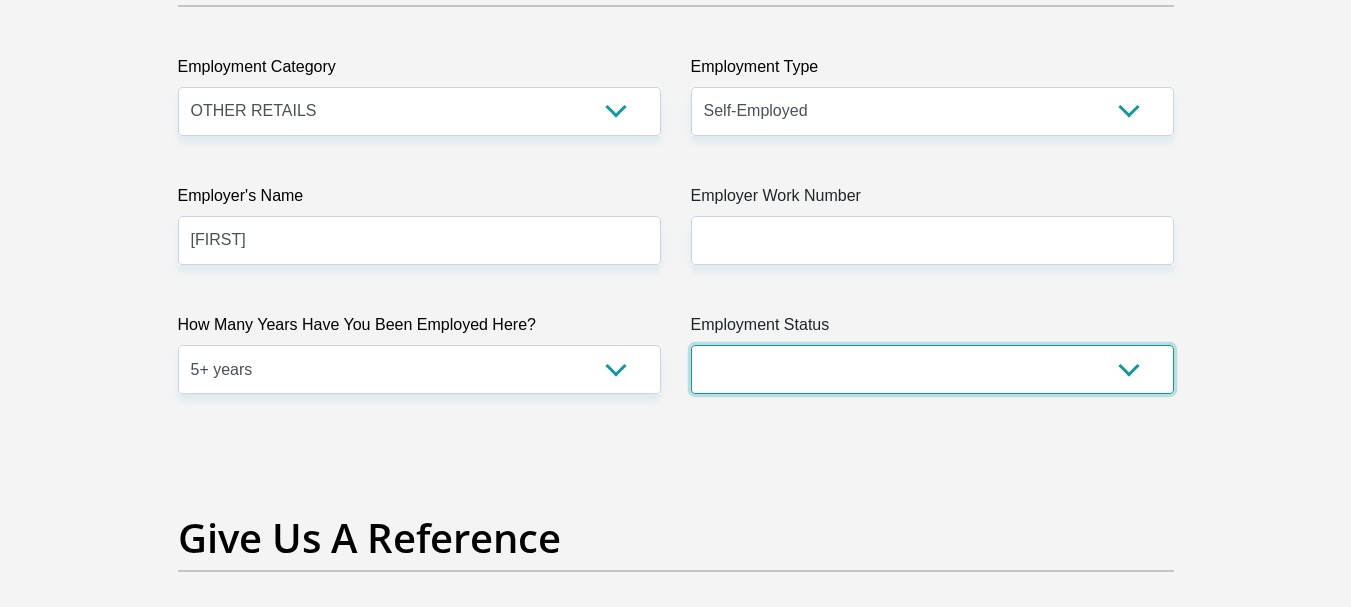 click on "Permanent/Full-time
Part-time/Casual
Contract Worker
Self-Employed
Housewife
Retired
Student
Medically Boarded
Disability
Unemployed" at bounding box center (932, 369) 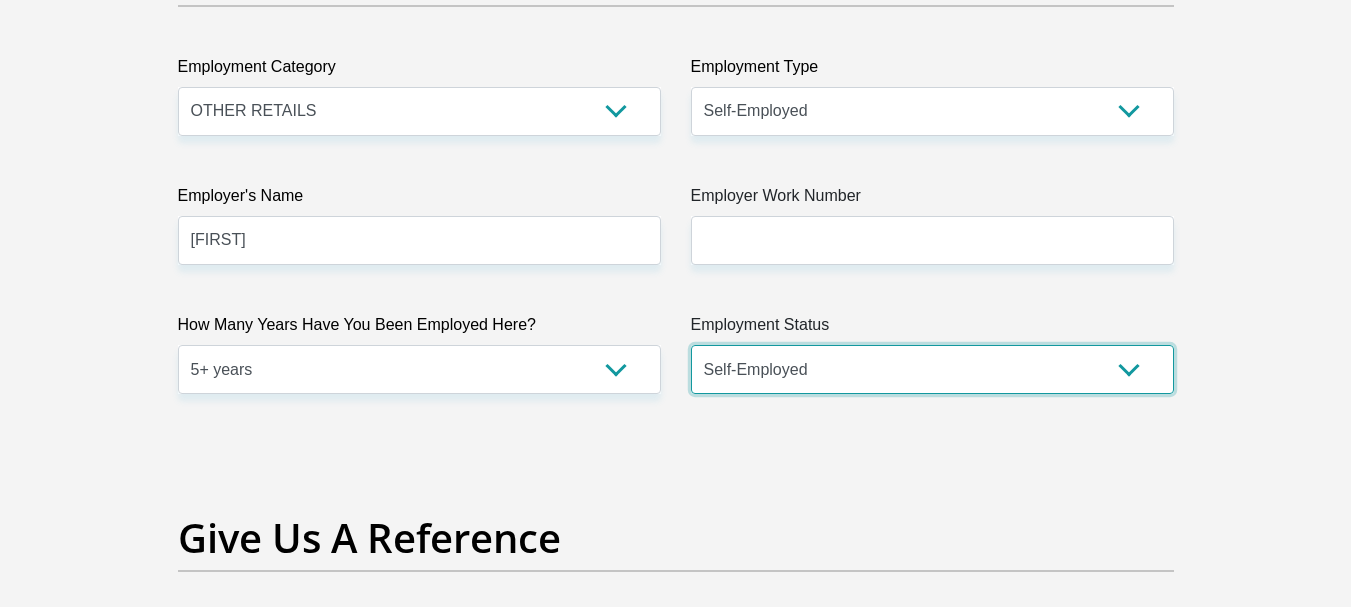 click on "Permanent/Full-time
Part-time/Casual
Contract Worker
Self-Employed
Housewife
Retired
Student
Medically Boarded
Disability
Unemployed" at bounding box center [932, 369] 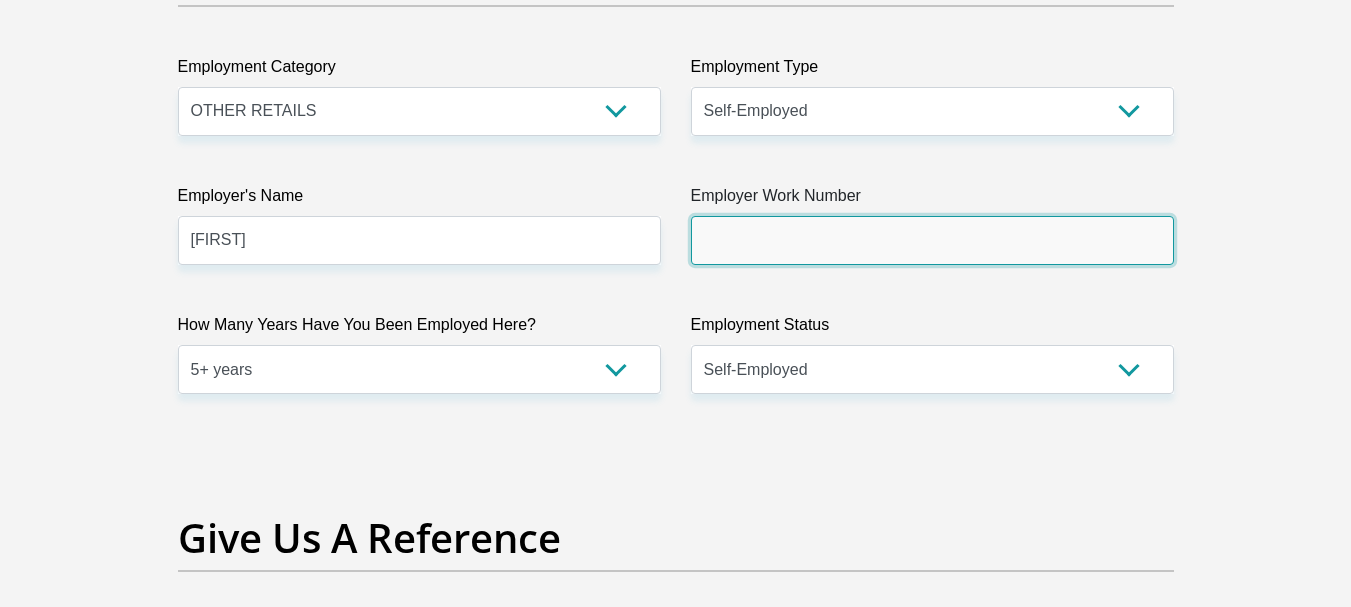 click on "Employer Work Number" at bounding box center [932, 240] 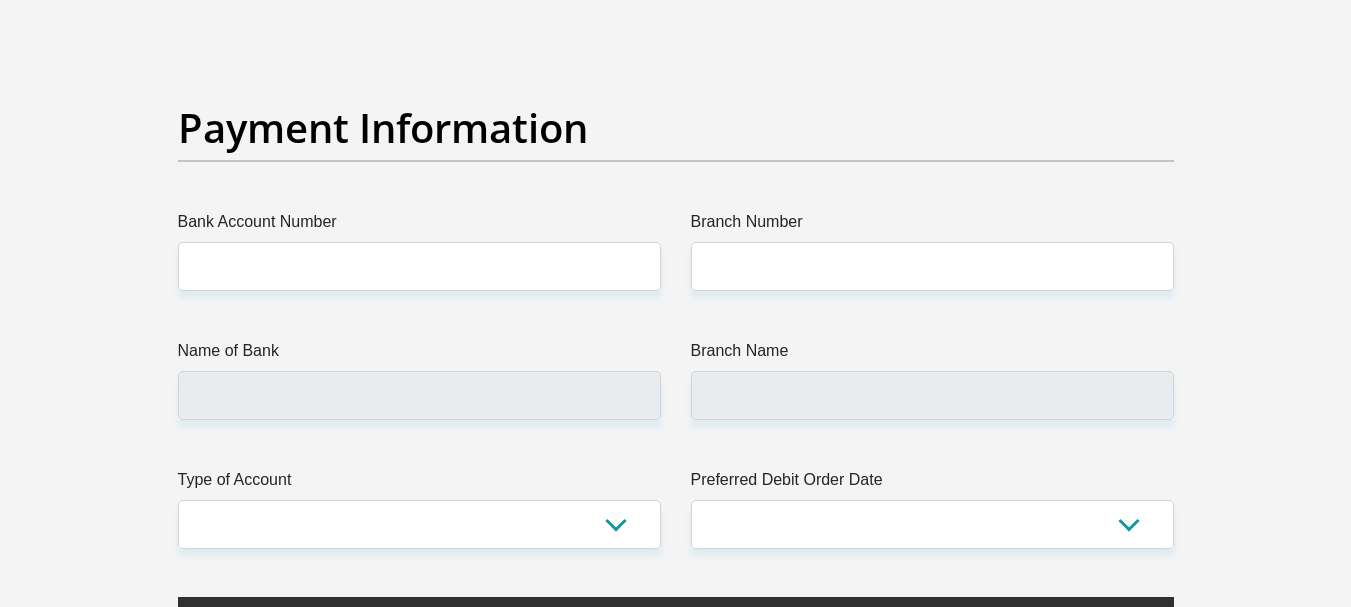 scroll, scrollTop: 4600, scrollLeft: 0, axis: vertical 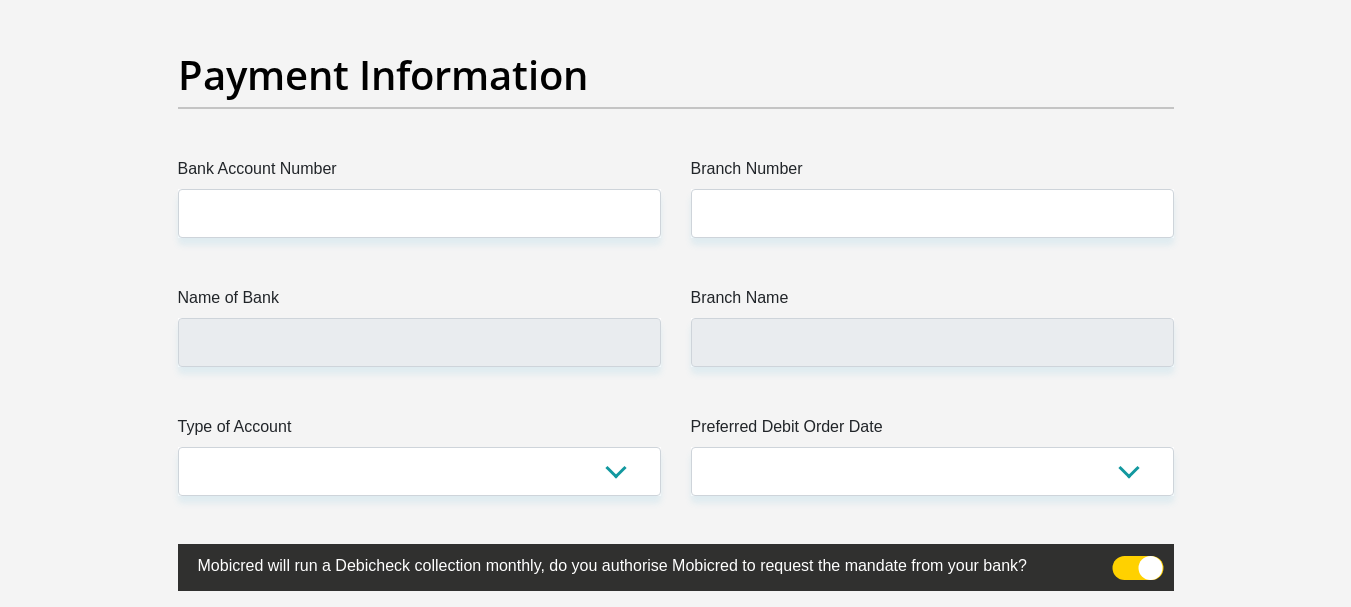 type on "0780698350" 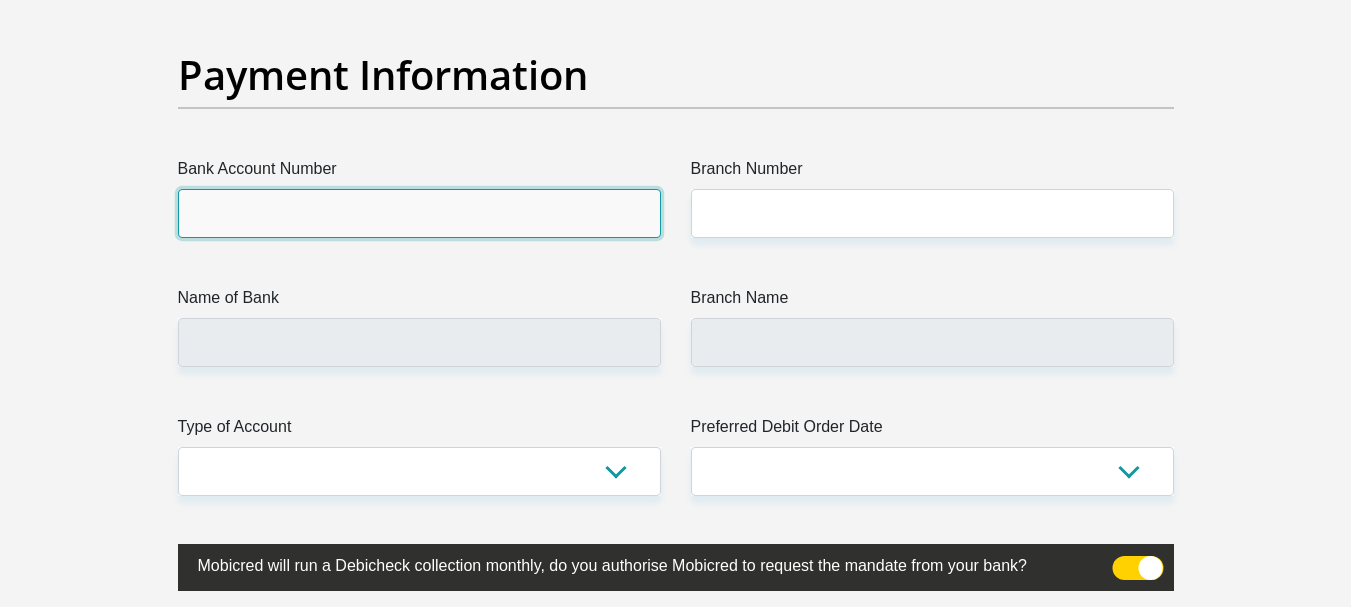 click on "Bank Account Number" at bounding box center (419, 213) 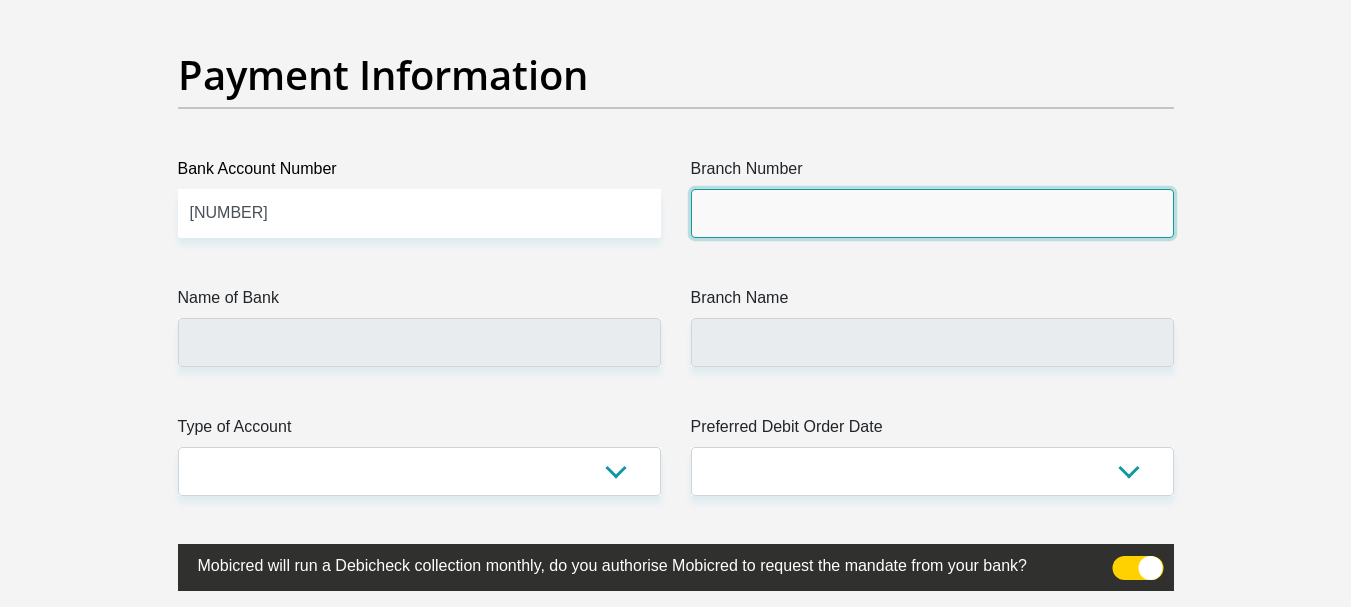 click on "Branch Number" at bounding box center (932, 213) 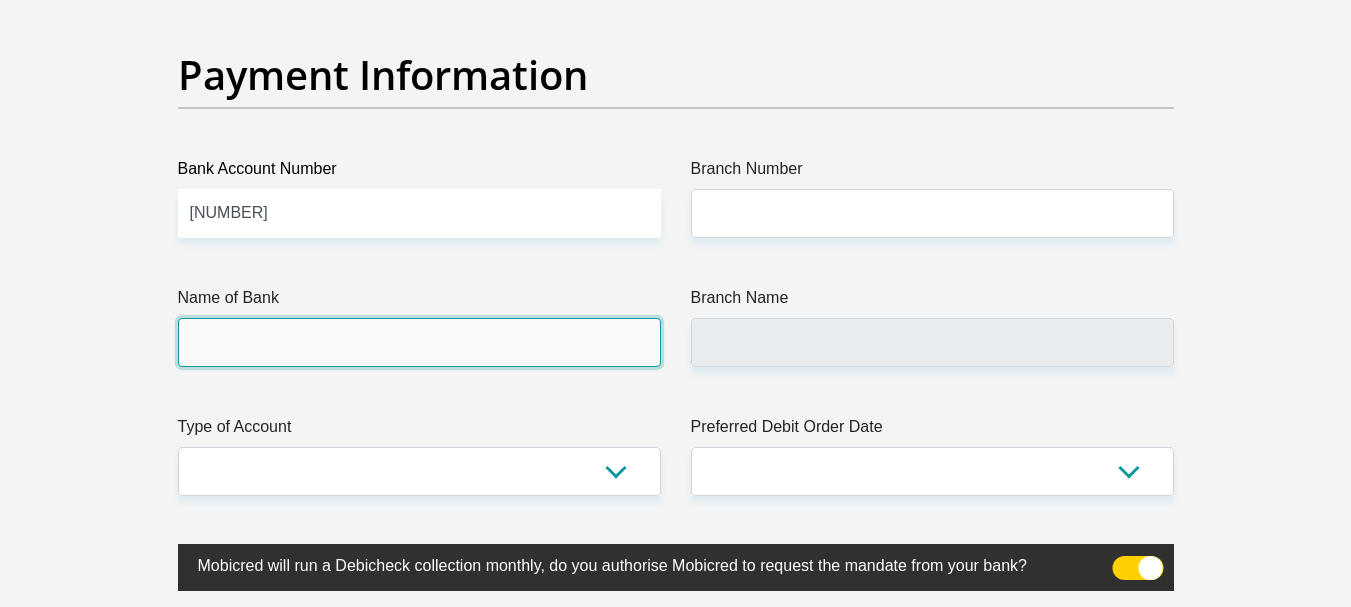 click on "Name of Bank" at bounding box center [419, 342] 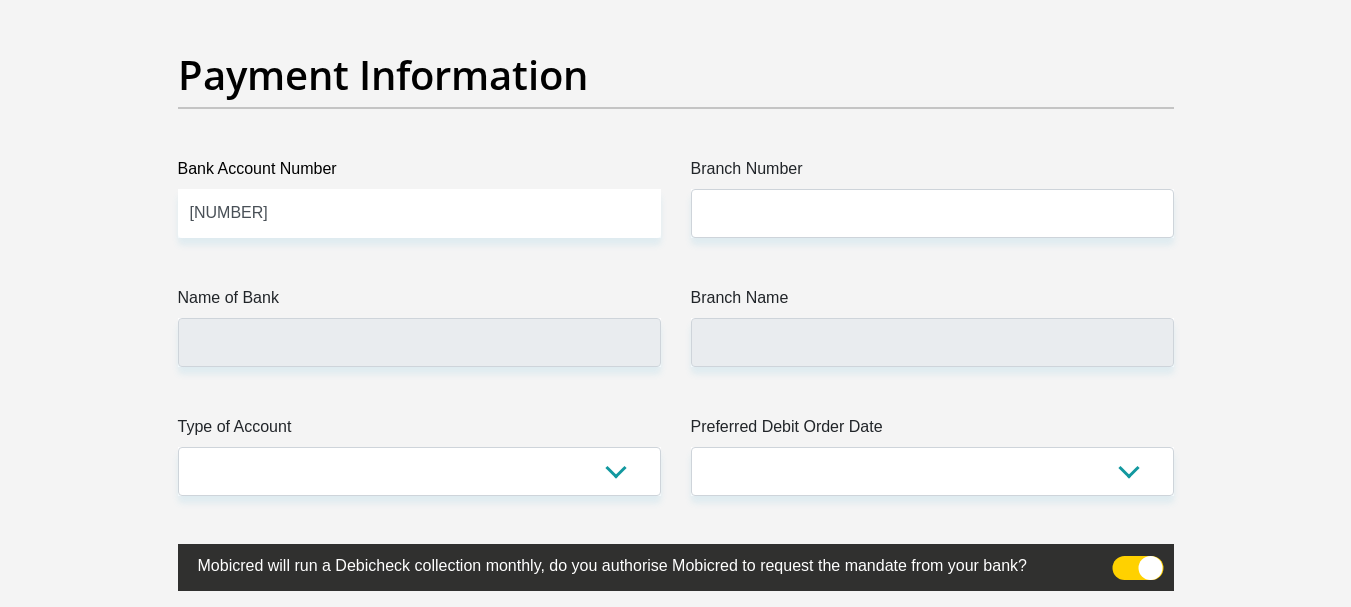 click on "Title
Mr
Ms
Mrs
Dr
Other
First Name
LungeloGraduation
Surname
Mhlongo
ID Number
9907035935086
Please input valid ID number
Race
Black
Coloured
Indian
White
Other
Contact Number
0780698350
Please input valid contact number
Nationality
South Africa
Afghanistan
Aland Islands  Albania" at bounding box center (676, -1033) 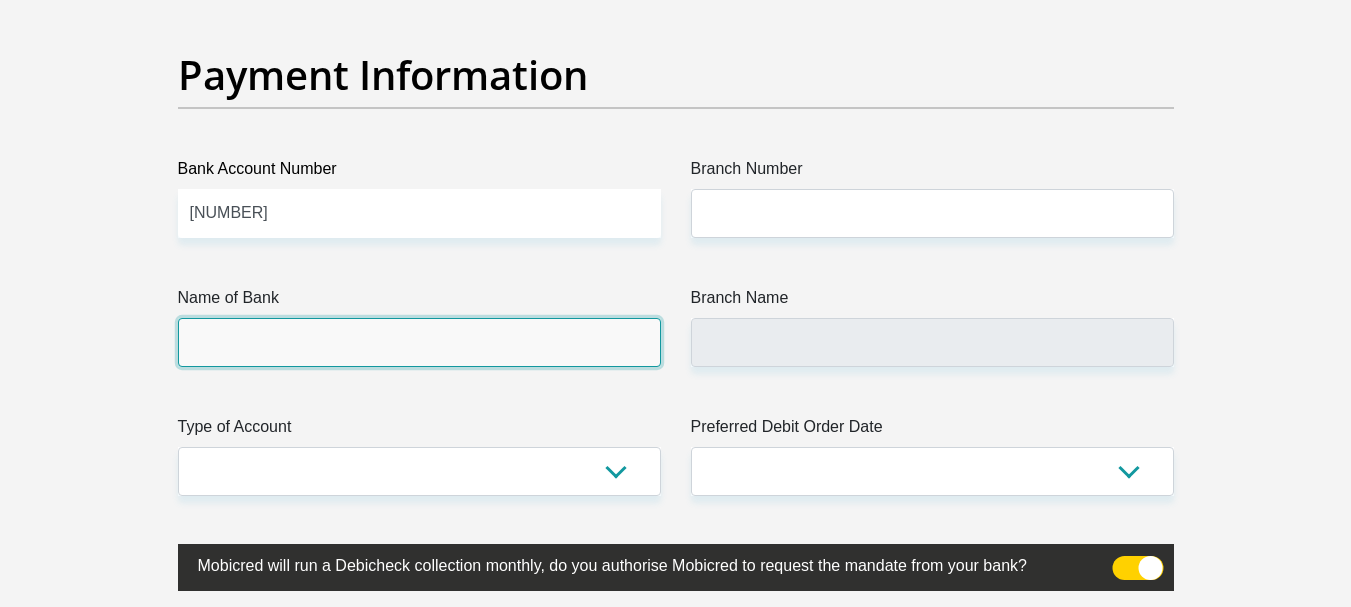 click on "Name of Bank" at bounding box center [419, 342] 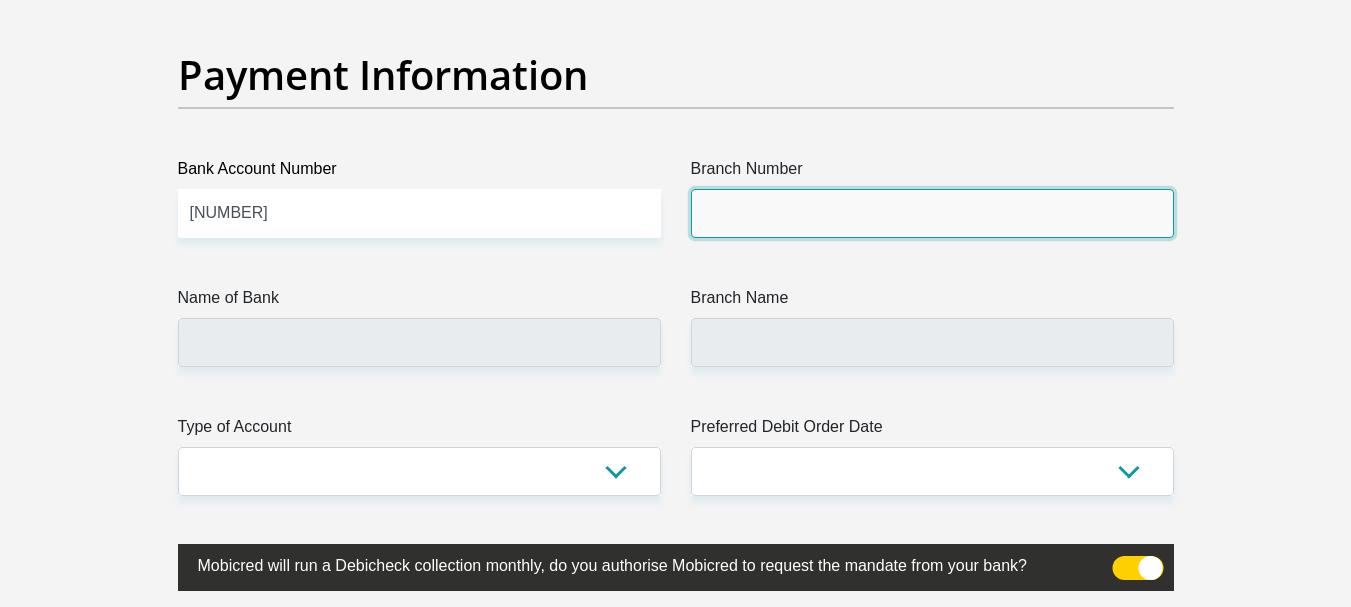 click on "Branch Number" at bounding box center [932, 213] 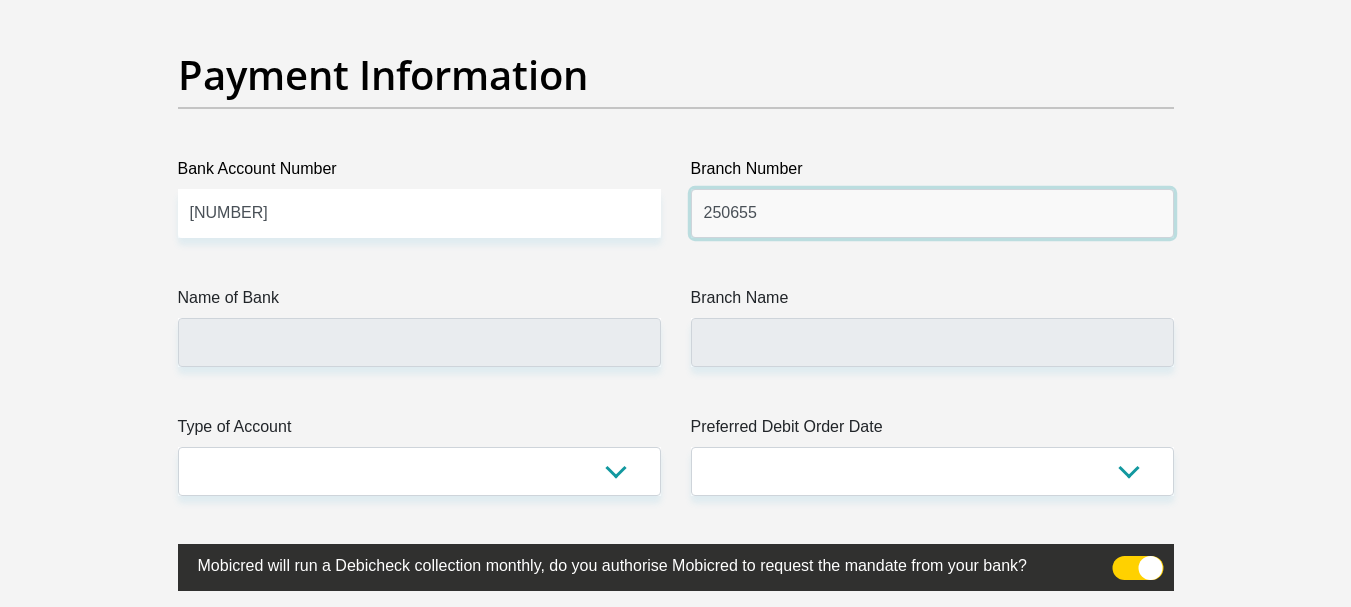 type on "250655" 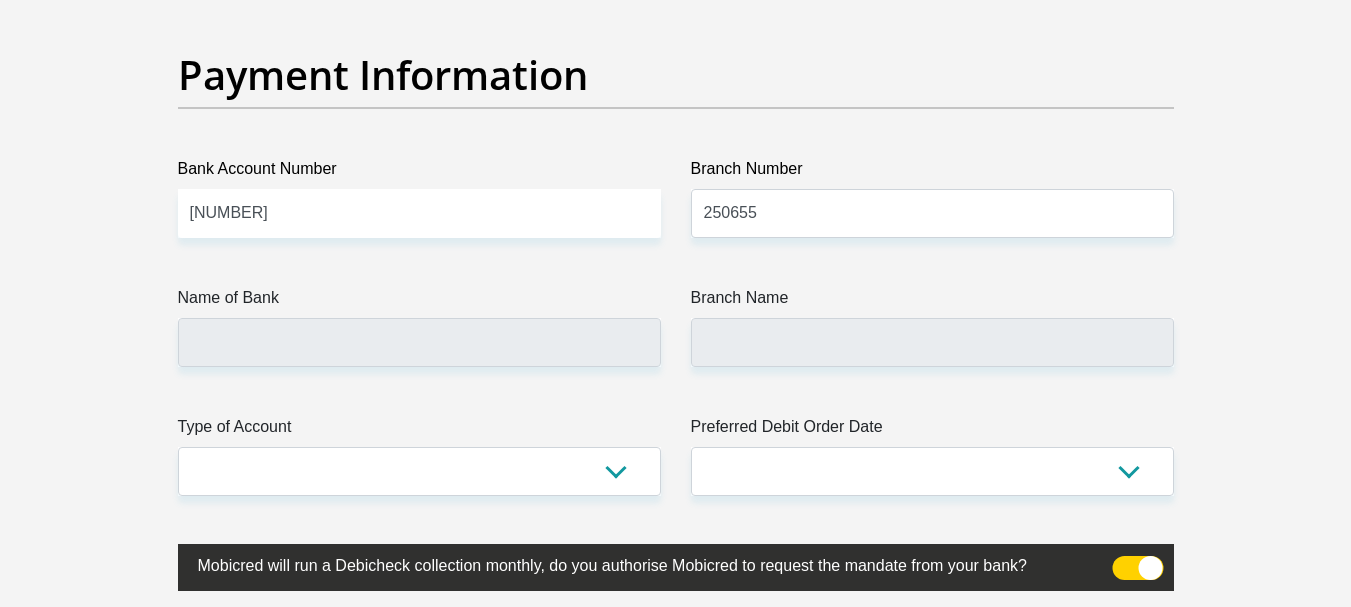 click on "Title
Mr
Ms
Mrs
Dr
Other
First Name
LungeloGraduation
Surname
Mhlongo
ID Number
9907035935086
Please input valid ID number
Race
Black
Coloured
Indian
White
Other
Contact Number
0780698350
Please input valid contact number
Nationality
South Africa
Afghanistan
Aland Islands  Albania" at bounding box center [676, -1033] 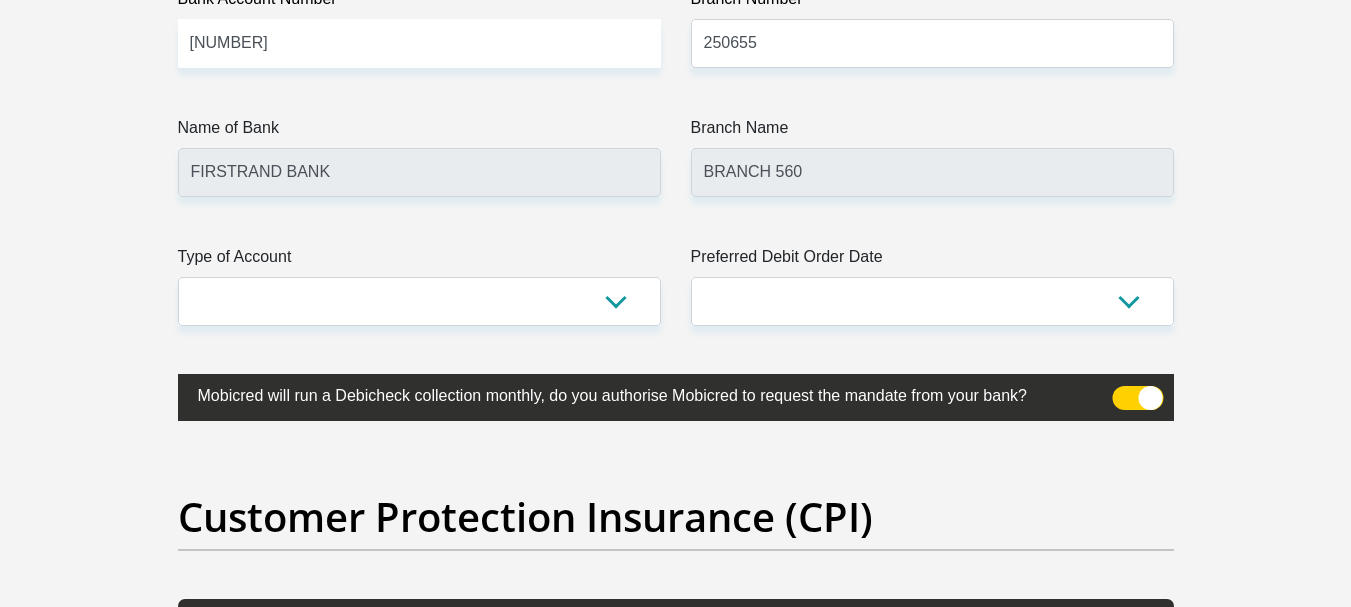 scroll, scrollTop: 4800, scrollLeft: 0, axis: vertical 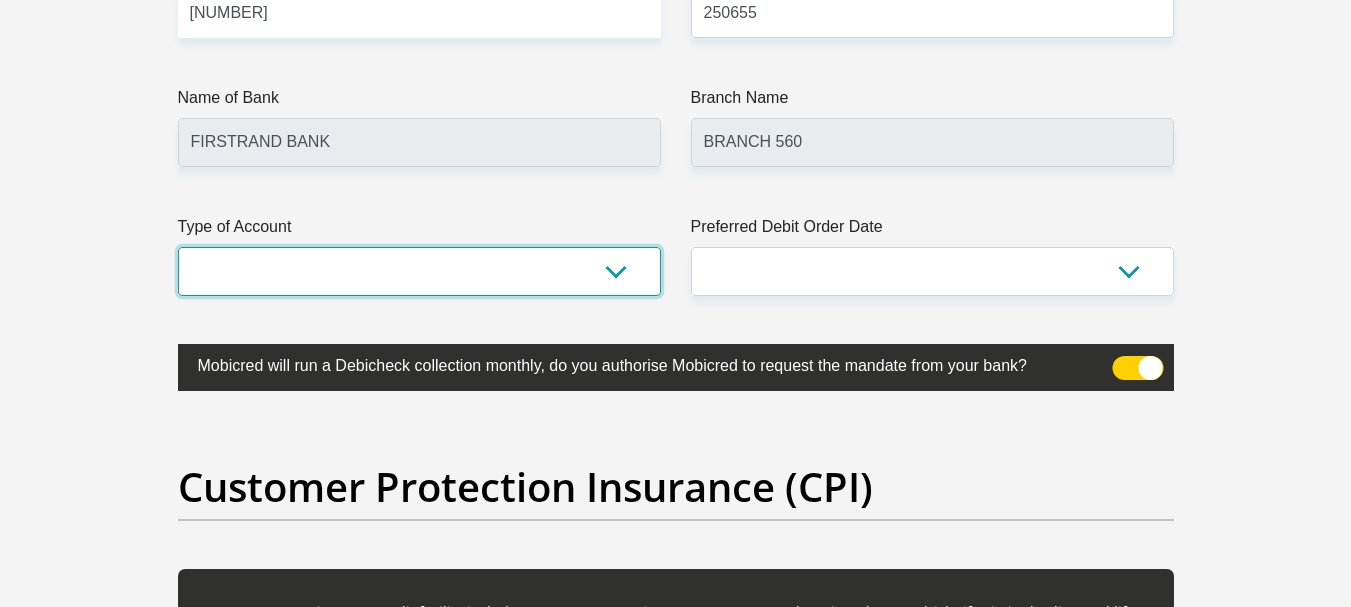click on "Cheque
Savings" at bounding box center (419, 271) 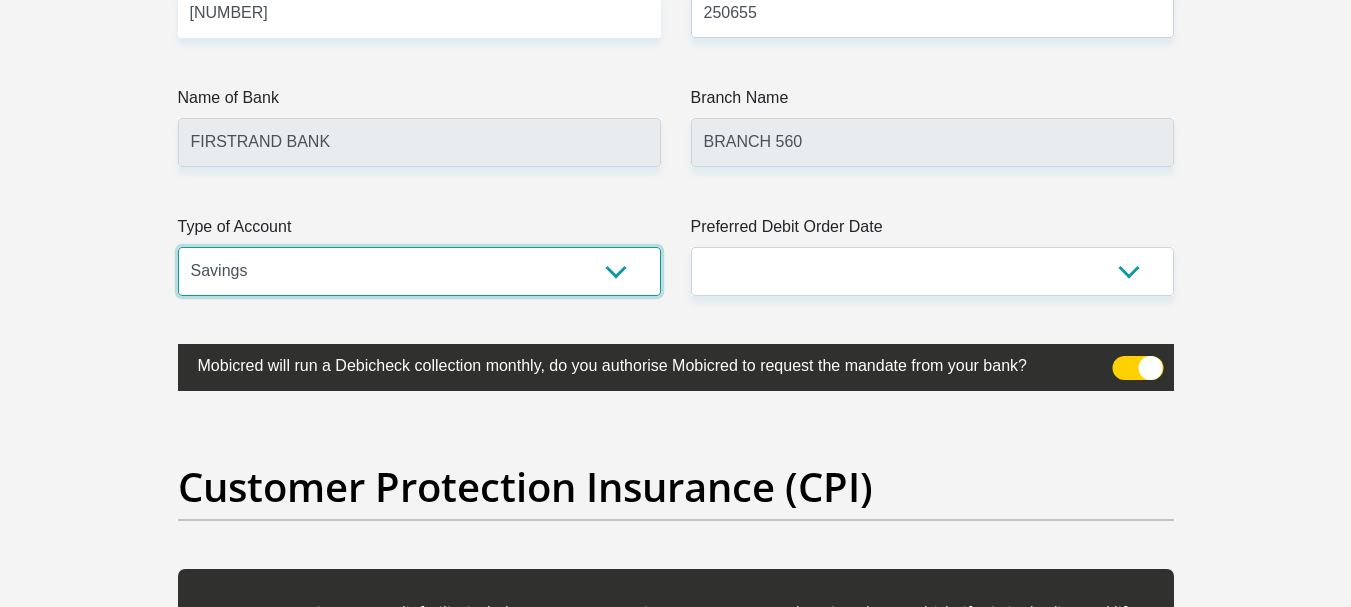 click on "Cheque
Savings" at bounding box center (419, 271) 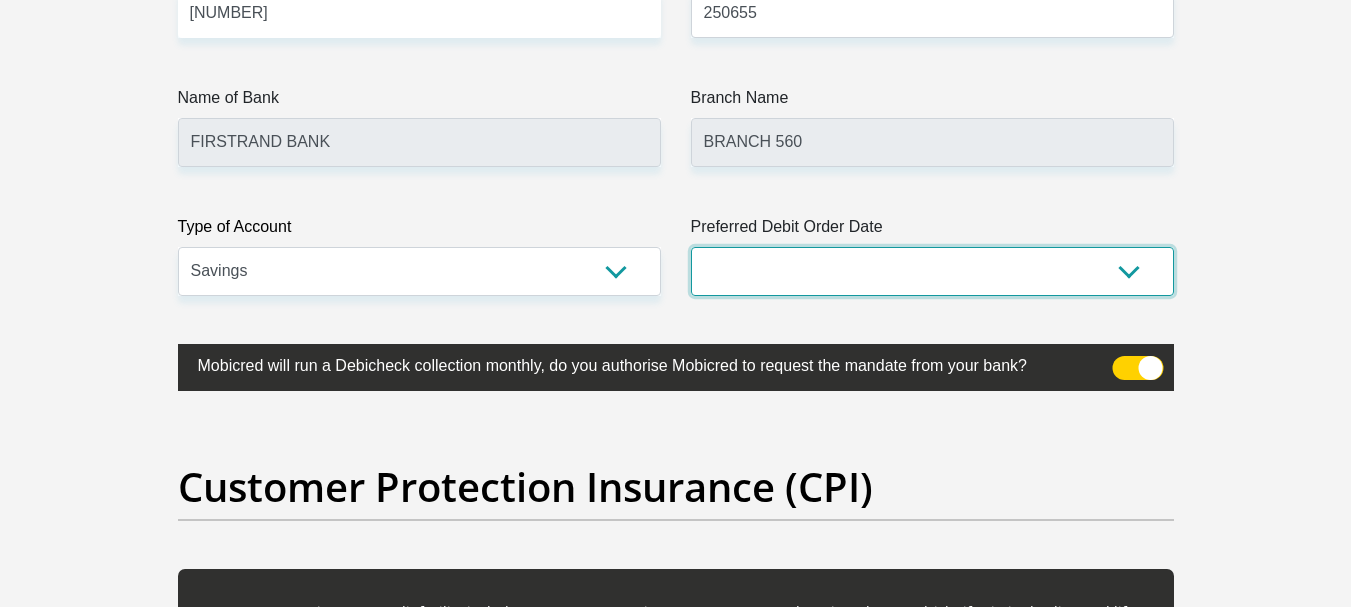 click on "1st
2nd
3rd
4th
5th
7th
18th
19th
20th
21st
22nd
23rd
24th
25th
26th
27th
28th
29th
30th" at bounding box center (932, 271) 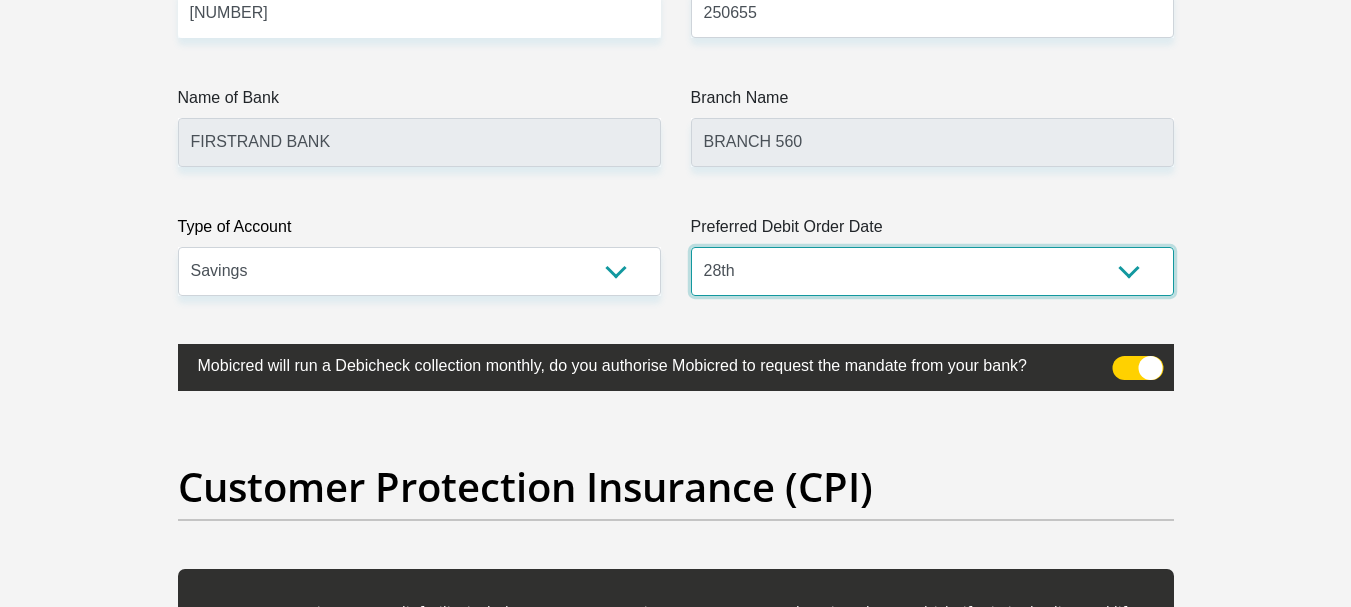 click on "1st
2nd
3rd
4th
5th
7th
18th
19th
20th
21st
22nd
23rd
24th
25th
26th
27th
28th
29th
30th" at bounding box center [932, 271] 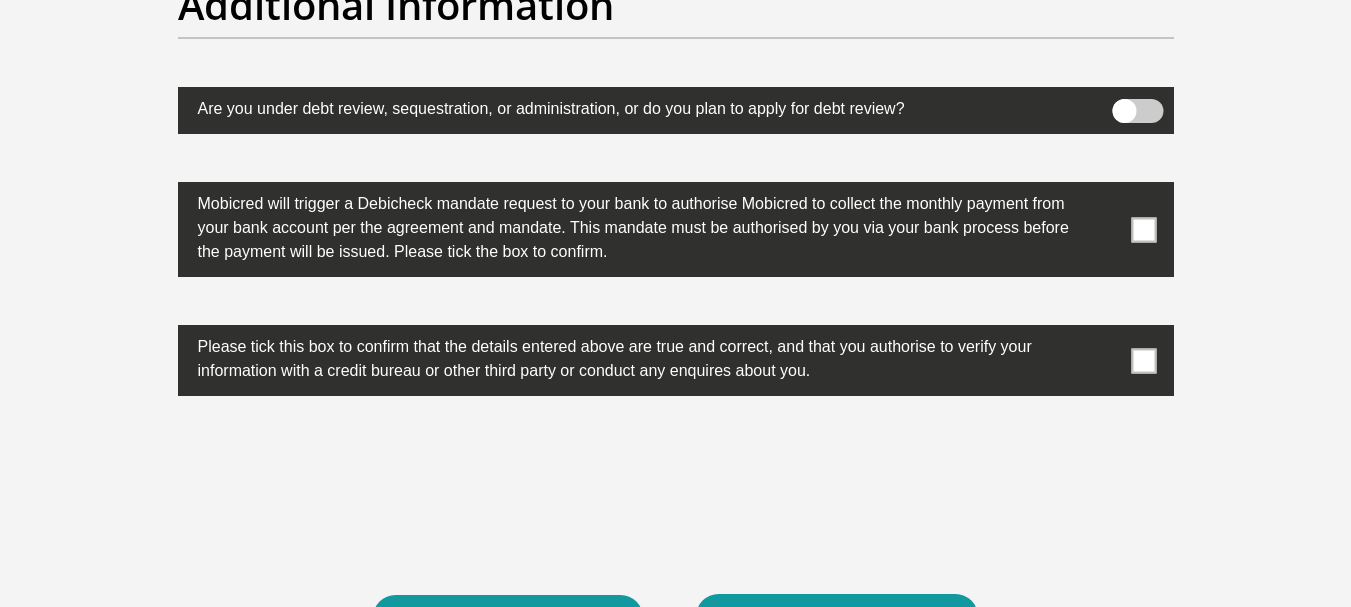 scroll, scrollTop: 6300, scrollLeft: 0, axis: vertical 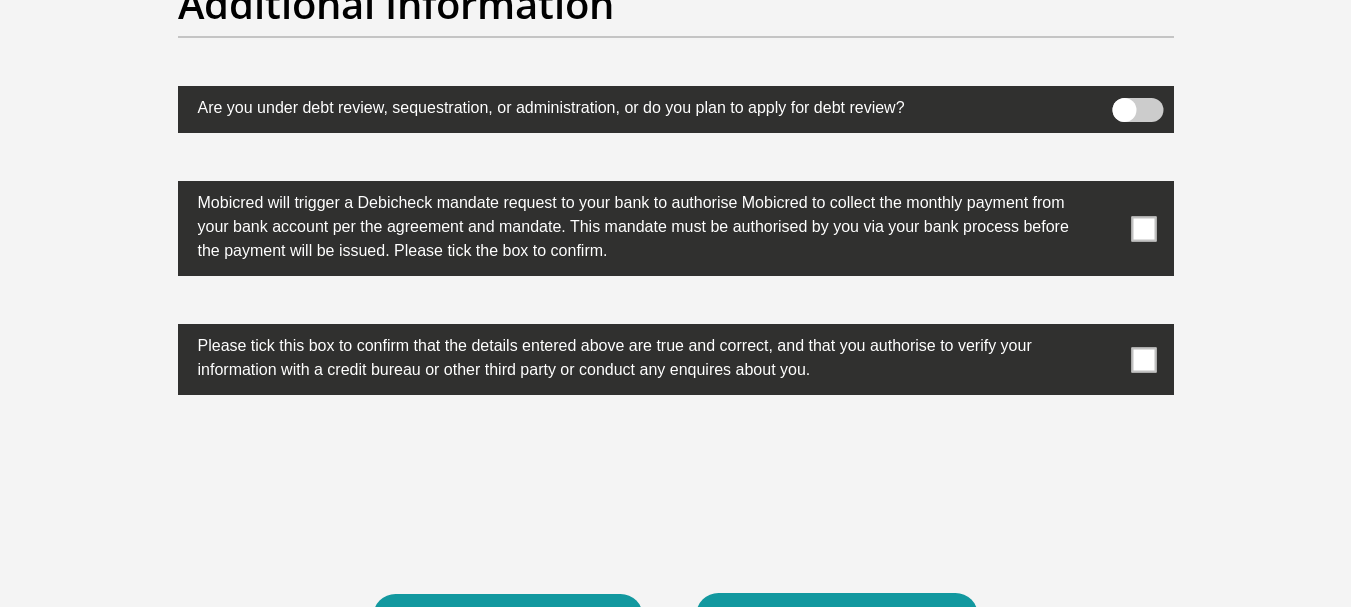 click at bounding box center [1143, 359] 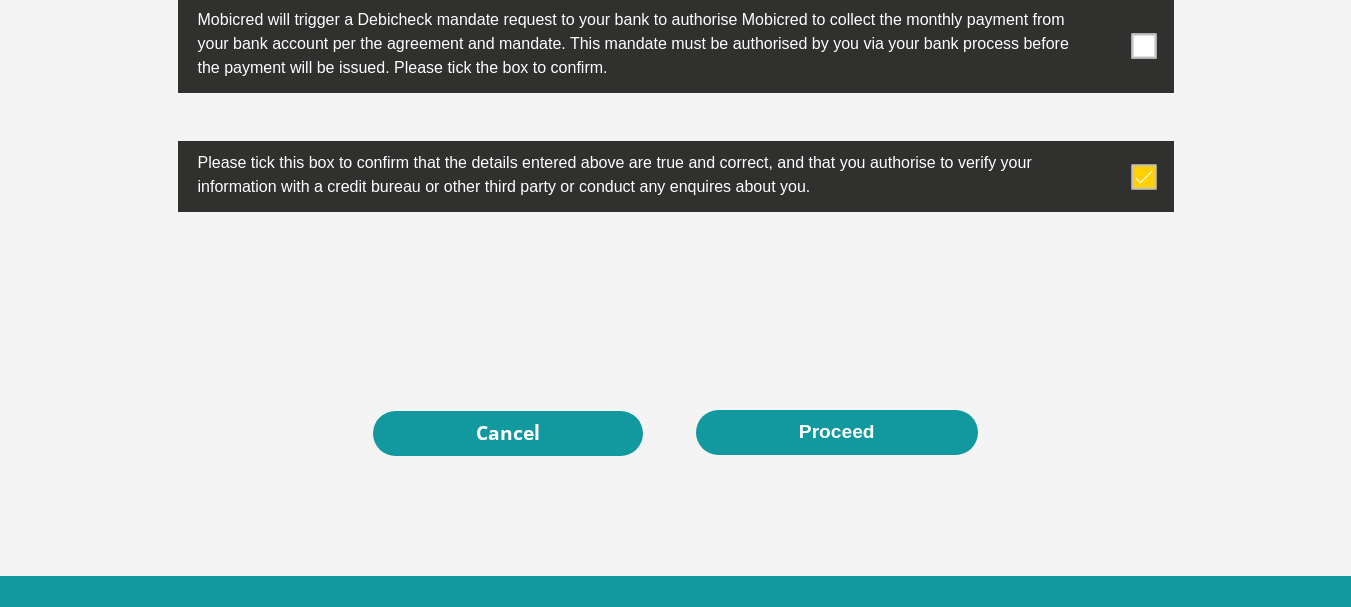 scroll, scrollTop: 6568, scrollLeft: 0, axis: vertical 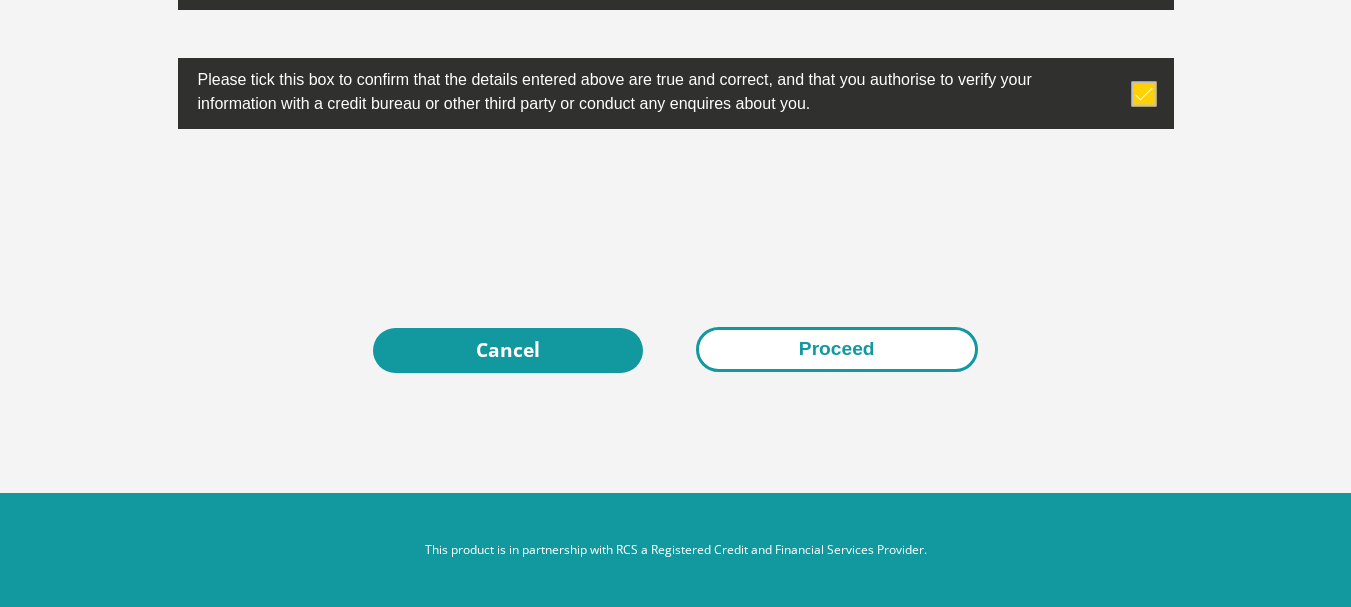 click on "Proceed" at bounding box center [837, 349] 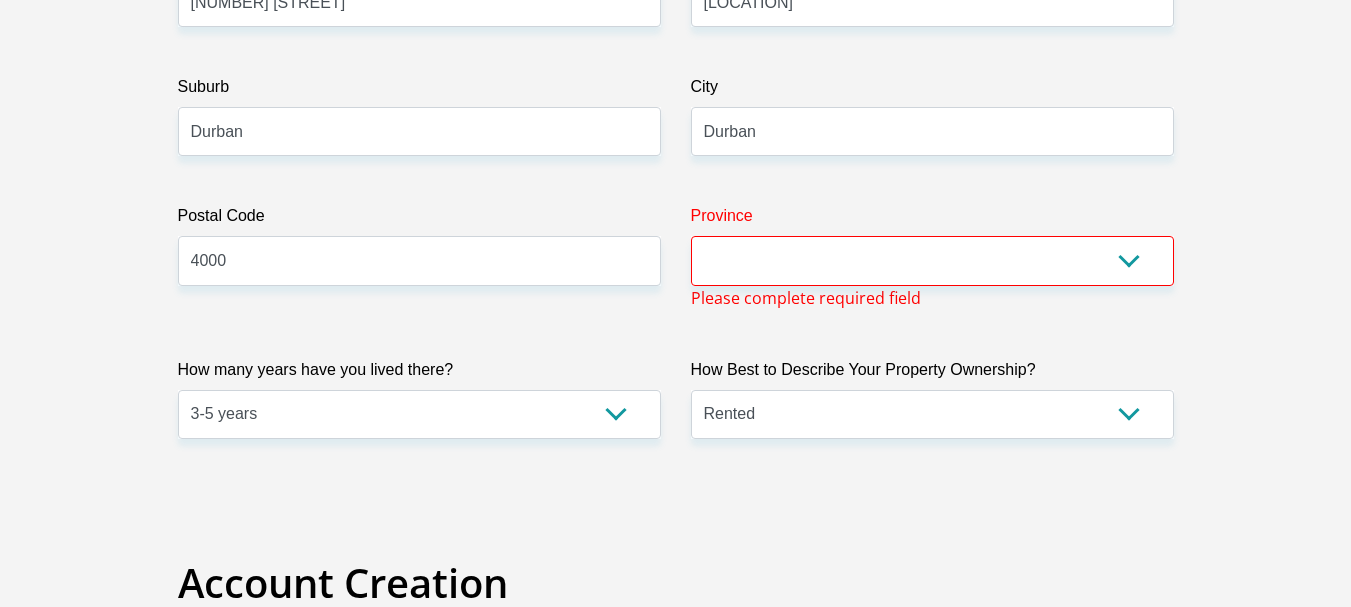 scroll, scrollTop: 1178, scrollLeft: 0, axis: vertical 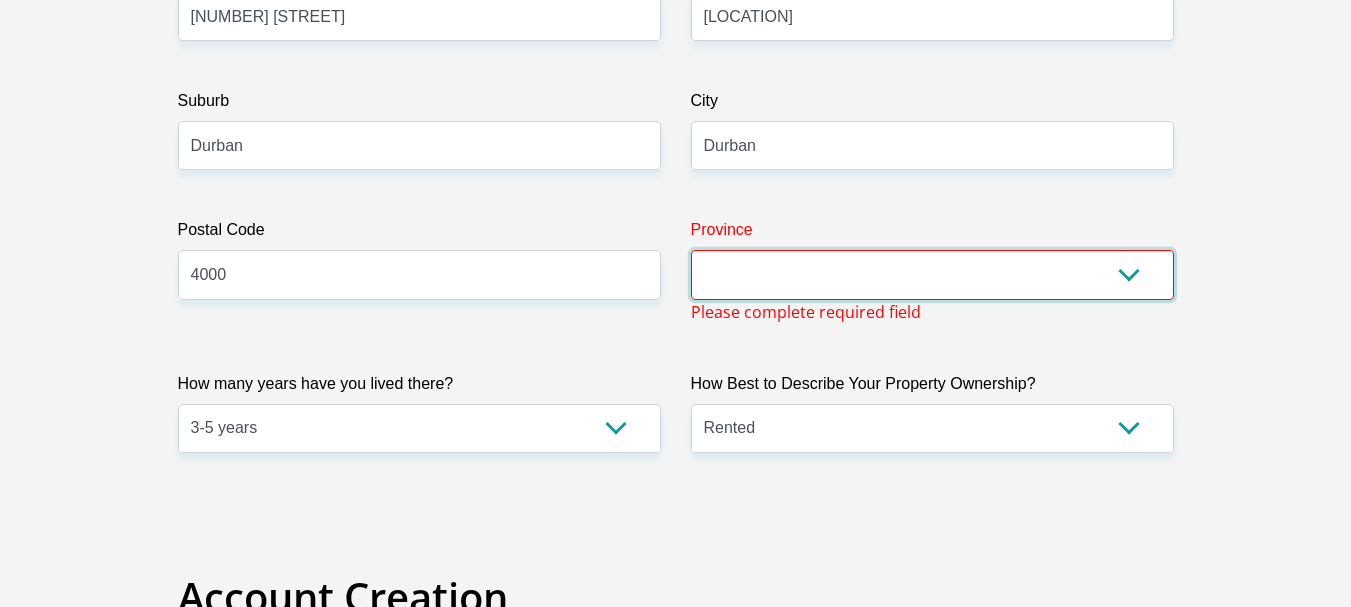 click on "Eastern Cape
Free State
Gauteng
KwaZulu-Natal
Limpopo
Mpumalanga
Northern Cape
North West
Western Cape" at bounding box center [932, 274] 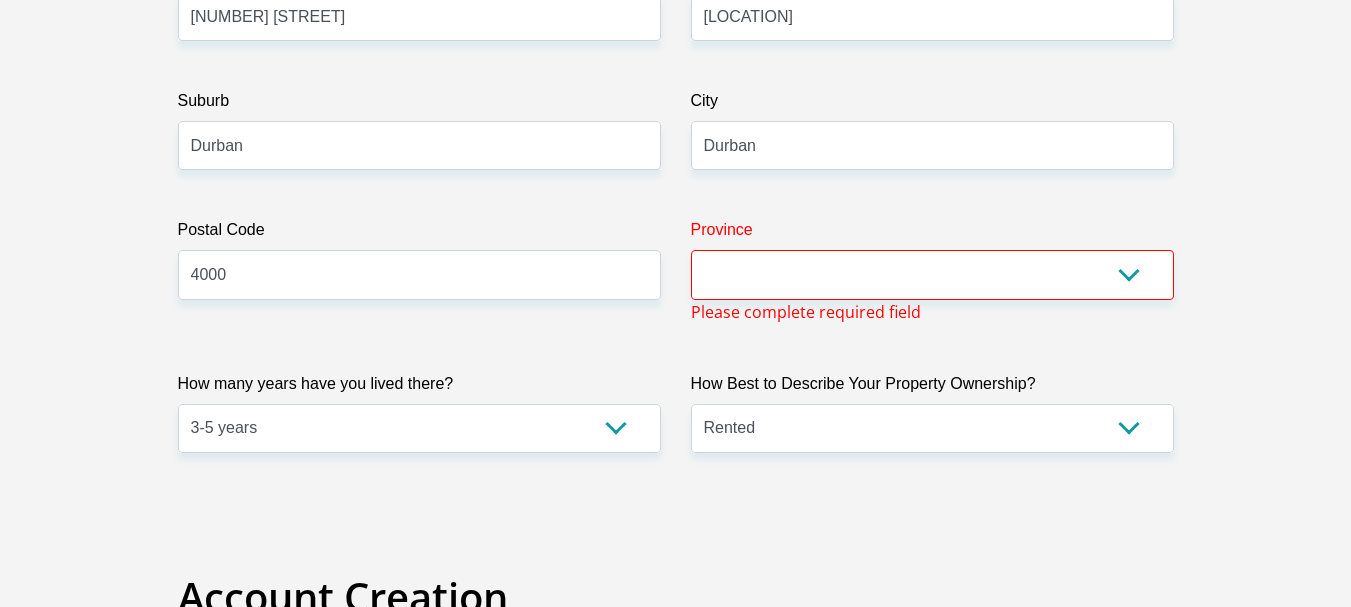 click on "Please complete required field" at bounding box center (806, 312) 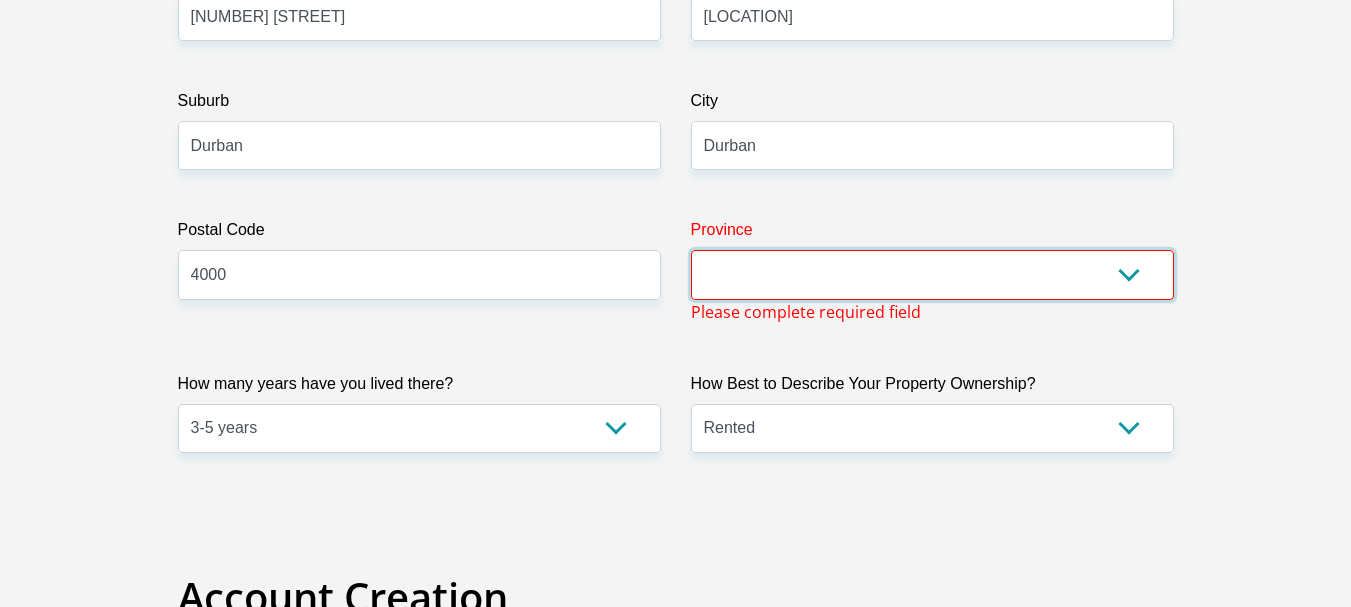 click on "Eastern Cape
Free State
Gauteng
KwaZulu-Natal
Limpopo
Mpumalanga
Northern Cape
North West
Western Cape" at bounding box center (932, 274) 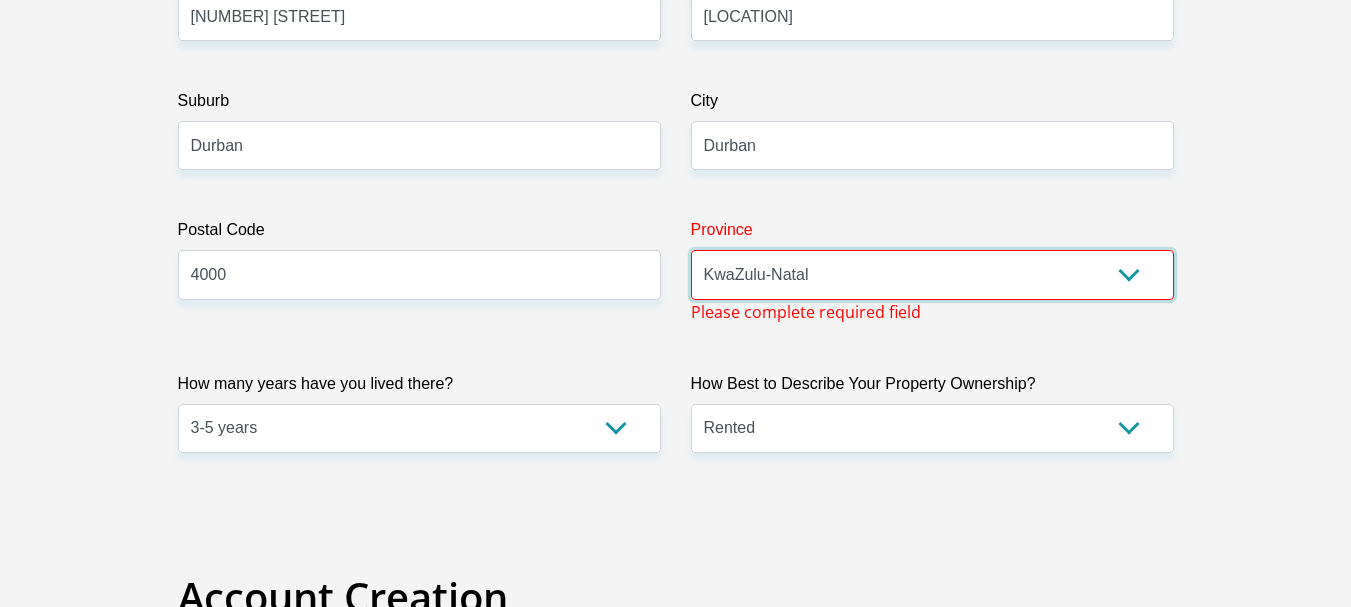 click on "Eastern Cape
Free State
Gauteng
KwaZulu-Natal
Limpopo
Mpumalanga
Northern Cape
North West
Western Cape" at bounding box center (932, 274) 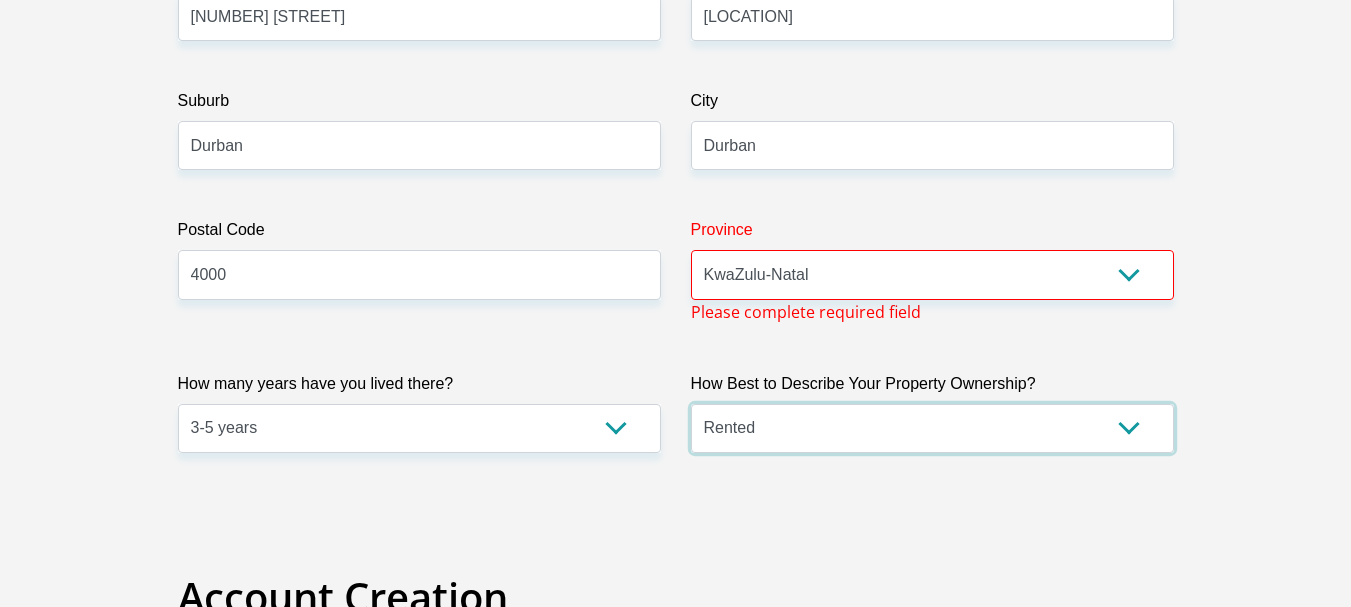 click on "Owned
Rented
Family Owned
Company Dwelling" at bounding box center [932, 428] 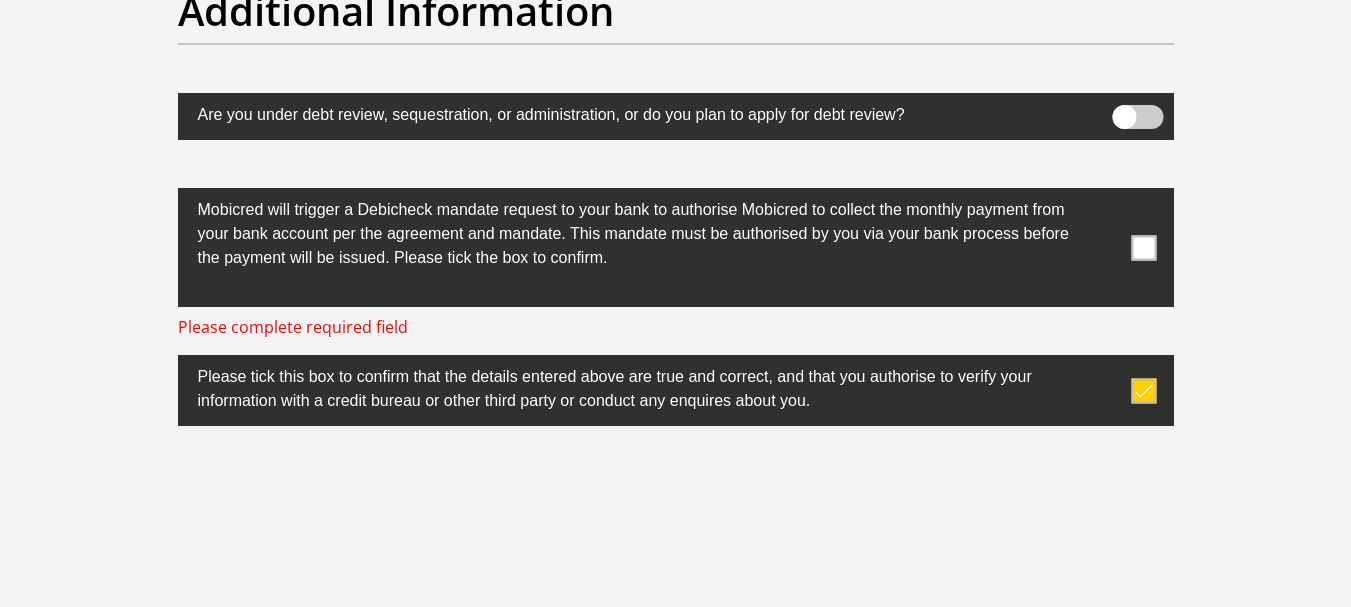 scroll, scrollTop: 6292, scrollLeft: 0, axis: vertical 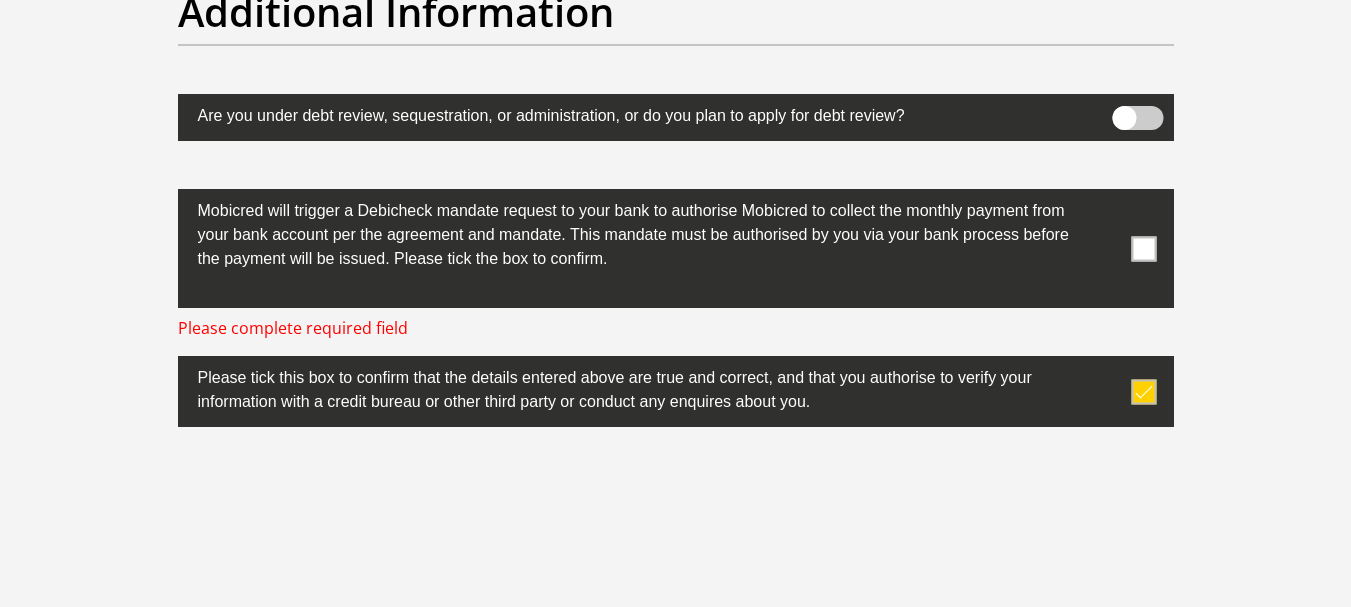 click at bounding box center (1143, 248) 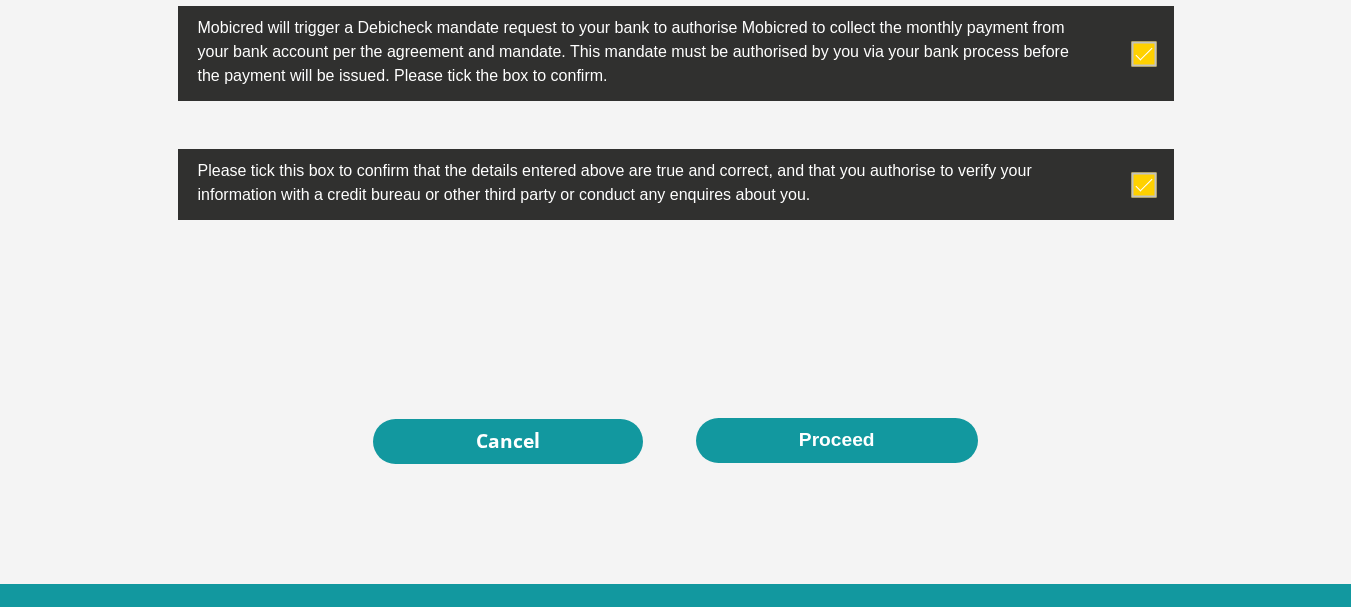 scroll, scrollTop: 6492, scrollLeft: 0, axis: vertical 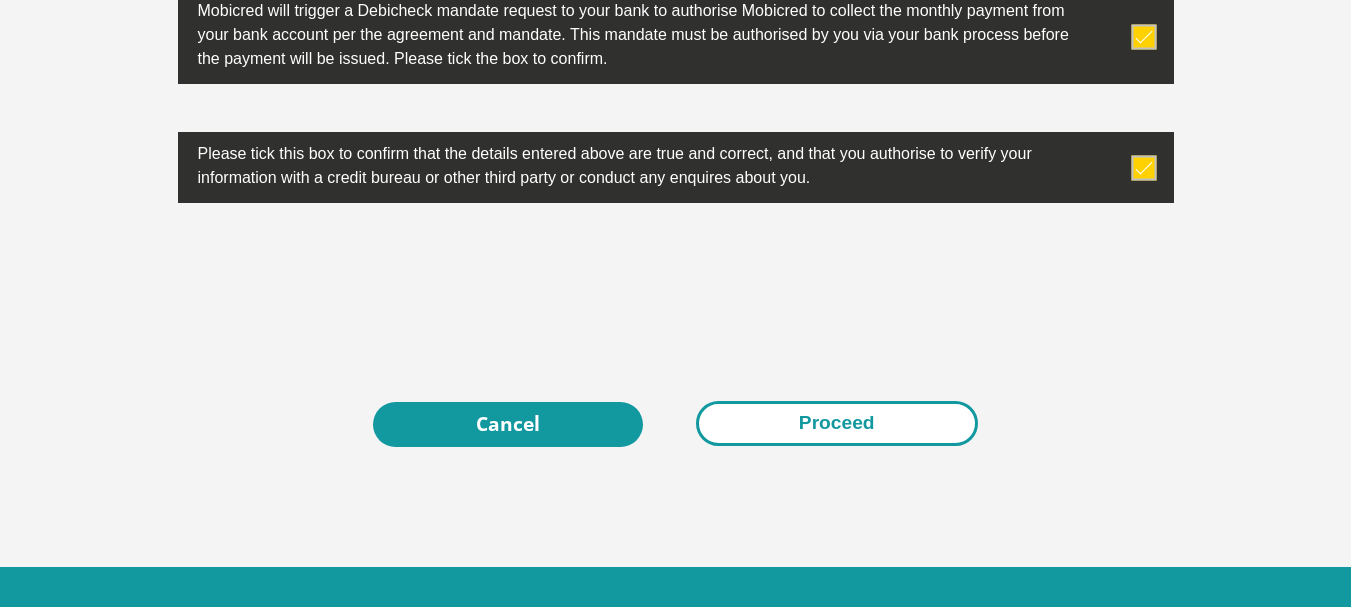 click on "Proceed" at bounding box center [837, 423] 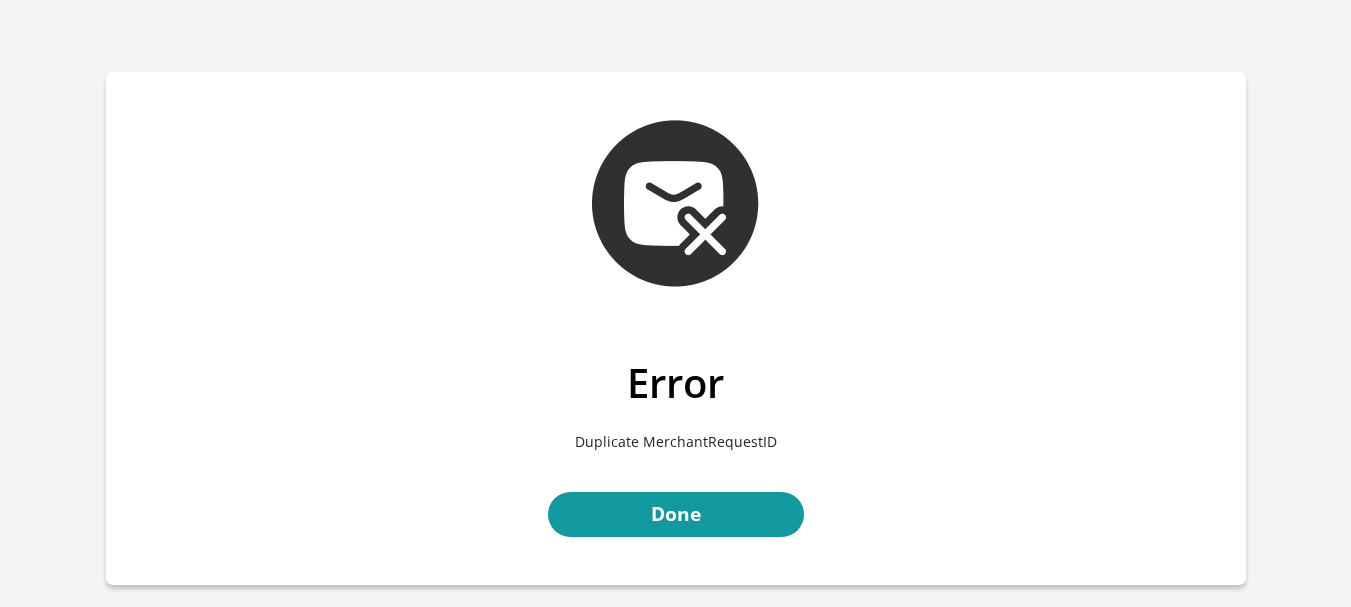 scroll, scrollTop: 0, scrollLeft: 0, axis: both 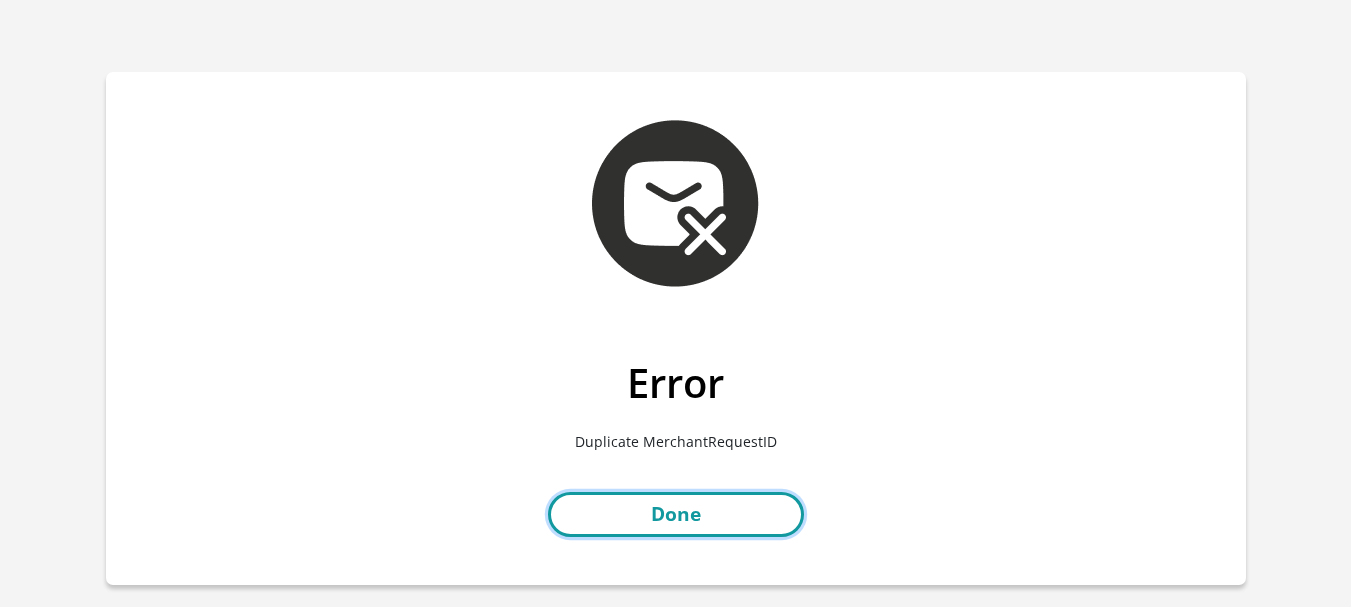 click on "Done" at bounding box center [676, 514] 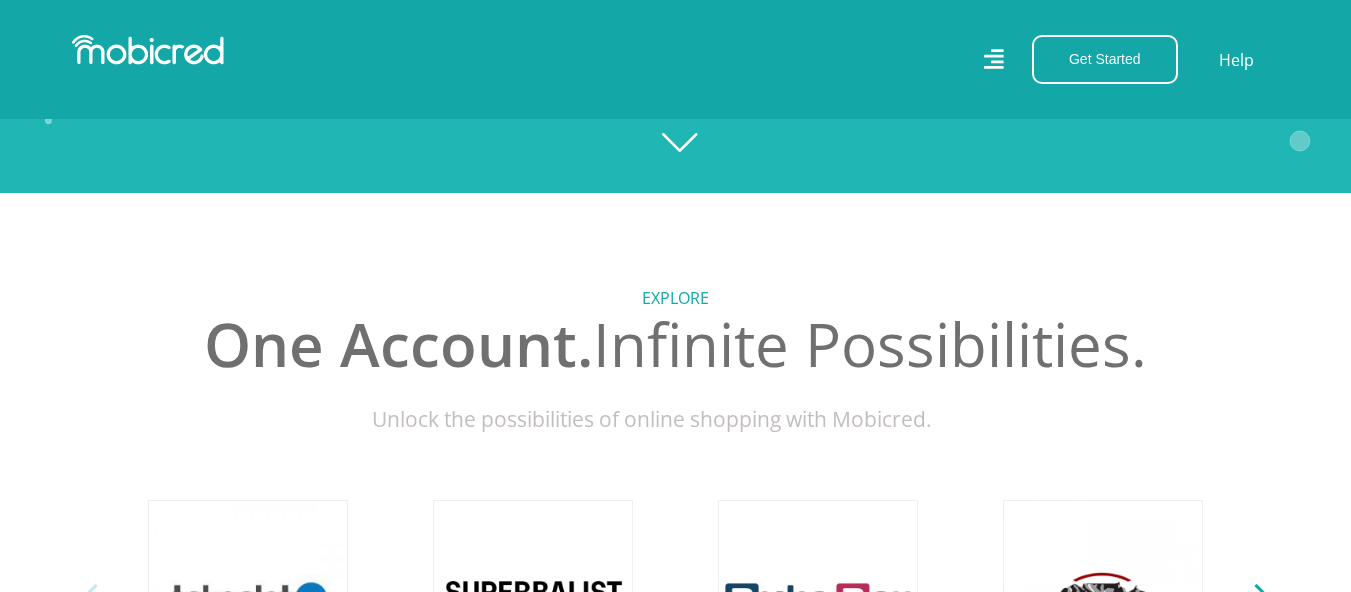 scroll, scrollTop: 400, scrollLeft: 0, axis: vertical 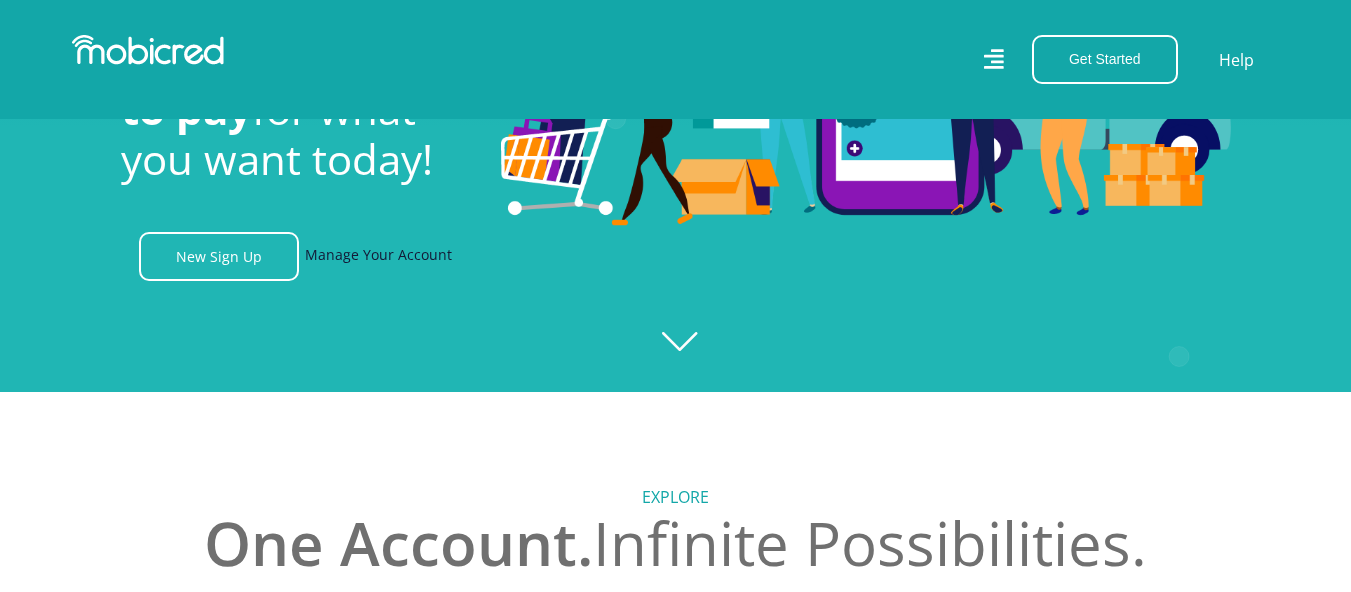 click on "Manage Your Account" at bounding box center [378, 256] 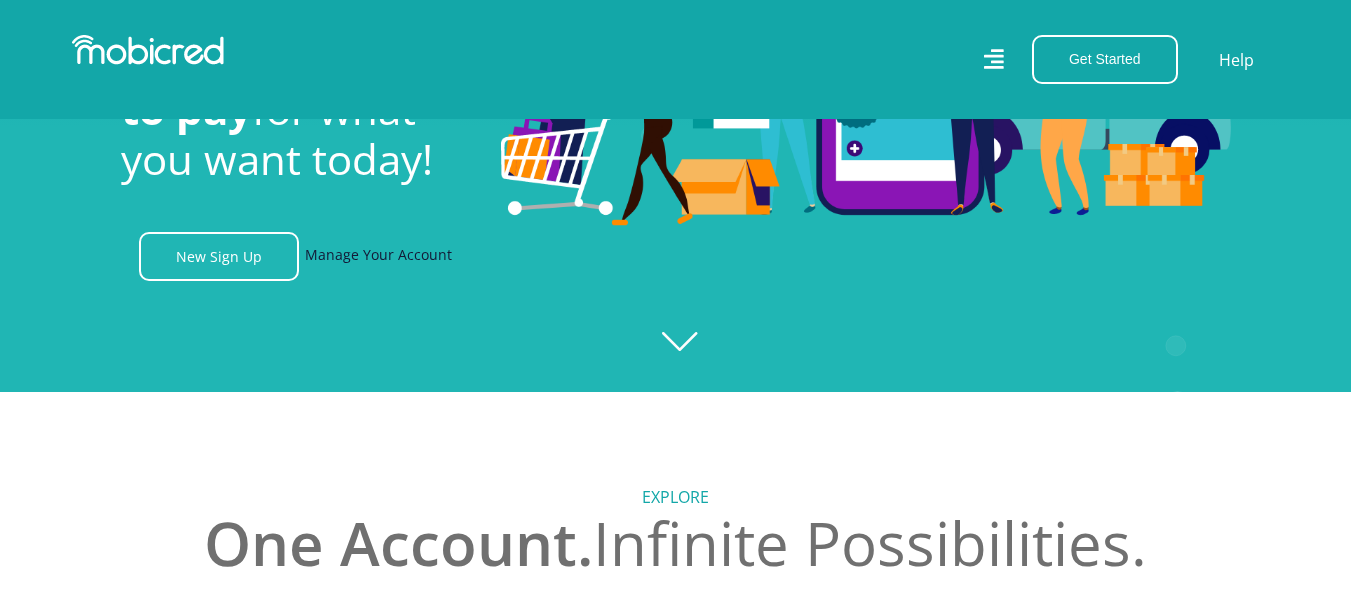 scroll, scrollTop: 0, scrollLeft: 2565, axis: horizontal 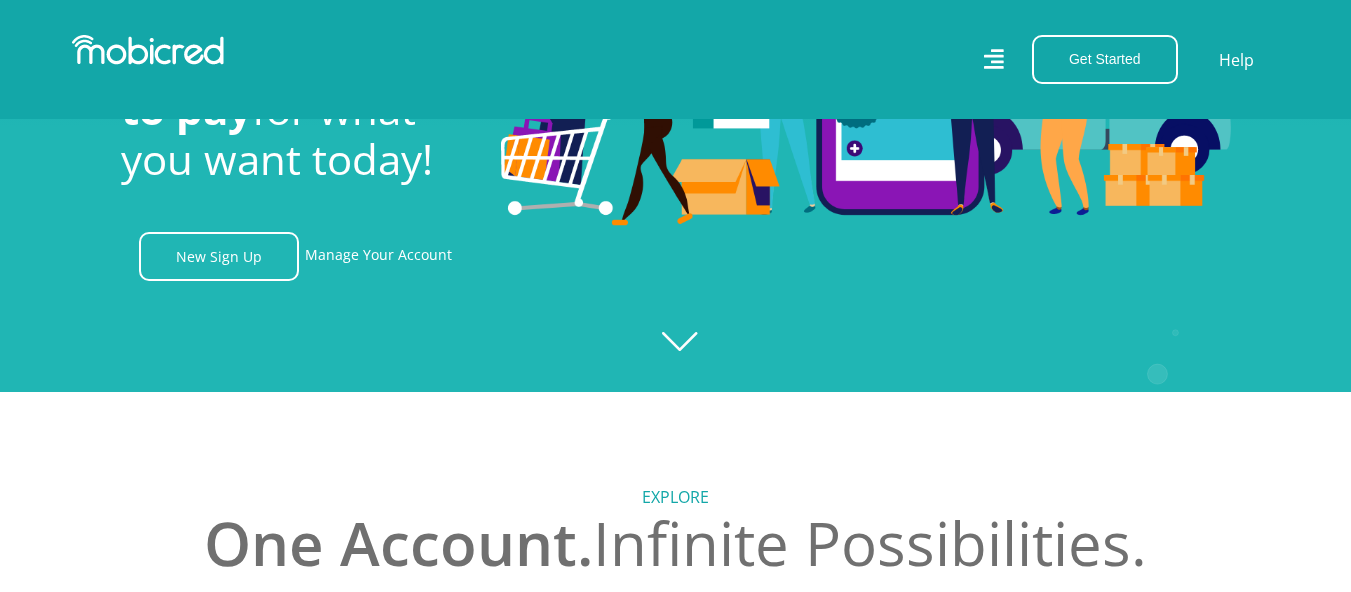 click on "Created with Raphaël 2.3.0" 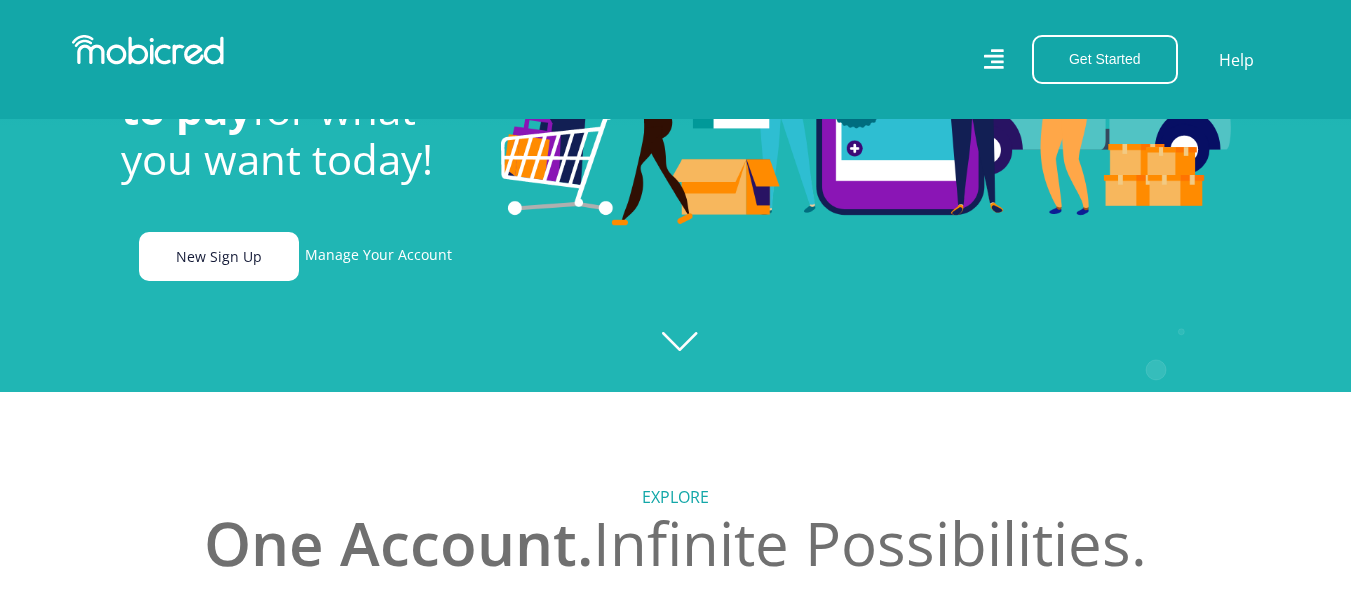 click on "New Sign Up" at bounding box center [219, 256] 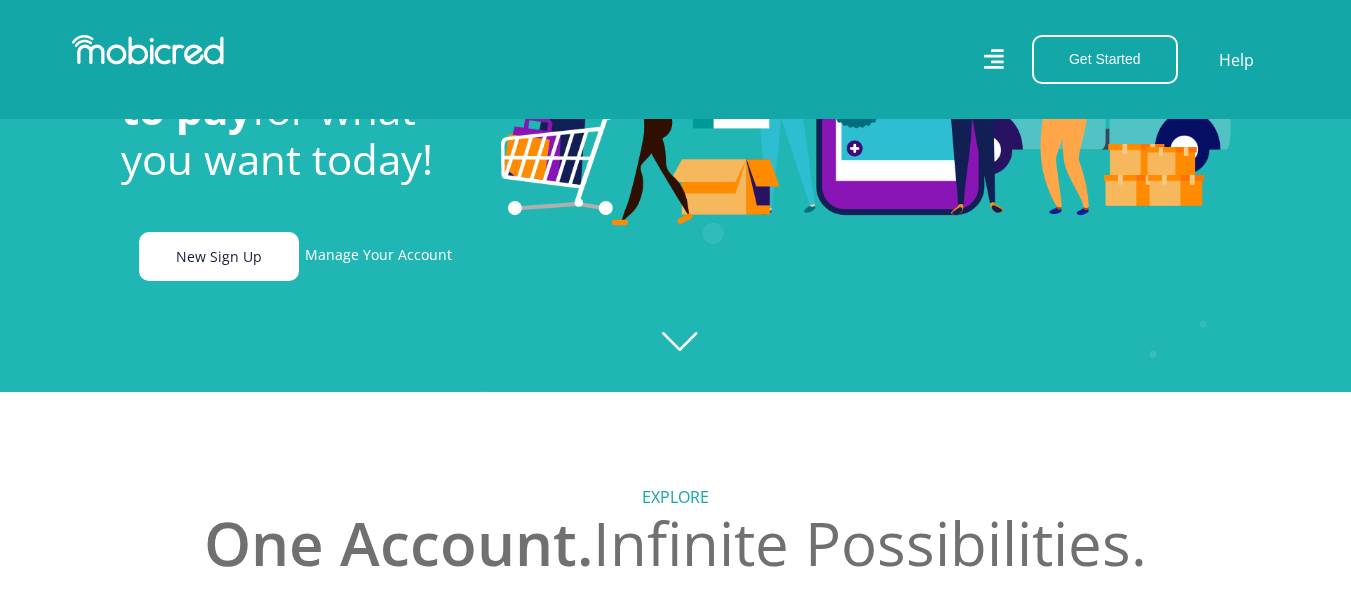 scroll, scrollTop: 0, scrollLeft: 3705, axis: horizontal 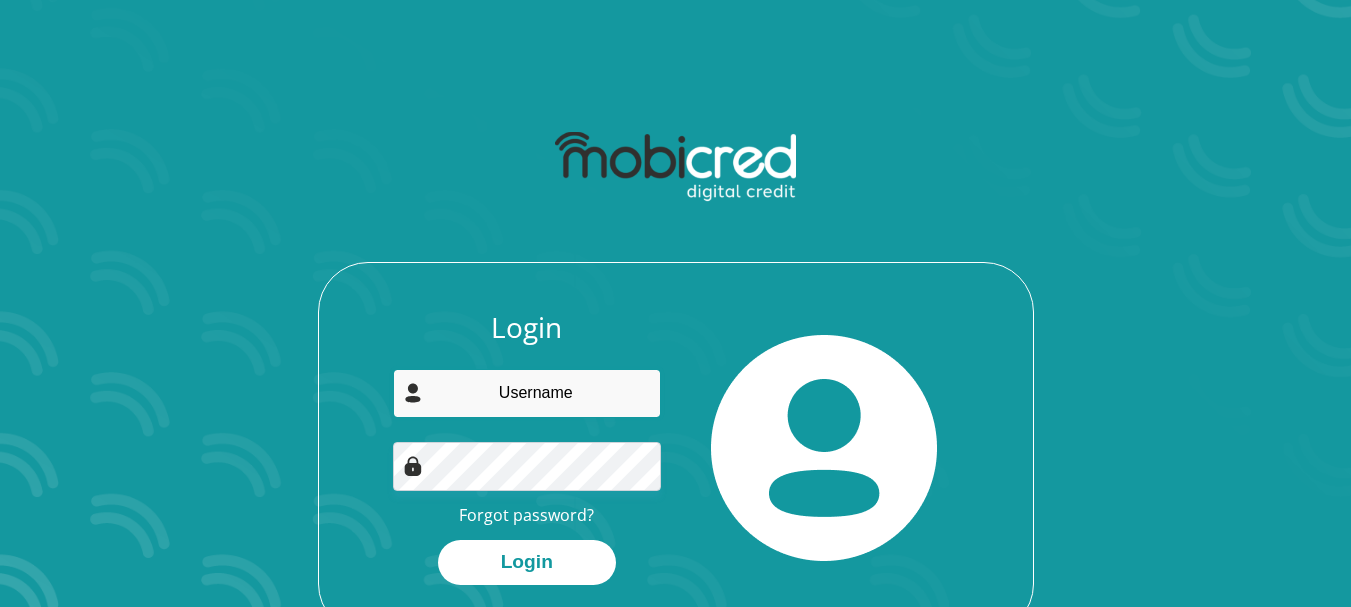 click at bounding box center (527, 393) 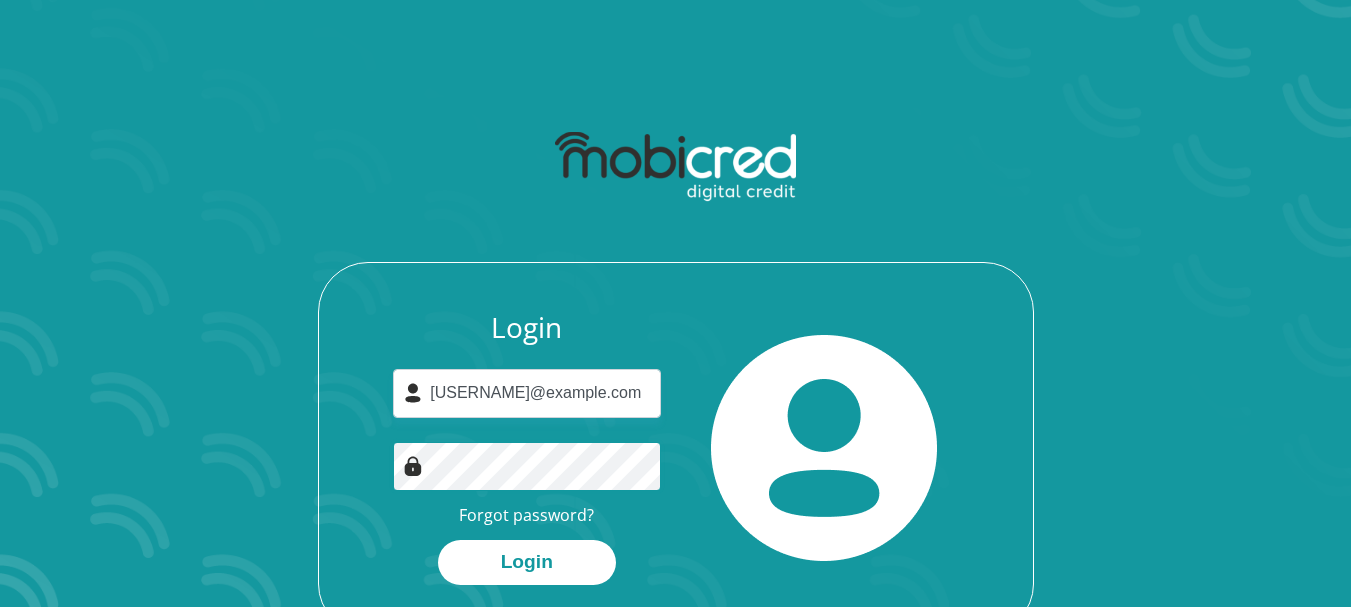 click on "Login" at bounding box center [527, 562] 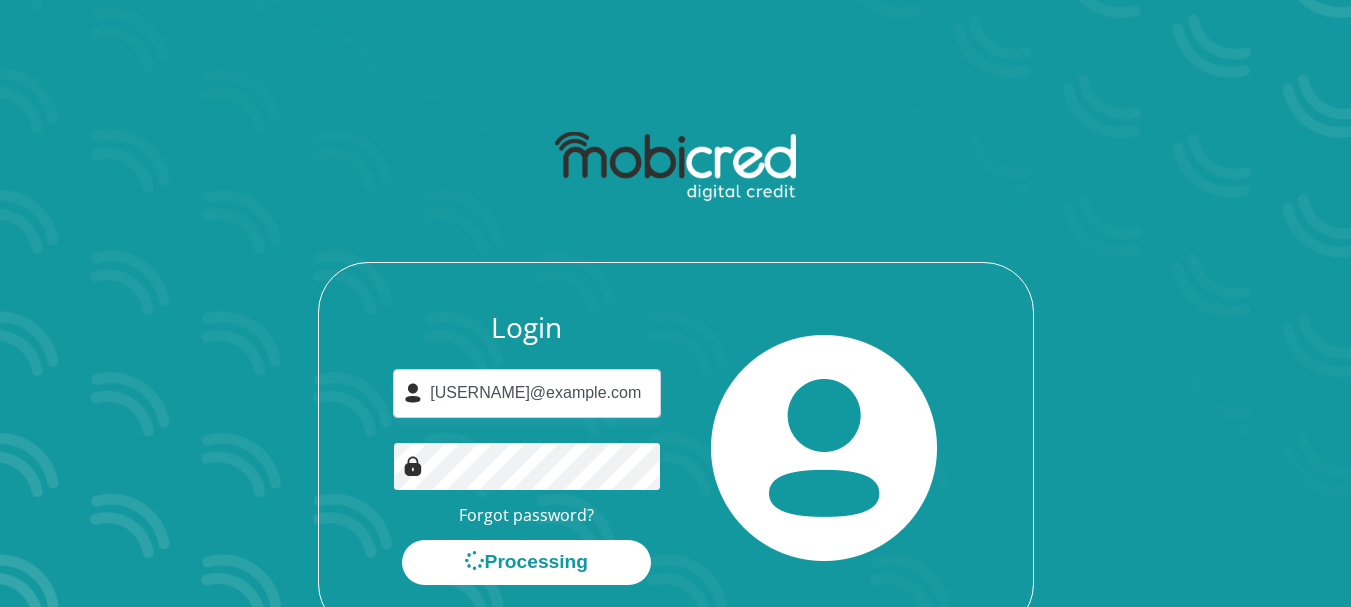 scroll, scrollTop: 0, scrollLeft: 0, axis: both 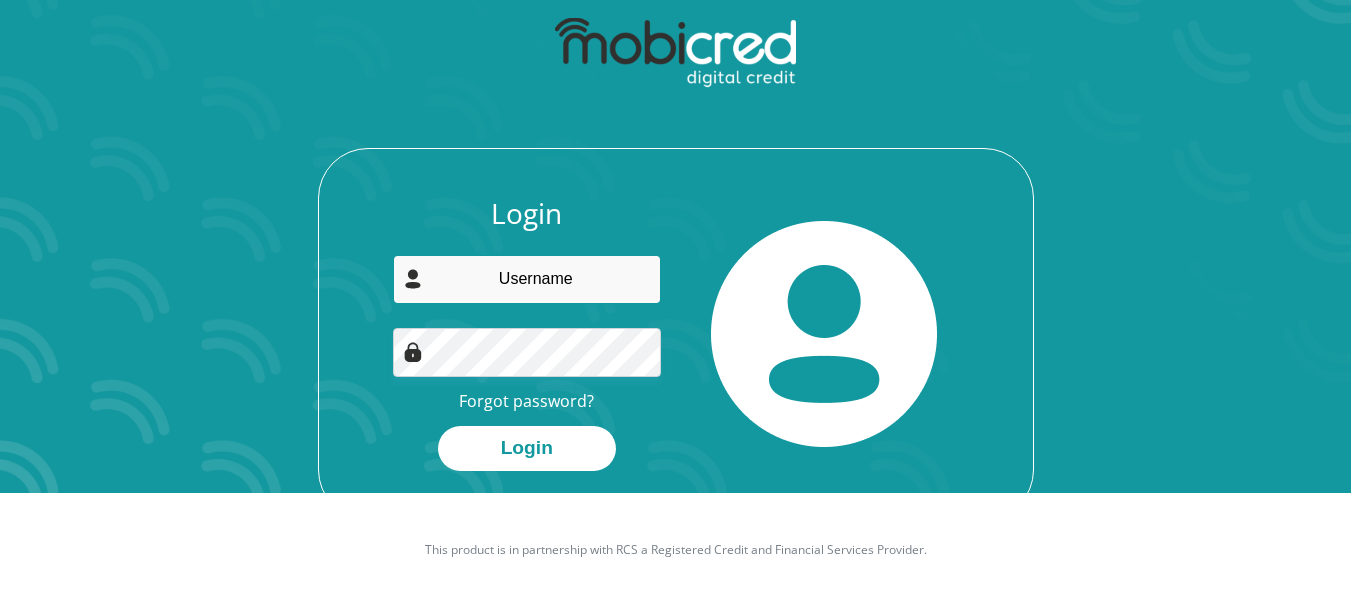 click at bounding box center [527, 279] 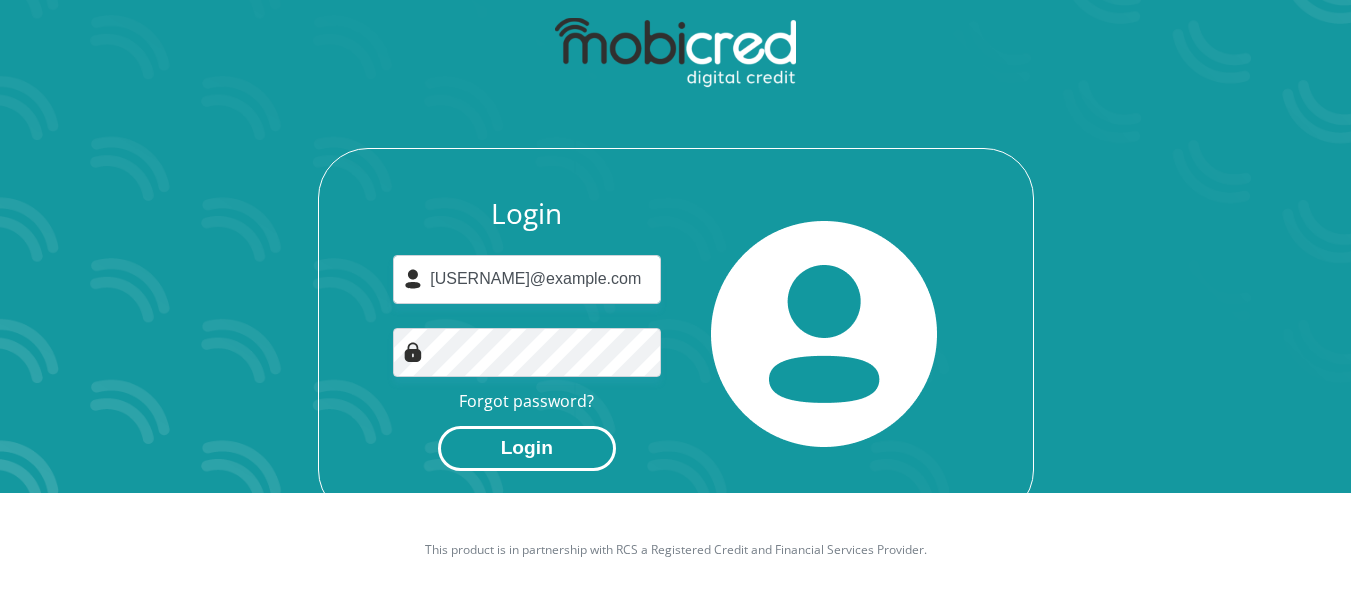 click on "Login" at bounding box center (527, 448) 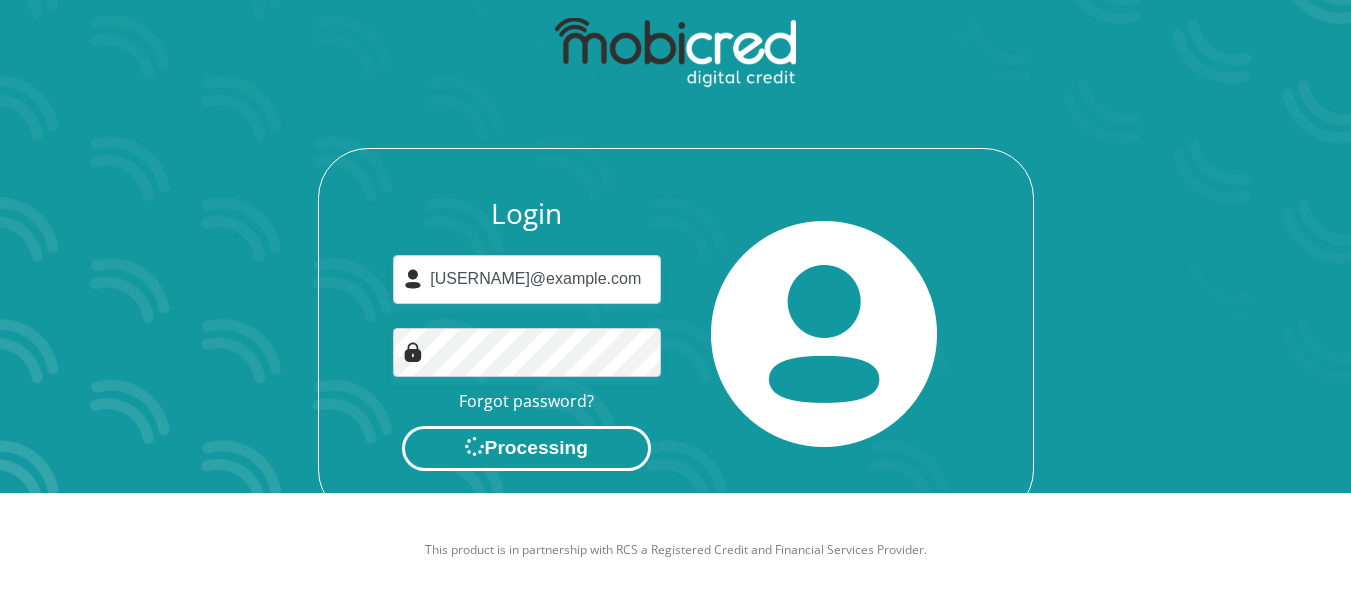 scroll, scrollTop: 0, scrollLeft: 0, axis: both 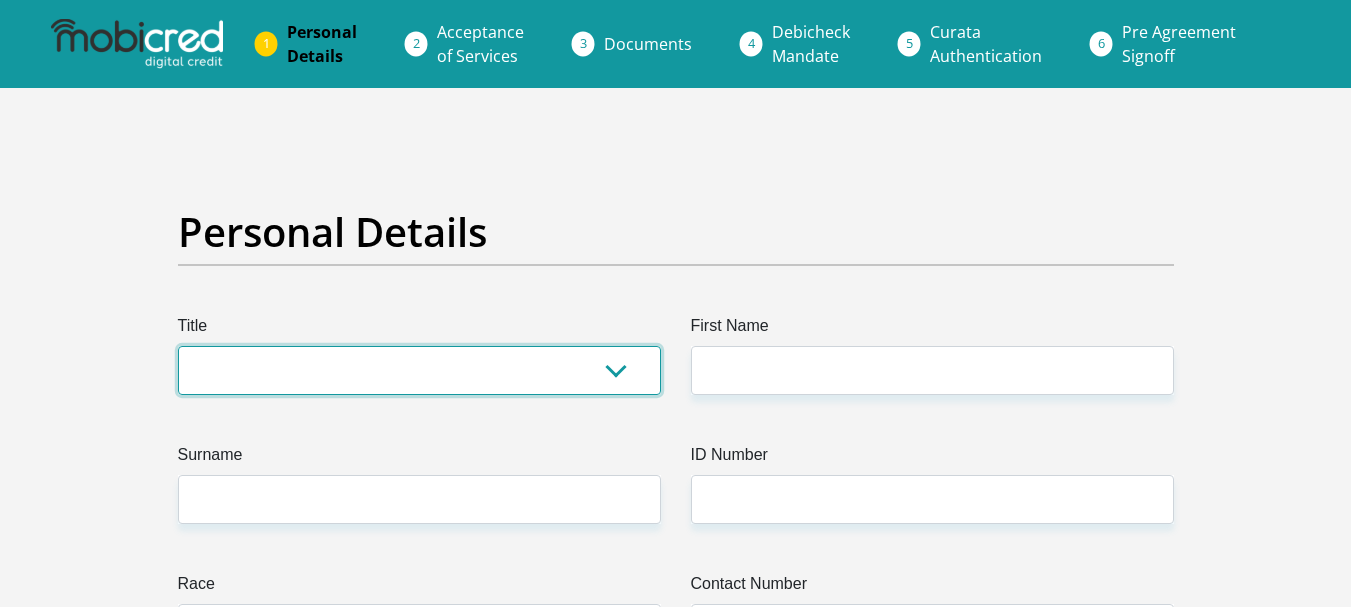click on "Mr
Ms
Mrs
Dr
Other" at bounding box center [419, 370] 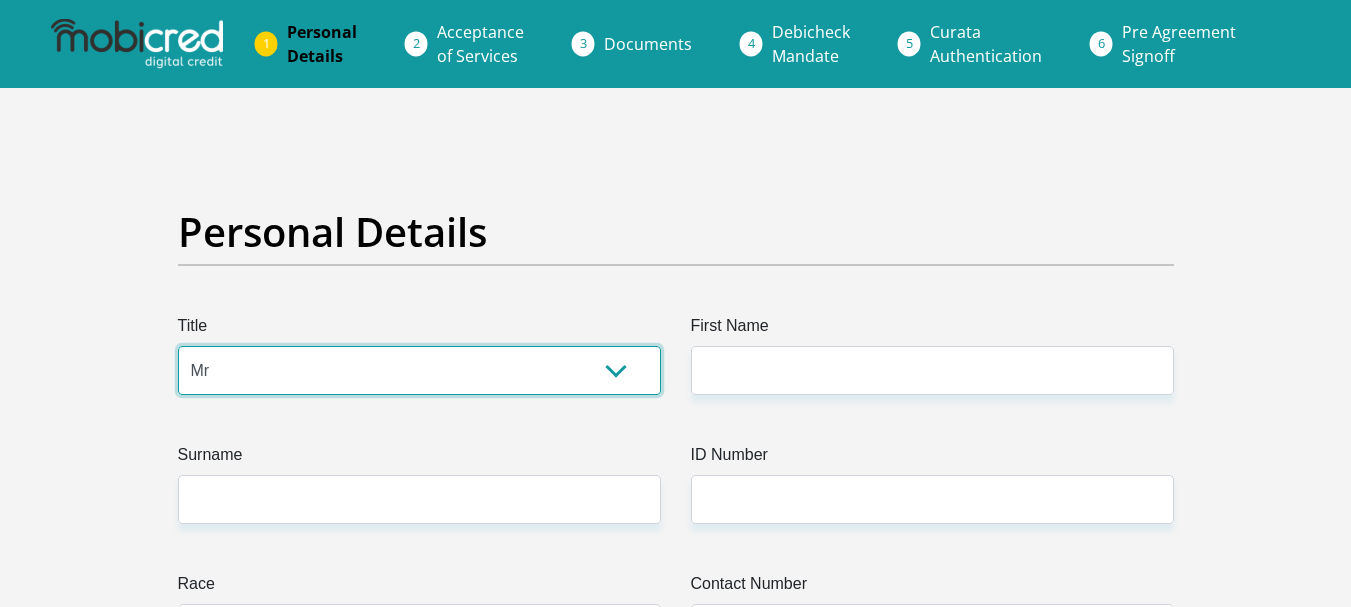 click on "Mr
Ms
Mrs
Dr
Other" at bounding box center (419, 370) 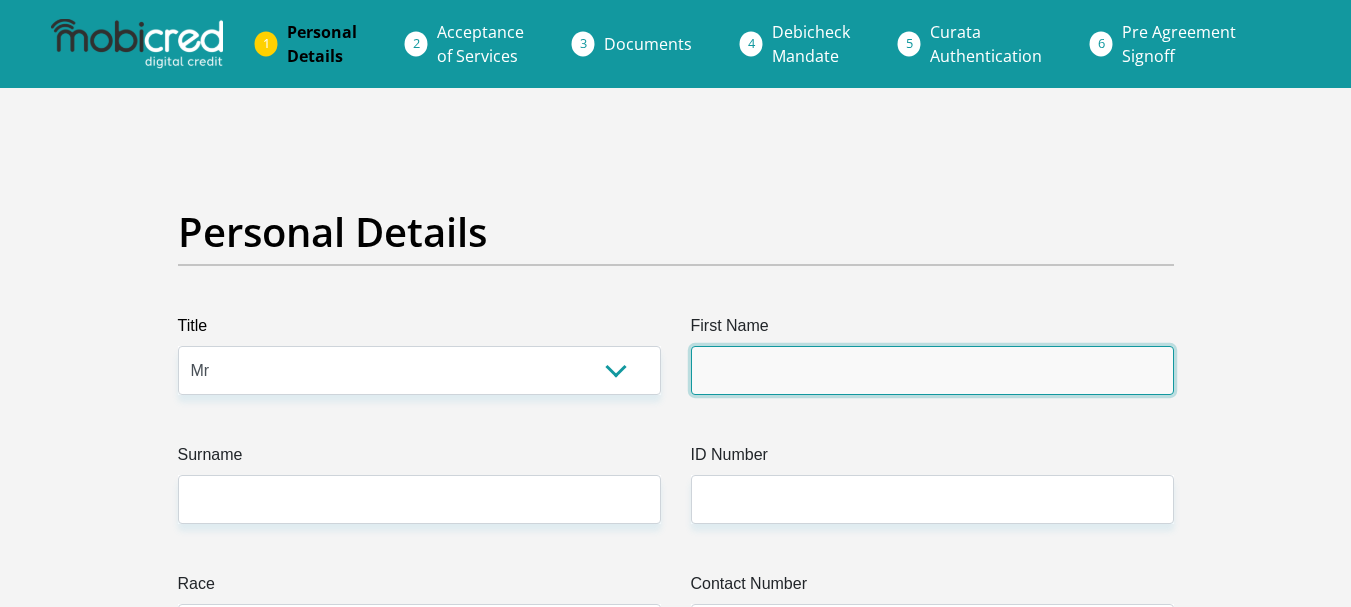click on "First Name" at bounding box center [932, 370] 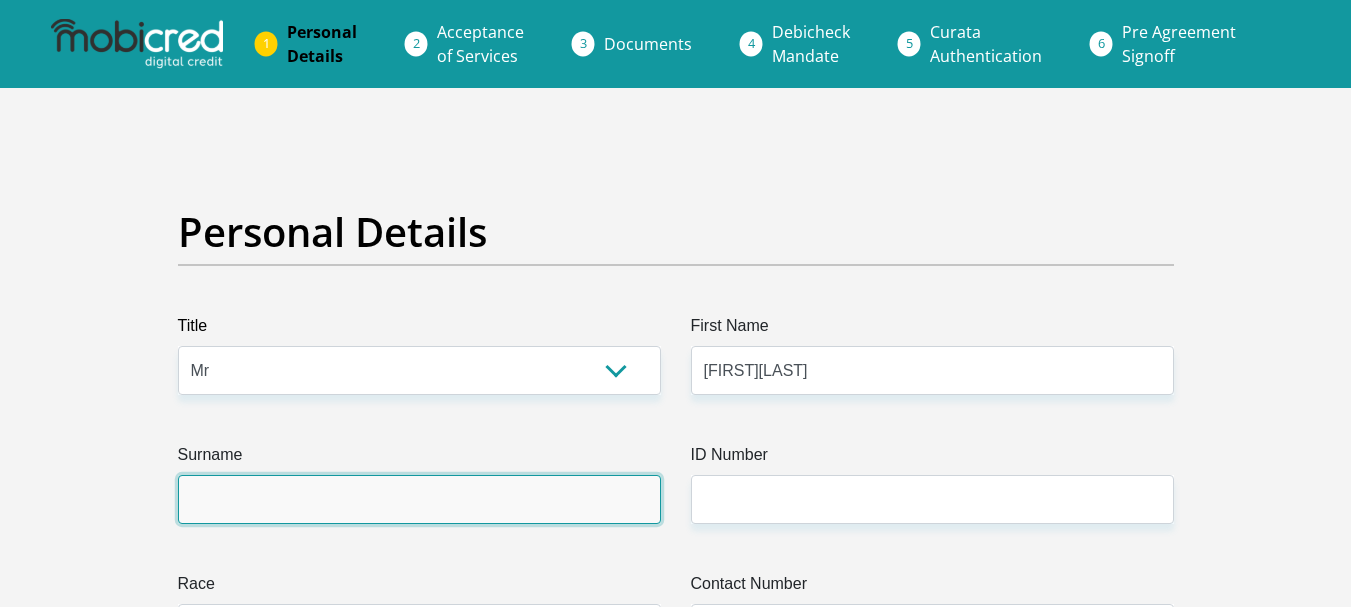 type on "Mhlongo" 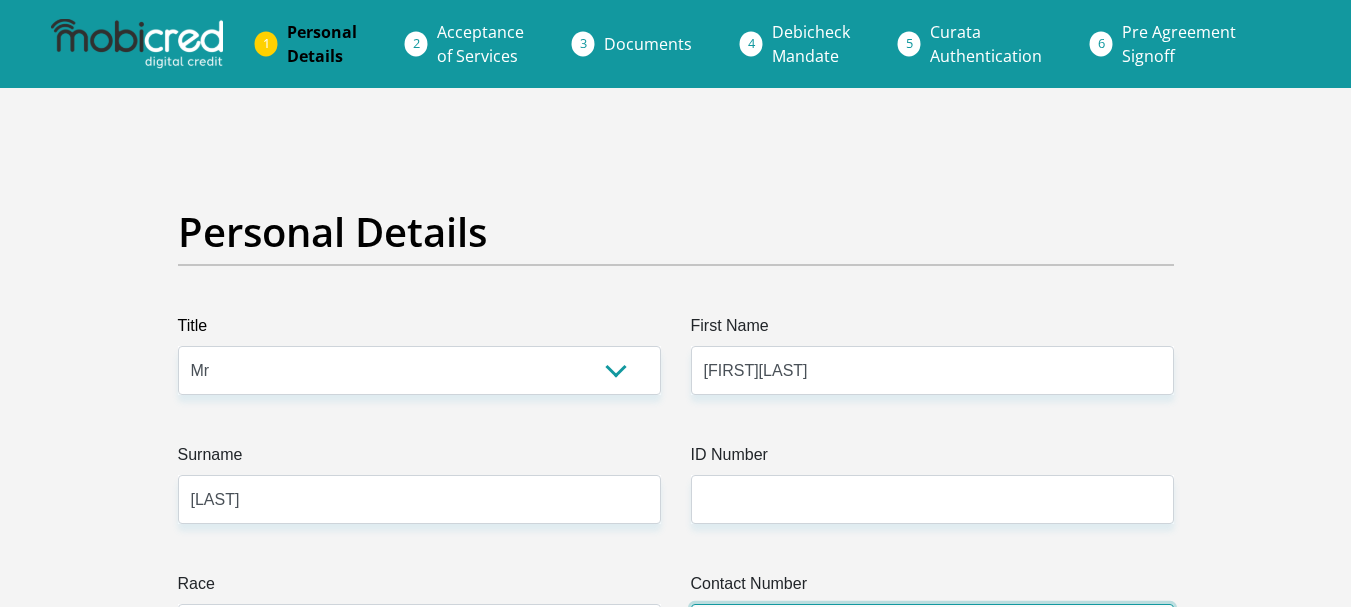 type on "0780698350" 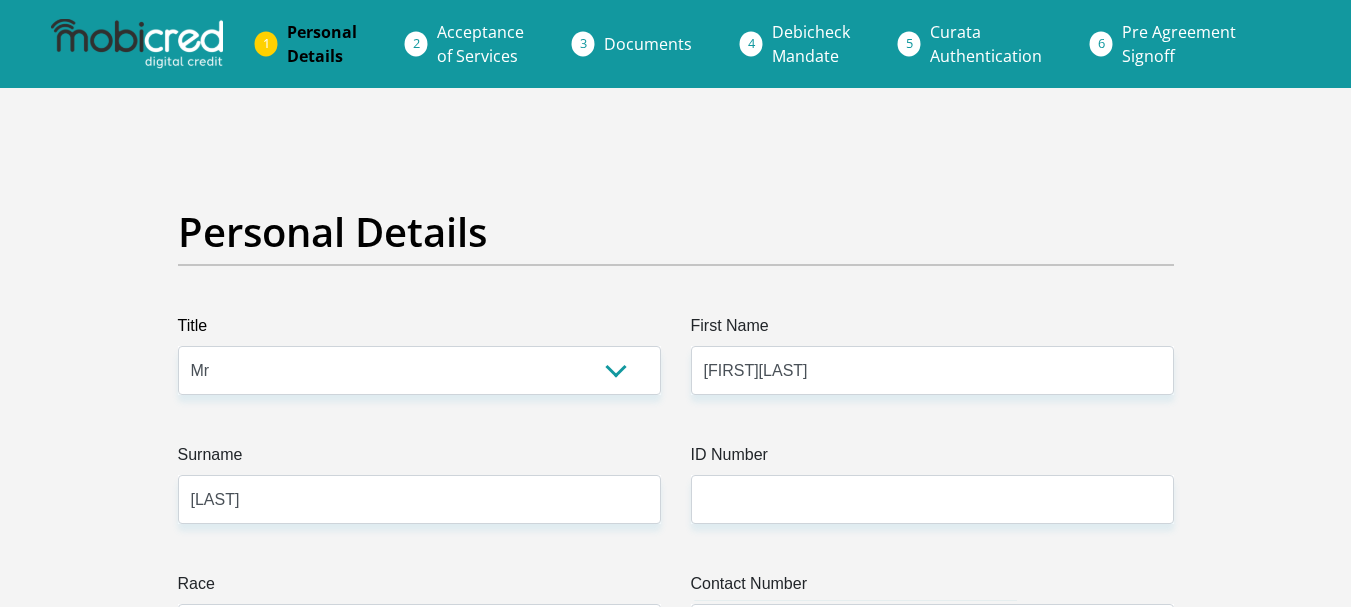 select on "ZAF" 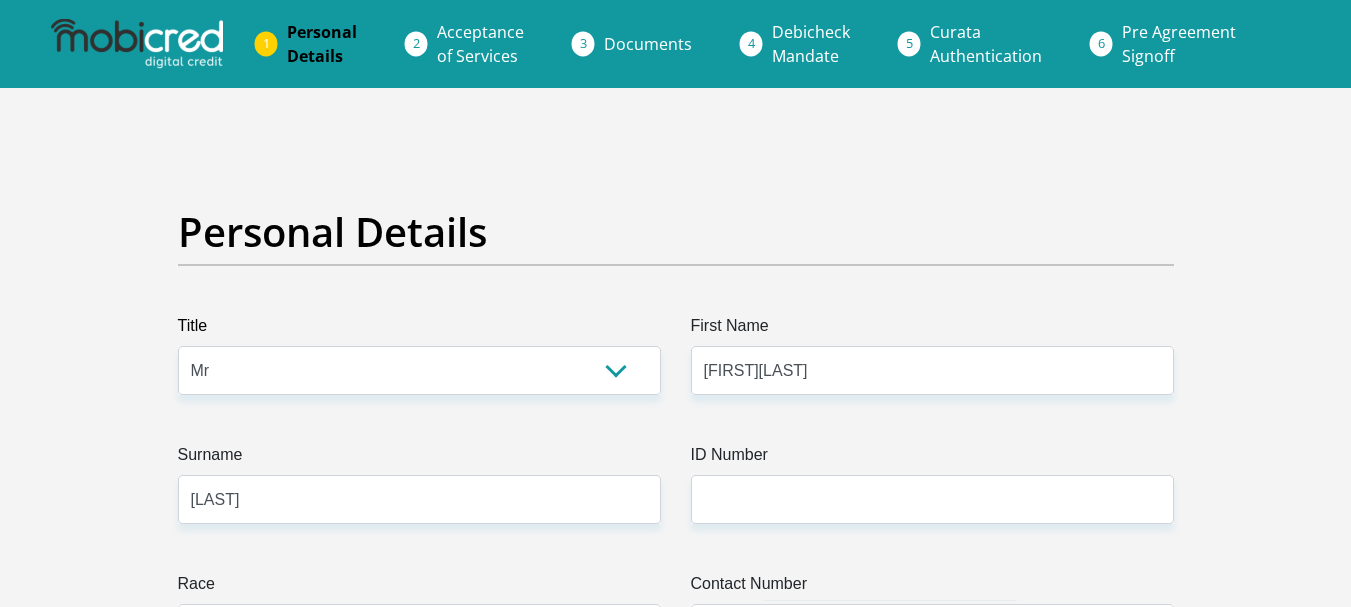 select on "ZAF" 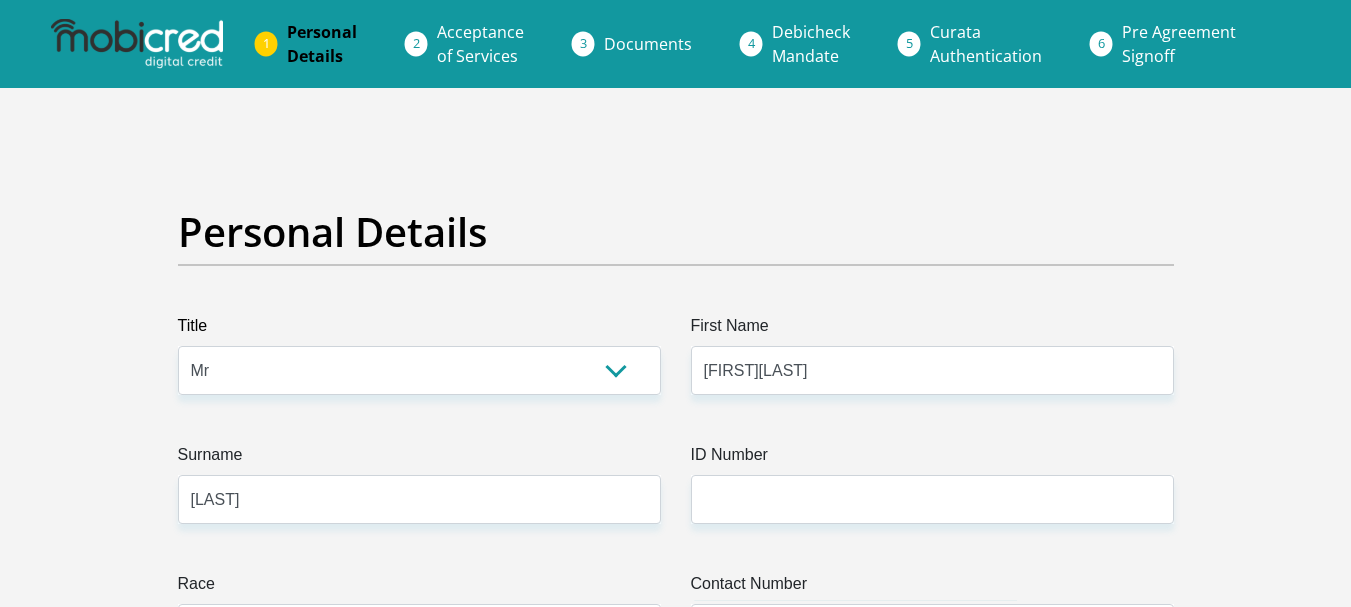 type on "92 new dunbar" 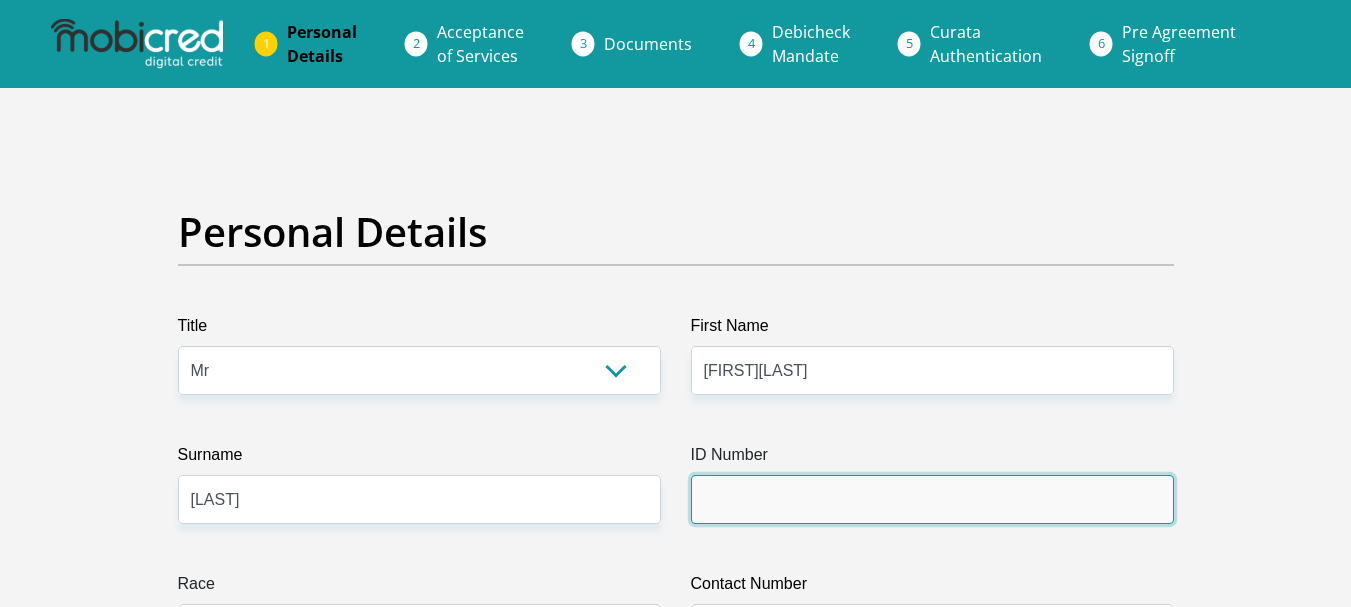 click on "ID Number" at bounding box center (932, 499) 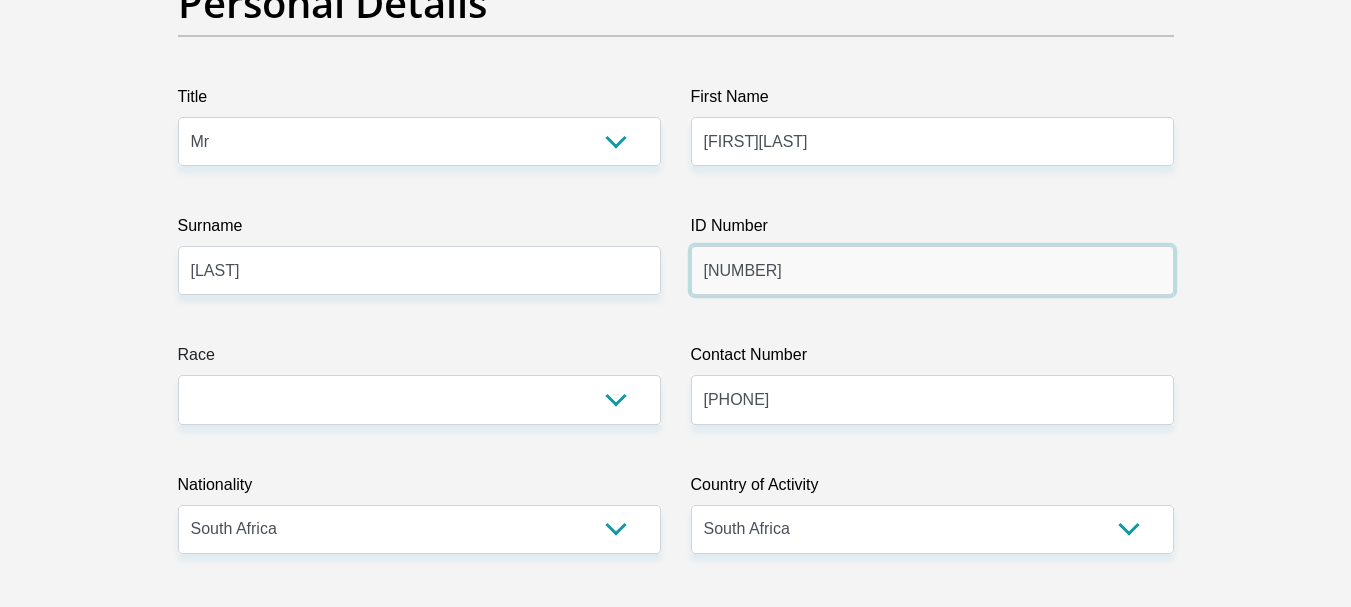 scroll, scrollTop: 300, scrollLeft: 0, axis: vertical 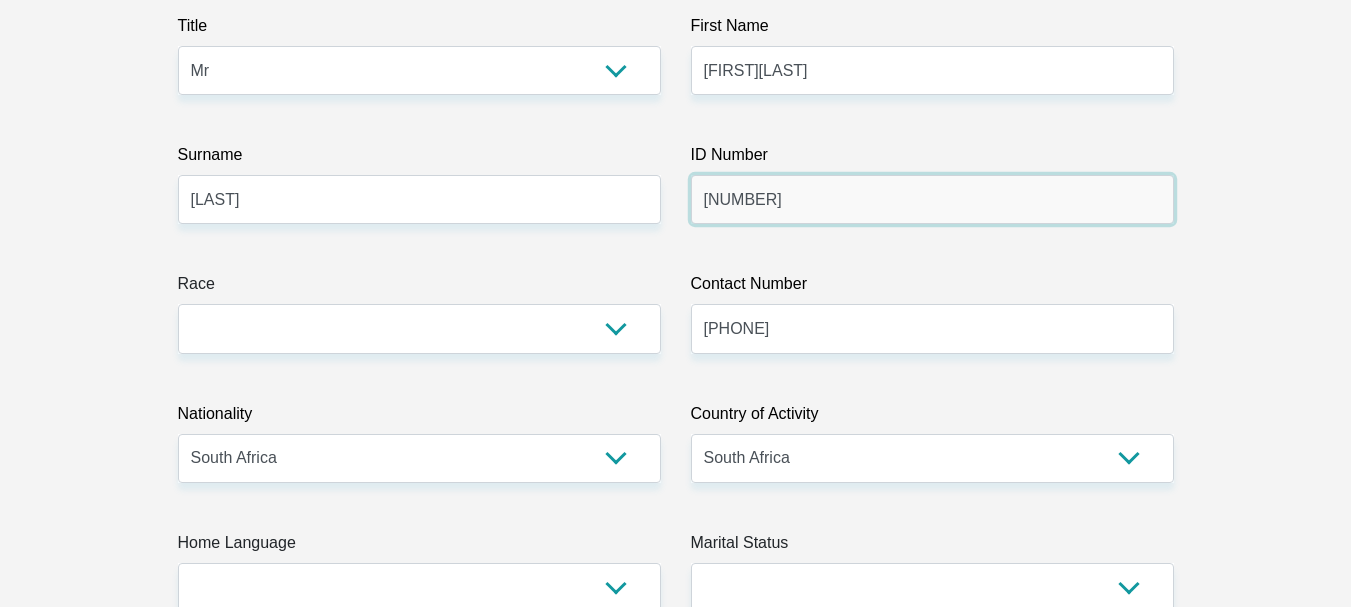 type on "9907035935086" 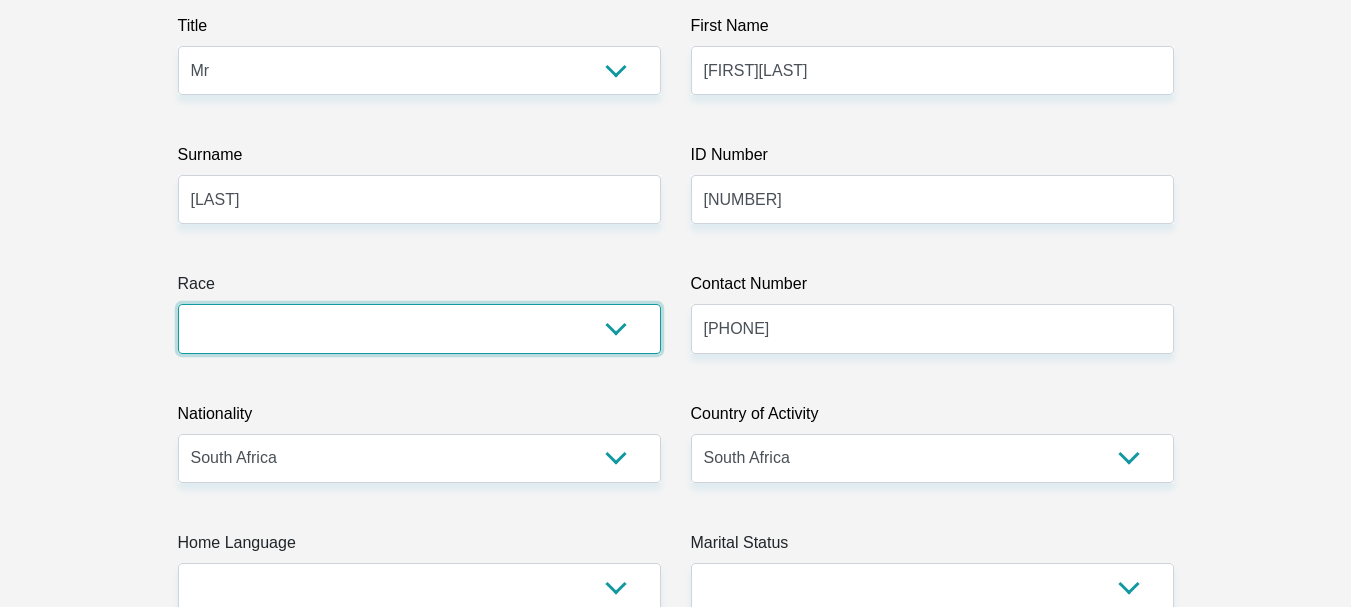 click on "Black
Coloured
Indian
White
Other" at bounding box center (419, 328) 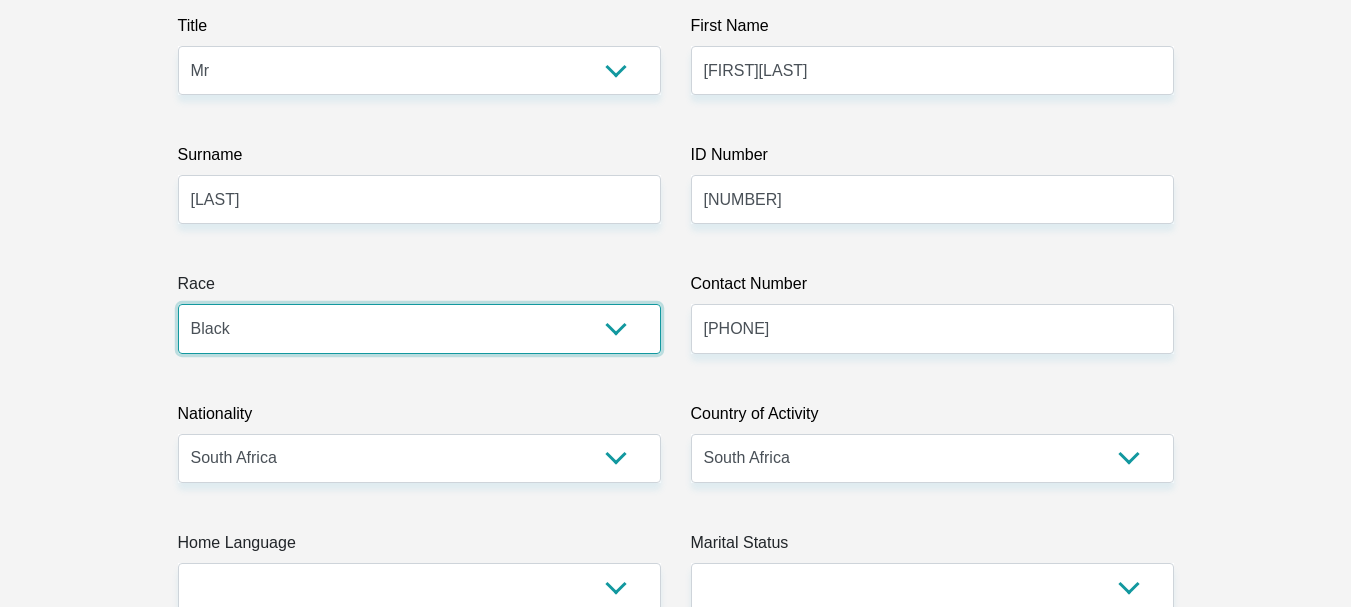 click on "Black
Coloured
Indian
White
Other" at bounding box center (419, 328) 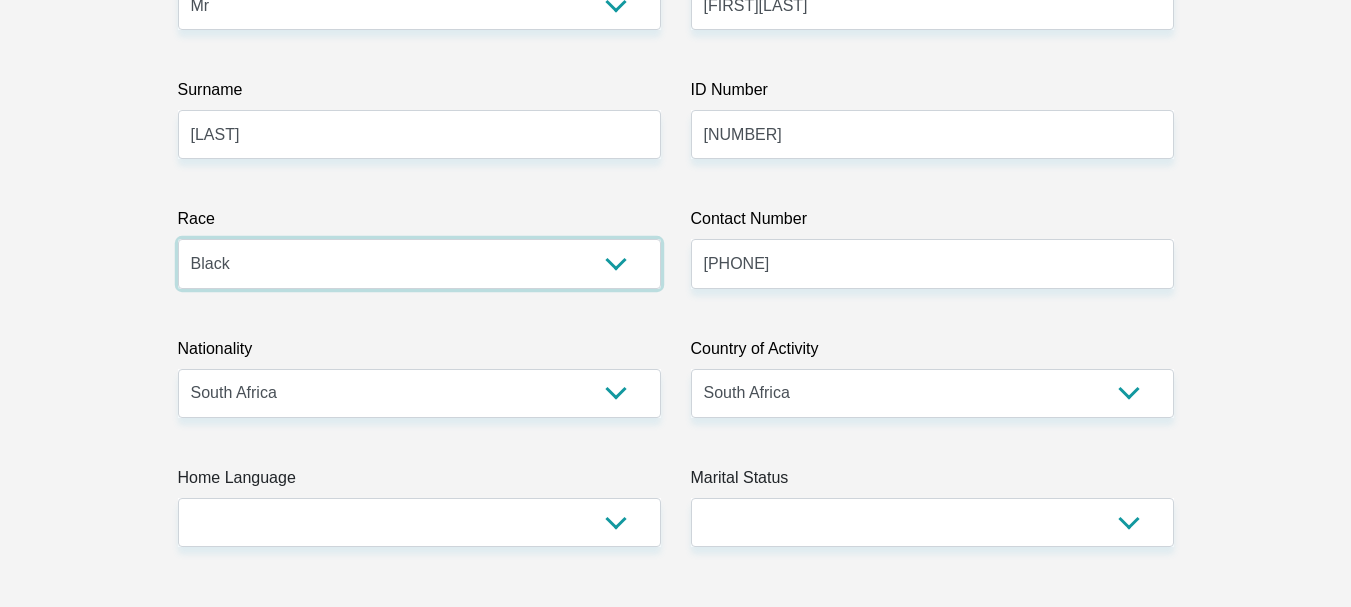 scroll, scrollTop: 400, scrollLeft: 0, axis: vertical 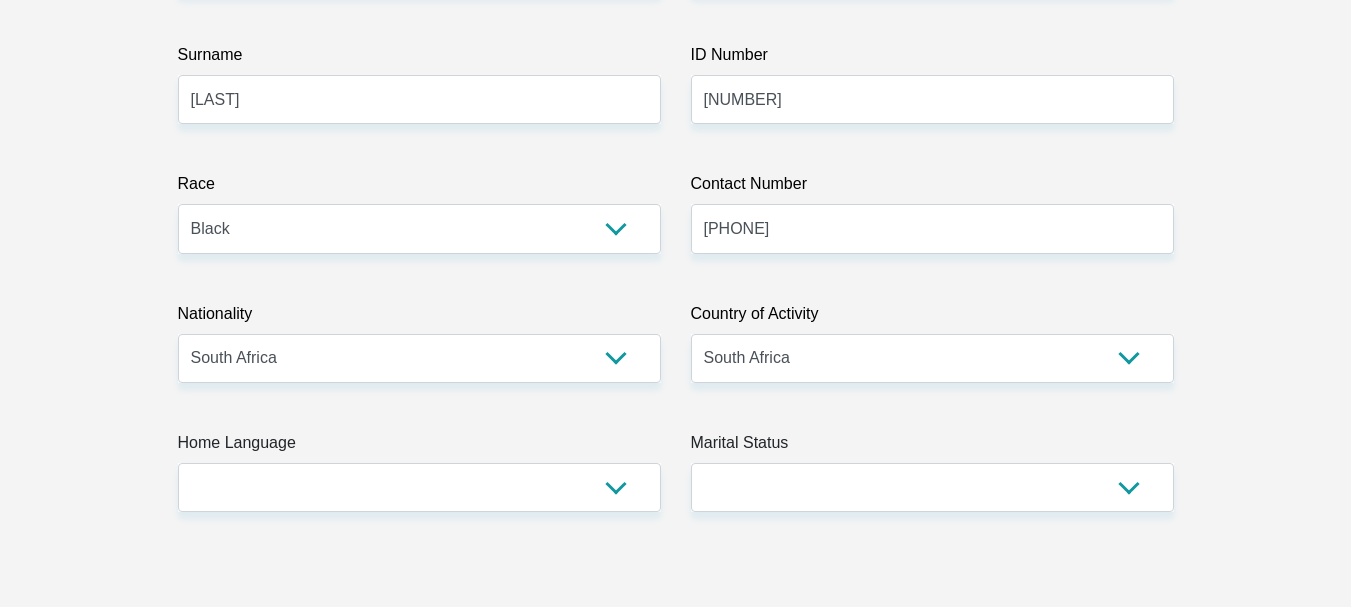 click on "Home Language" at bounding box center (419, 447) 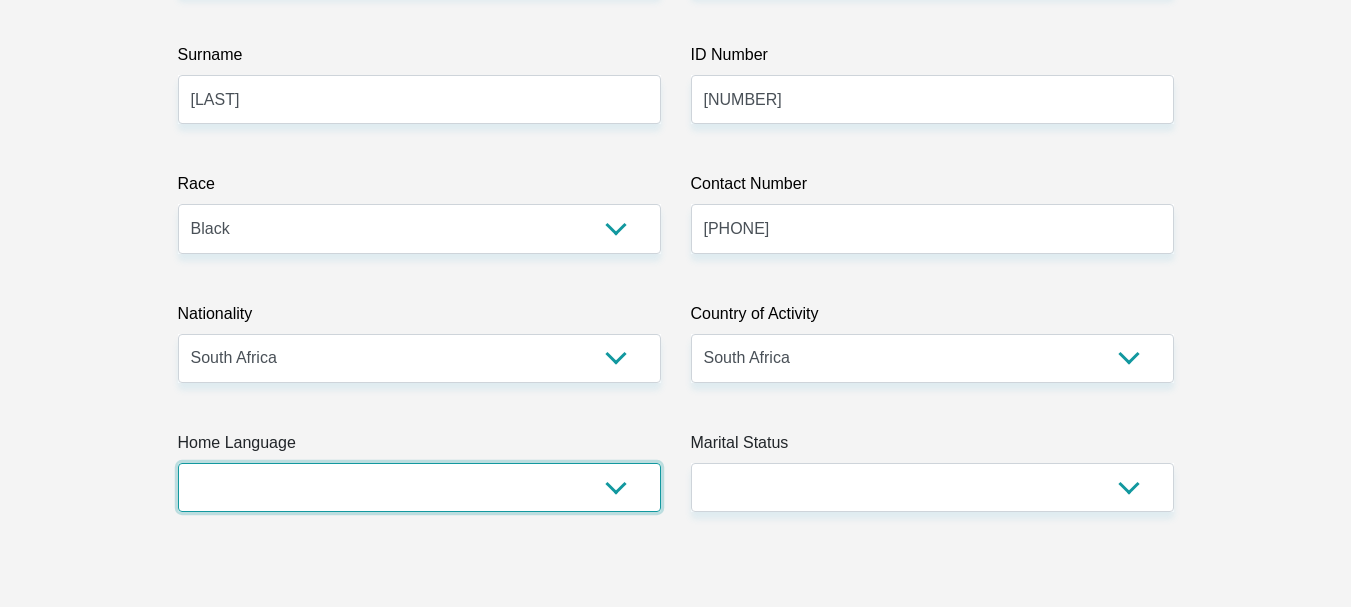 click on "Afrikaans
English
Sepedi
South Ndebele
Southern Sotho
Swati
Tsonga
Tswana
Venda
Xhosa
Zulu
Other" at bounding box center (419, 487) 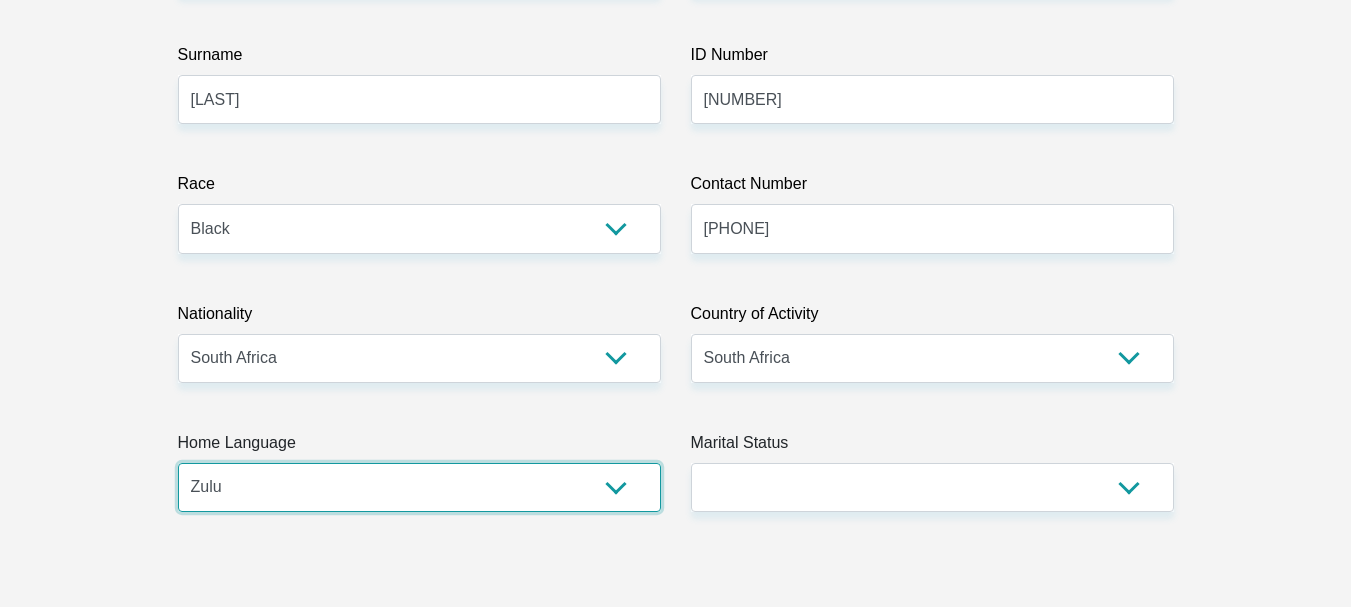 click on "Afrikaans
English
Sepedi
South Ndebele
Southern Sotho
Swati
Tsonga
Tswana
Venda
Xhosa
Zulu
Other" at bounding box center [419, 487] 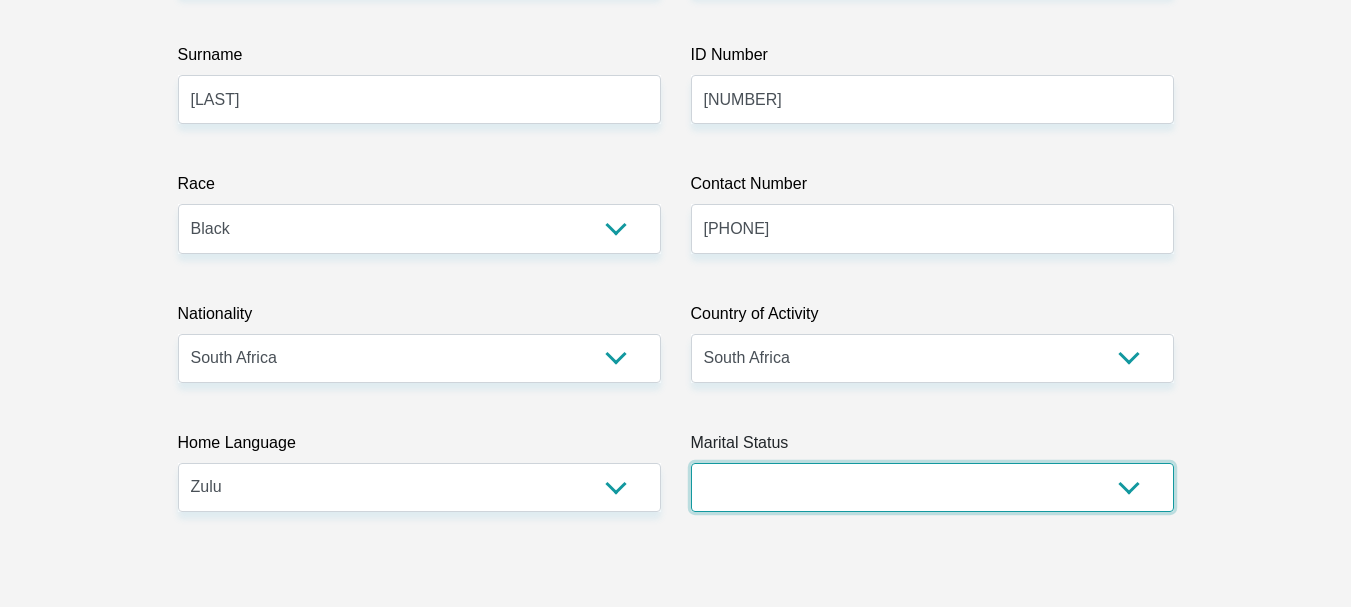 click on "Married ANC
Single
Divorced
Widowed
Married COP or Customary Law" at bounding box center [932, 487] 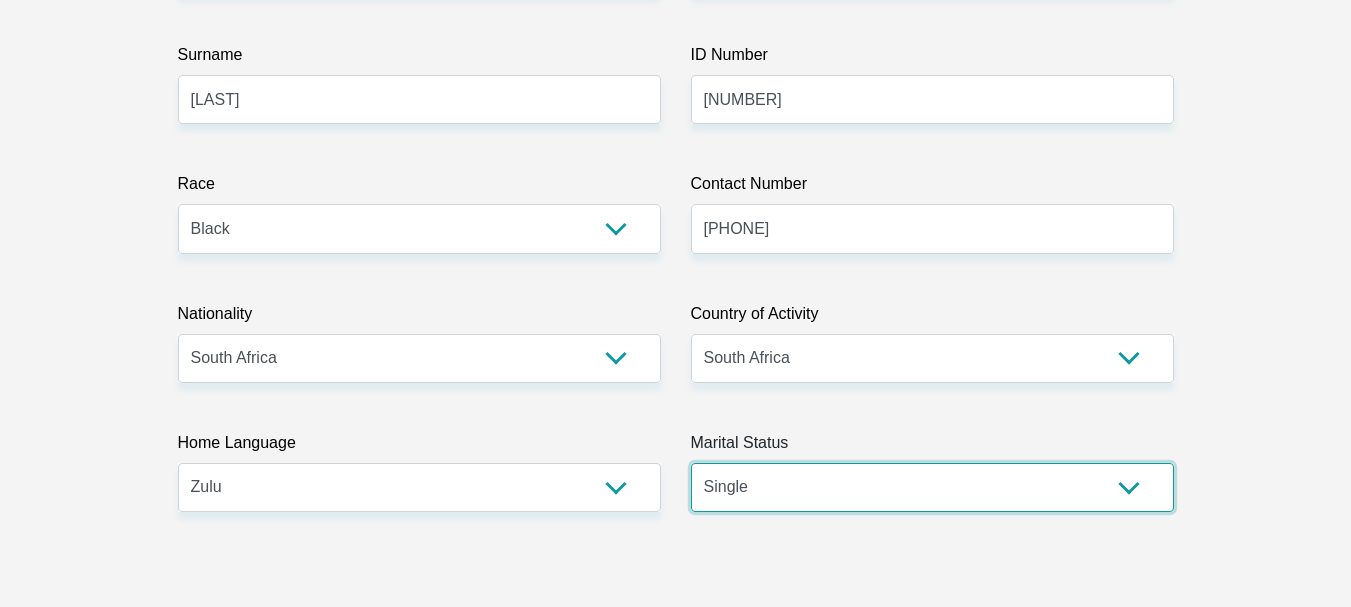 click on "Married ANC
Single
Divorced
Widowed
Married COP or Customary Law" at bounding box center (932, 487) 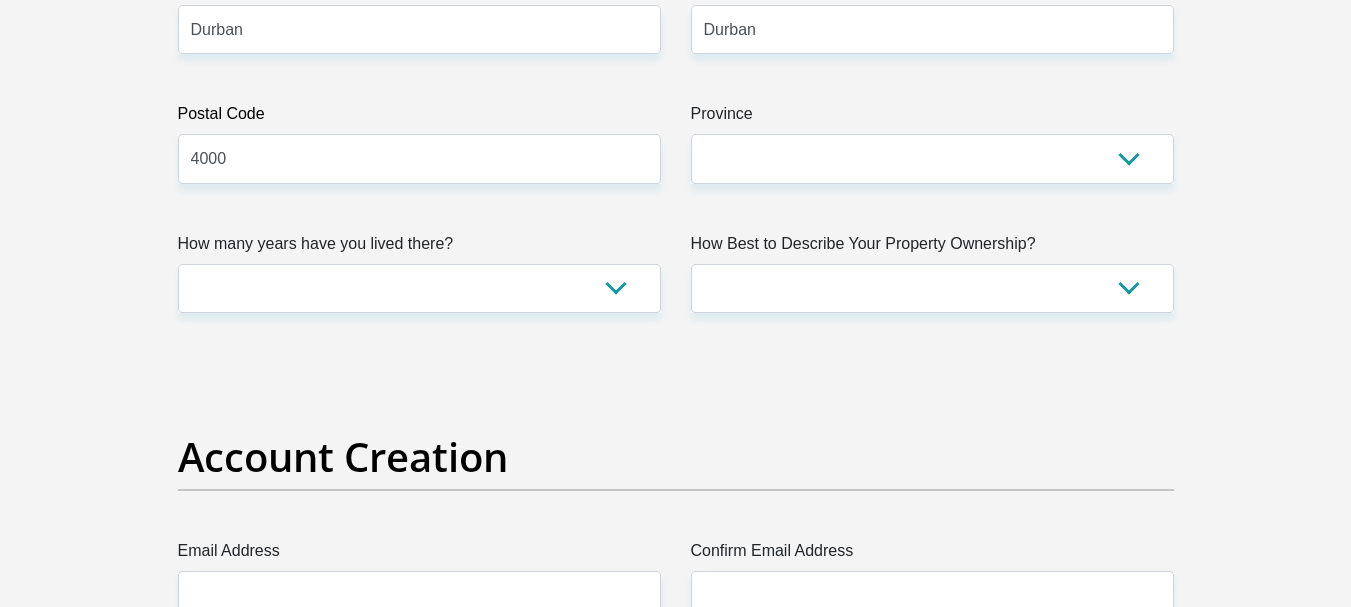 scroll, scrollTop: 1300, scrollLeft: 0, axis: vertical 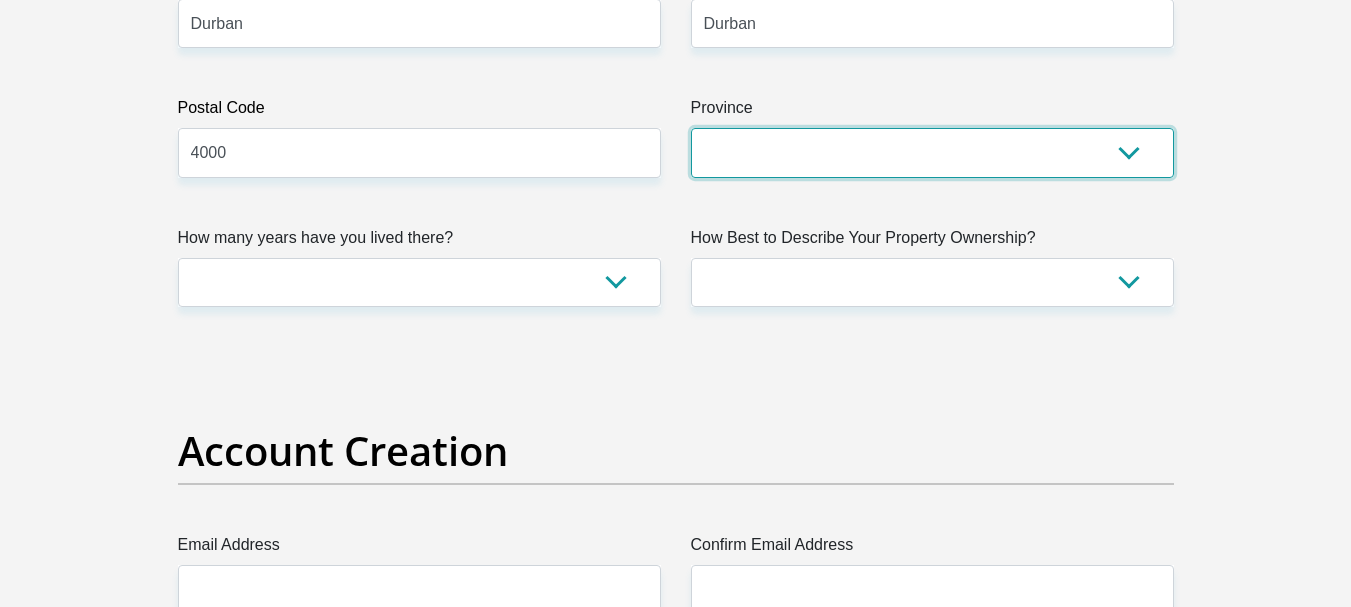 click on "Eastern Cape
Free State
Gauteng
KwaZulu-Natal
Limpopo
Mpumalanga
Northern Cape
North West
Western Cape" at bounding box center [932, 152] 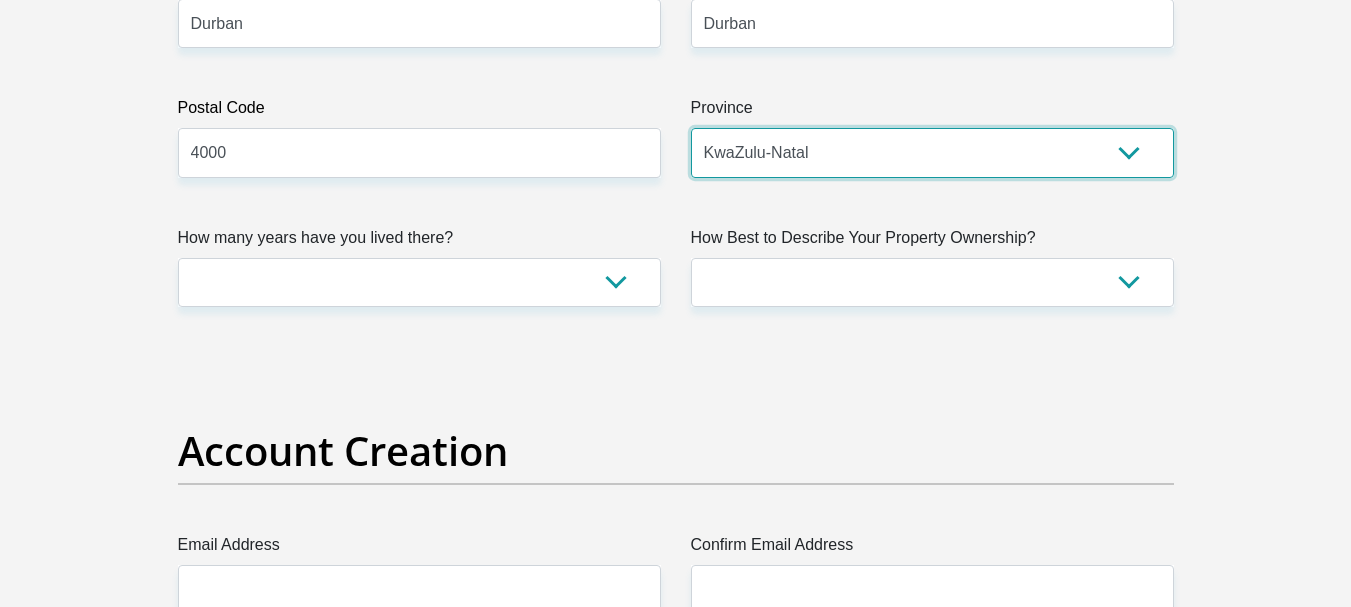 click on "Eastern Cape
Free State
Gauteng
KwaZulu-Natal
Limpopo
Mpumalanga
Northern Cape
North West
Western Cape" at bounding box center (932, 152) 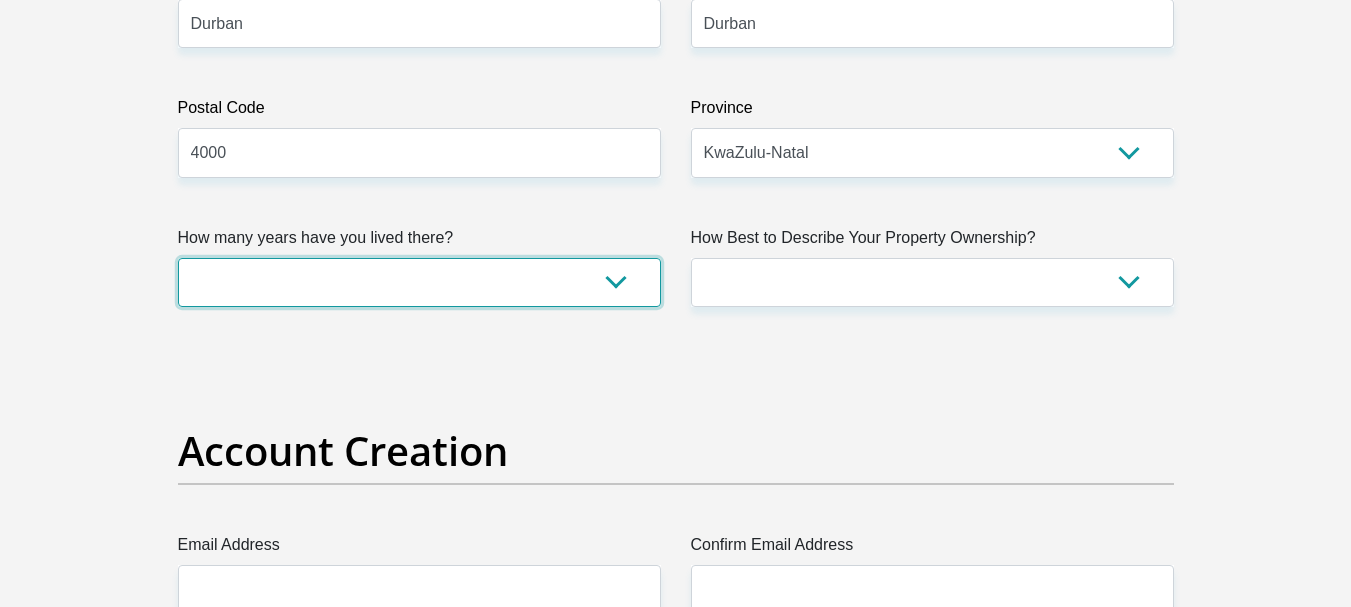 click on "less than 1 year
1-3 years
3-5 years
5+ years" at bounding box center [419, 282] 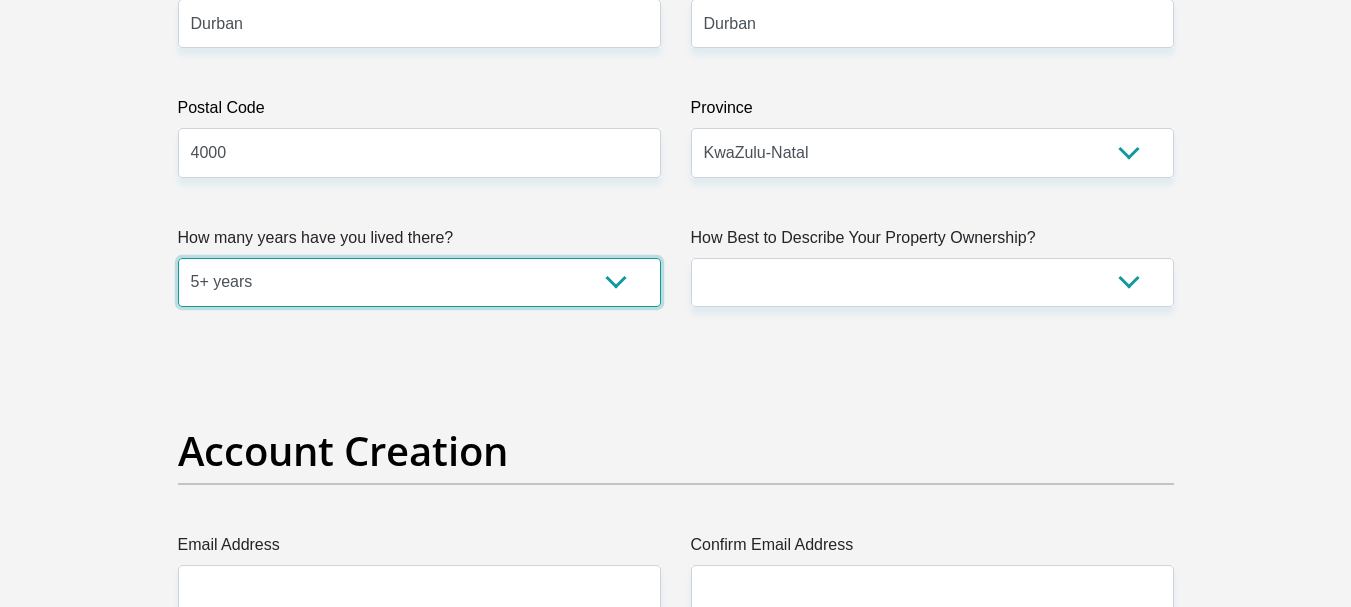 click on "less than 1 year
1-3 years
3-5 years
5+ years" at bounding box center [419, 282] 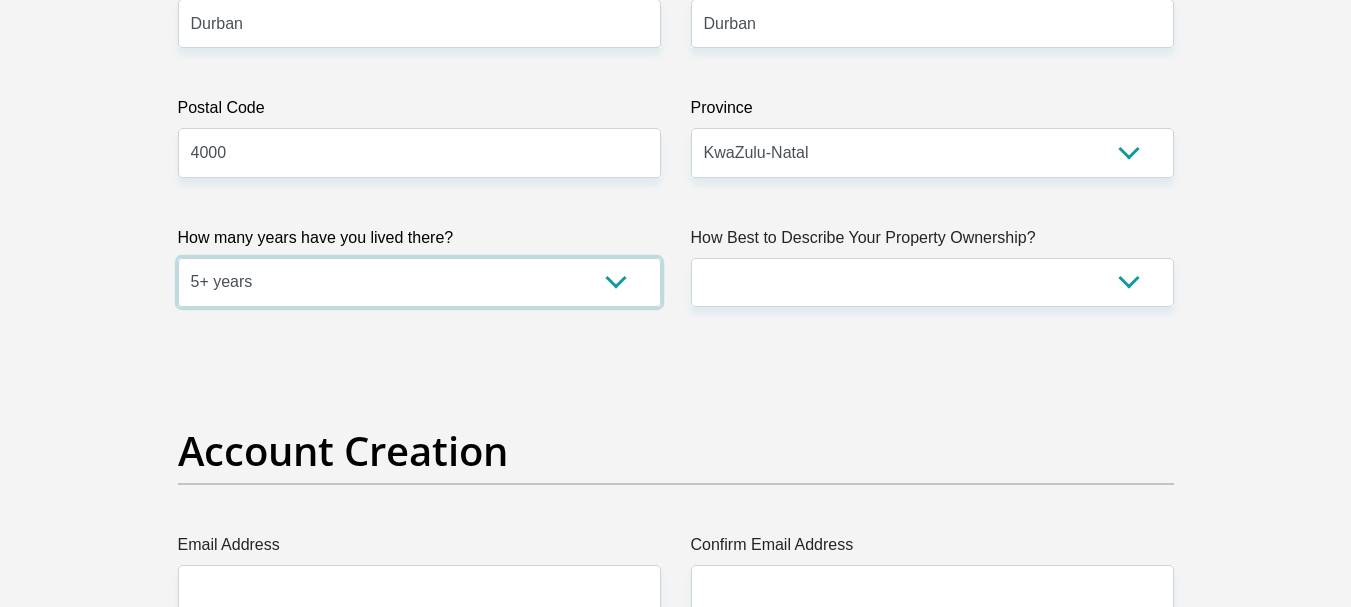 click on "less than 1 year
1-3 years
3-5 years
5+ years" at bounding box center (419, 282) 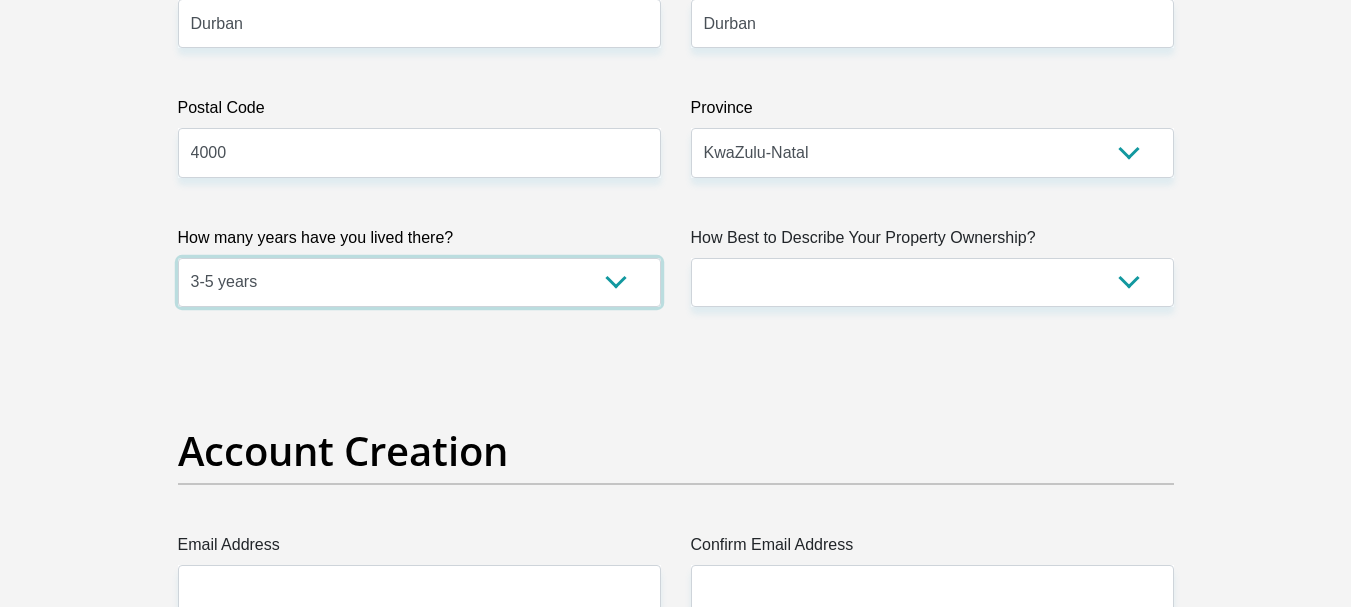 click on "less than 1 year
1-3 years
3-5 years
5+ years" at bounding box center (419, 282) 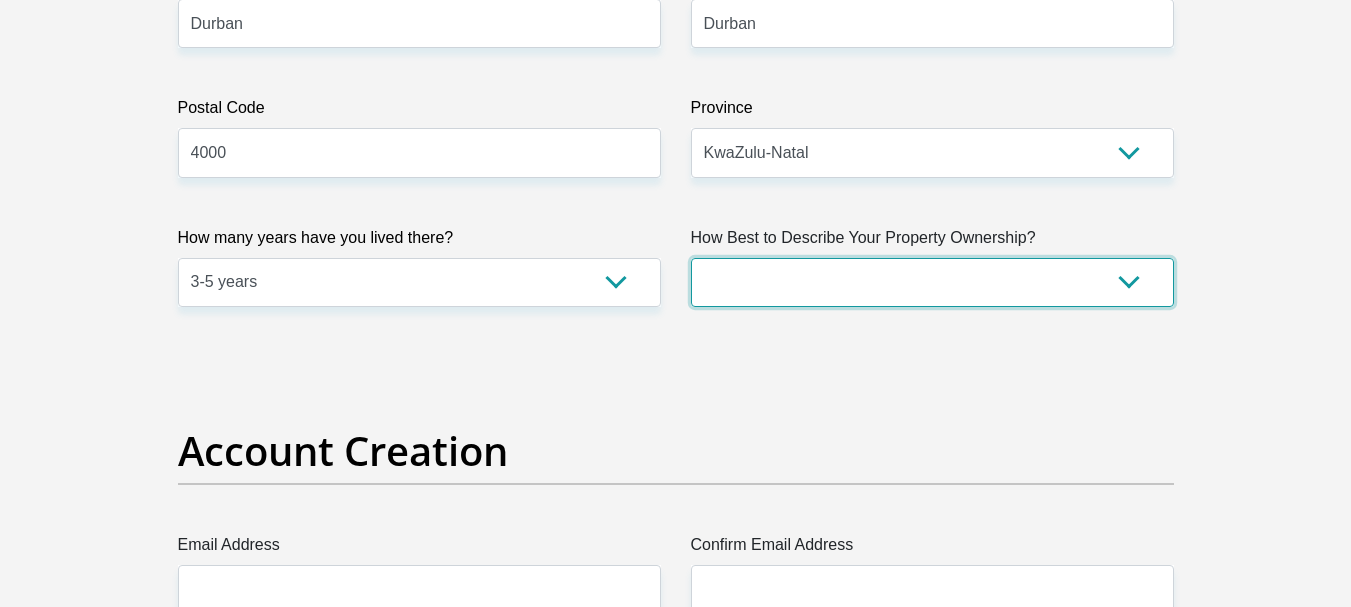 click on "Owned
Rented
Family Owned
Company Dwelling" at bounding box center (932, 282) 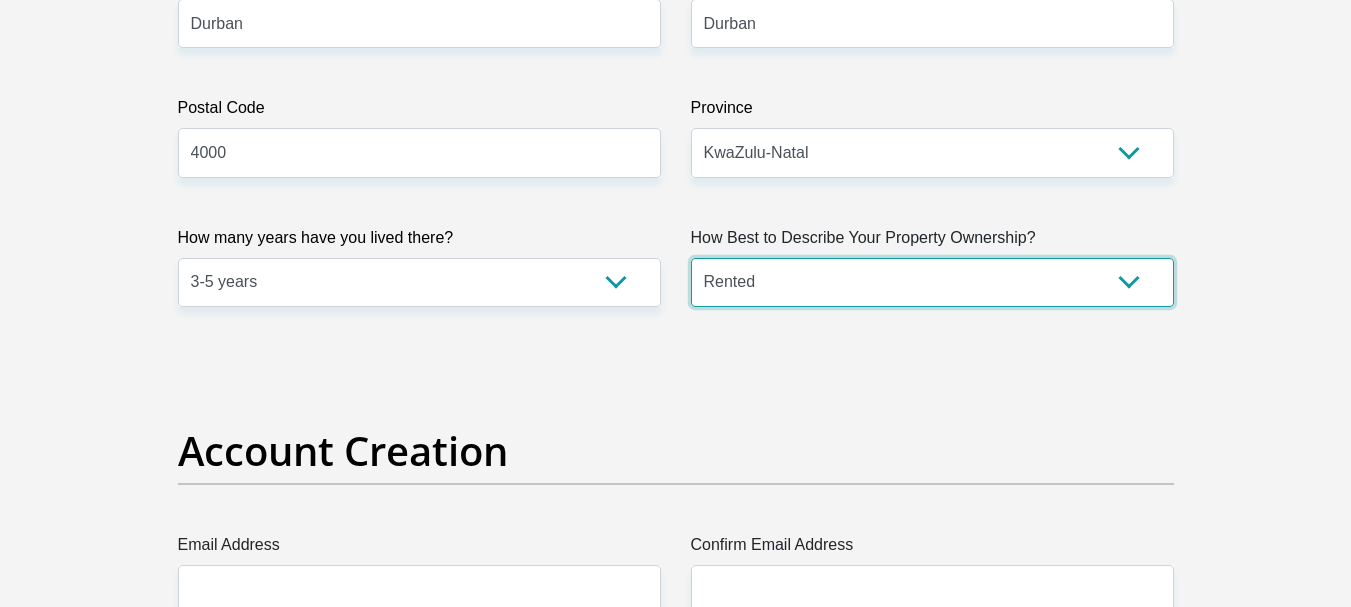 click on "Owned
Rented
Family Owned
Company Dwelling" at bounding box center (932, 282) 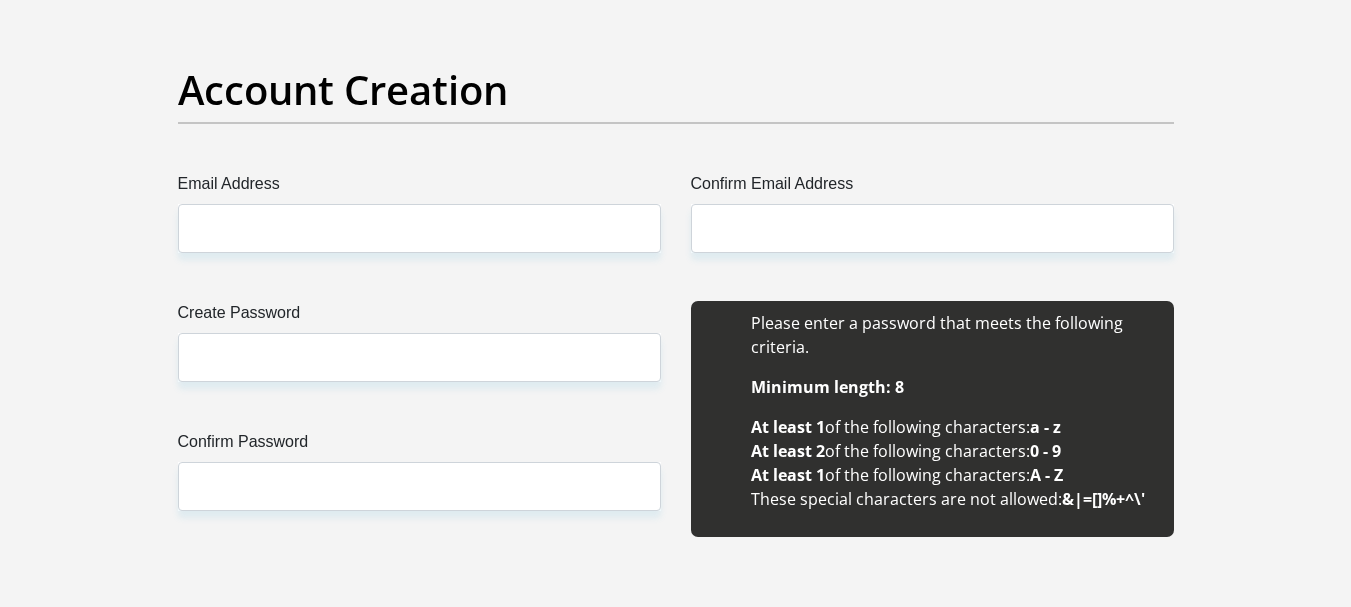 scroll, scrollTop: 1700, scrollLeft: 0, axis: vertical 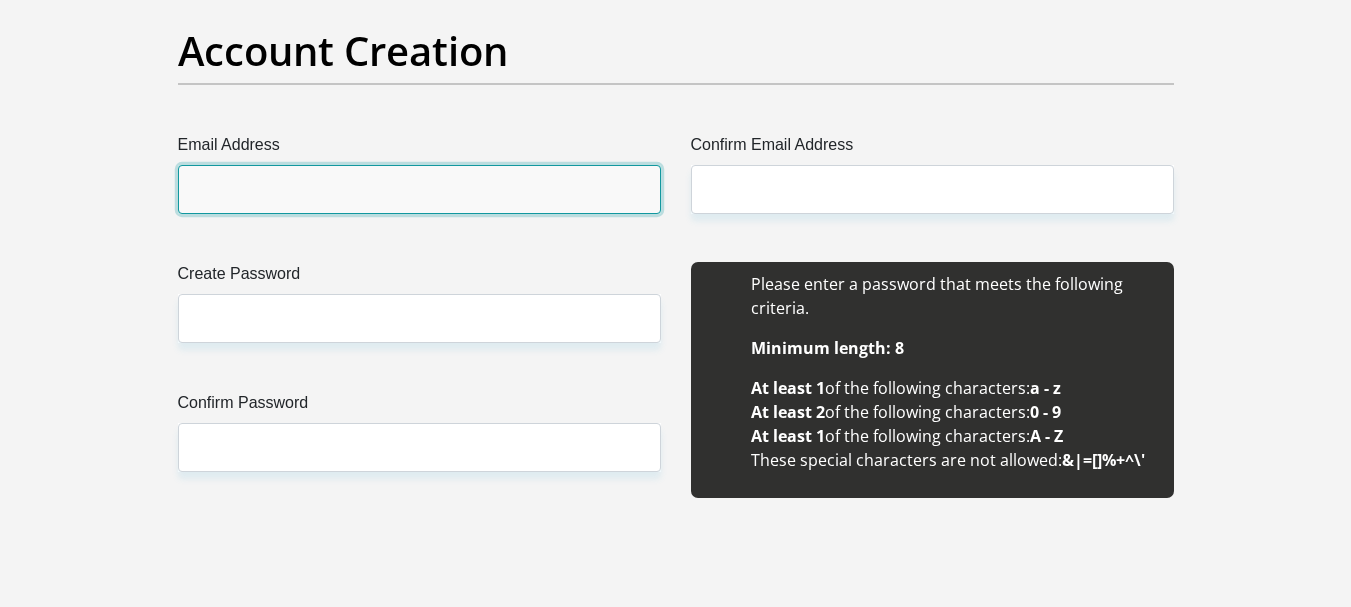 click on "Email Address" at bounding box center [419, 189] 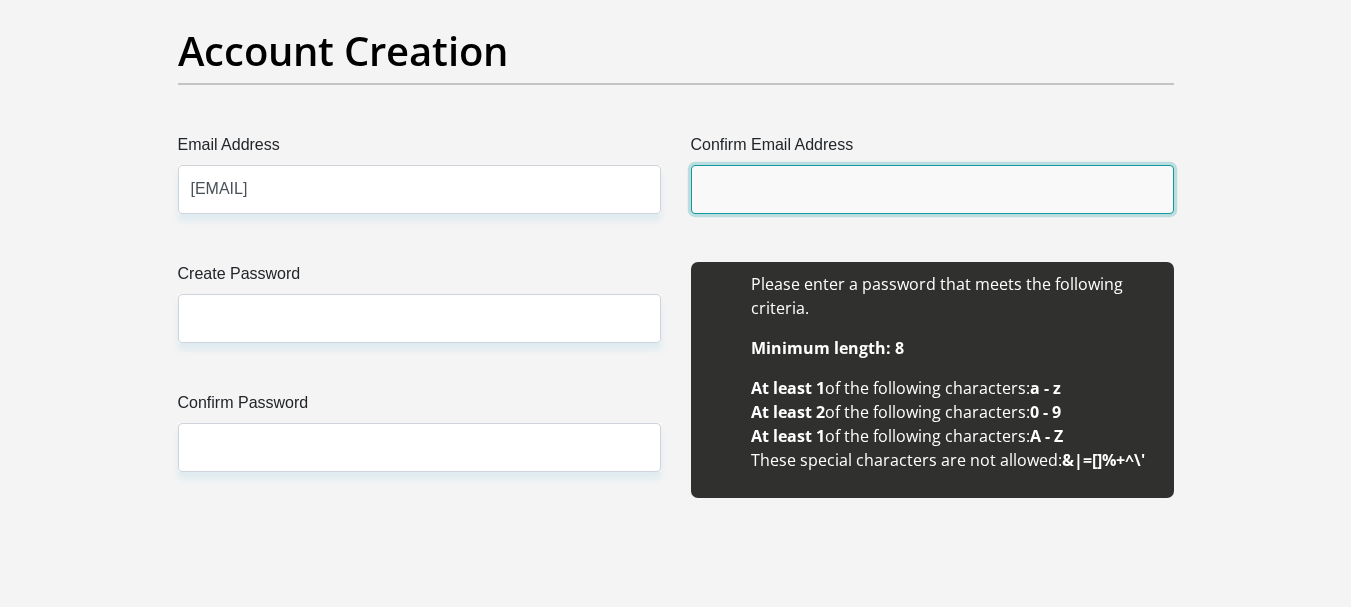 type on "lungelomhlongo58@gmail.com" 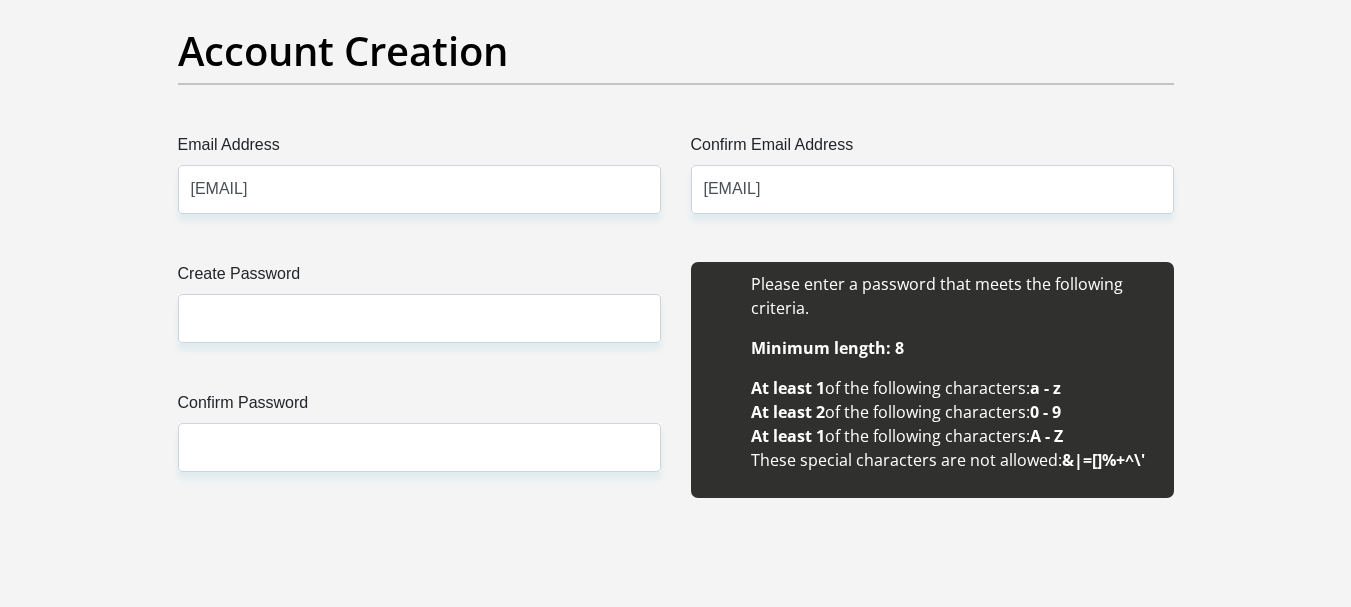 type 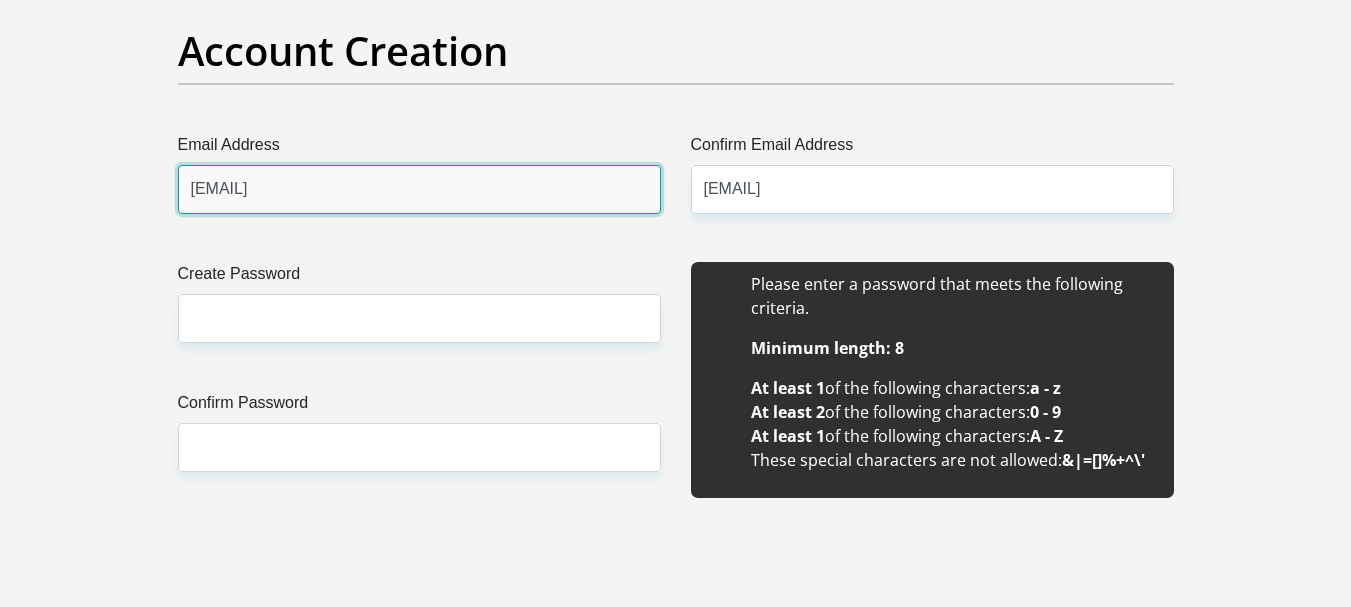 type 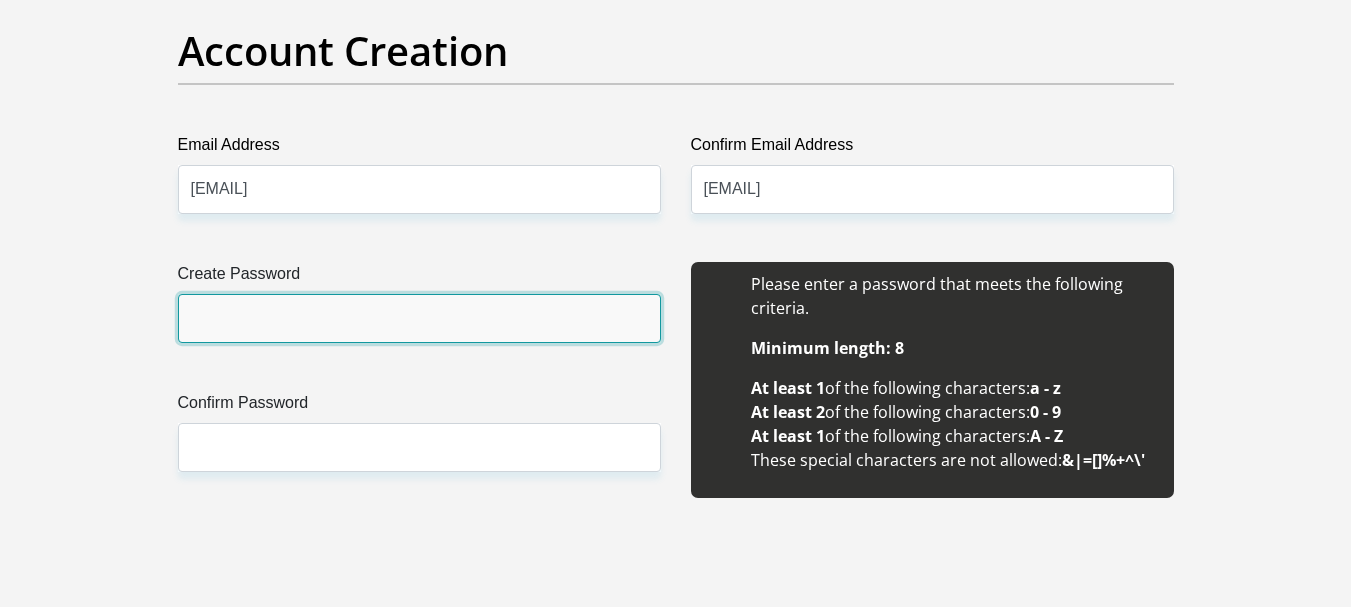 click on "Create Password" at bounding box center (419, 318) 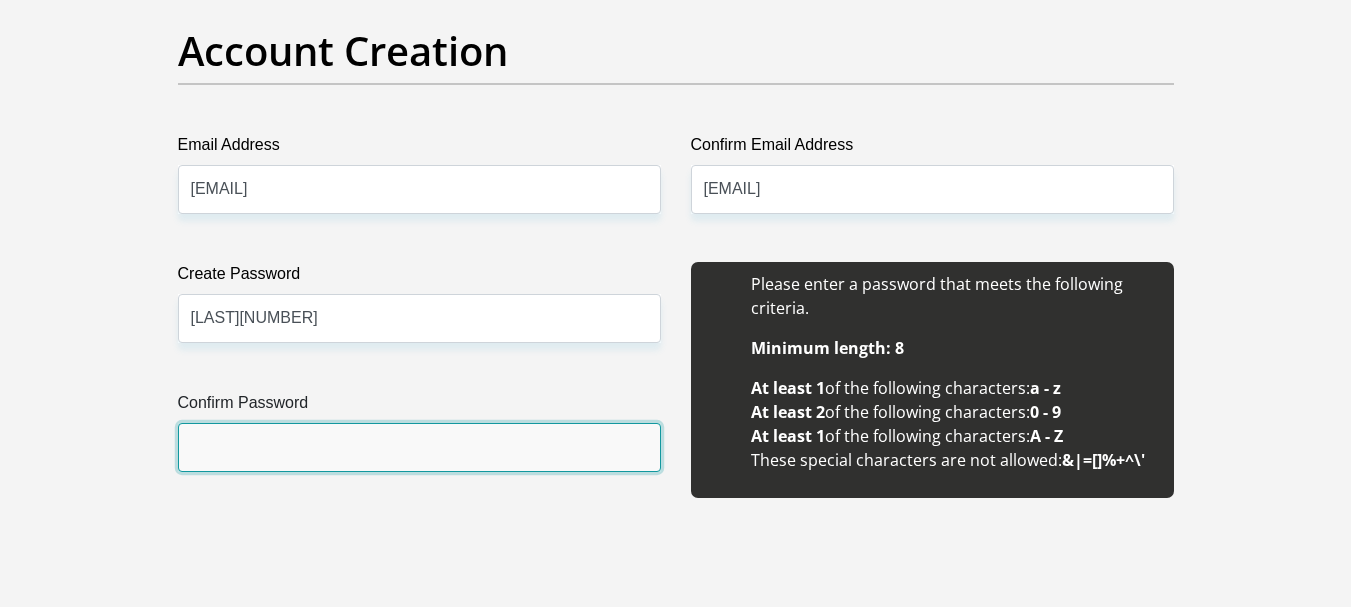 click on "Confirm Password" at bounding box center [419, 447] 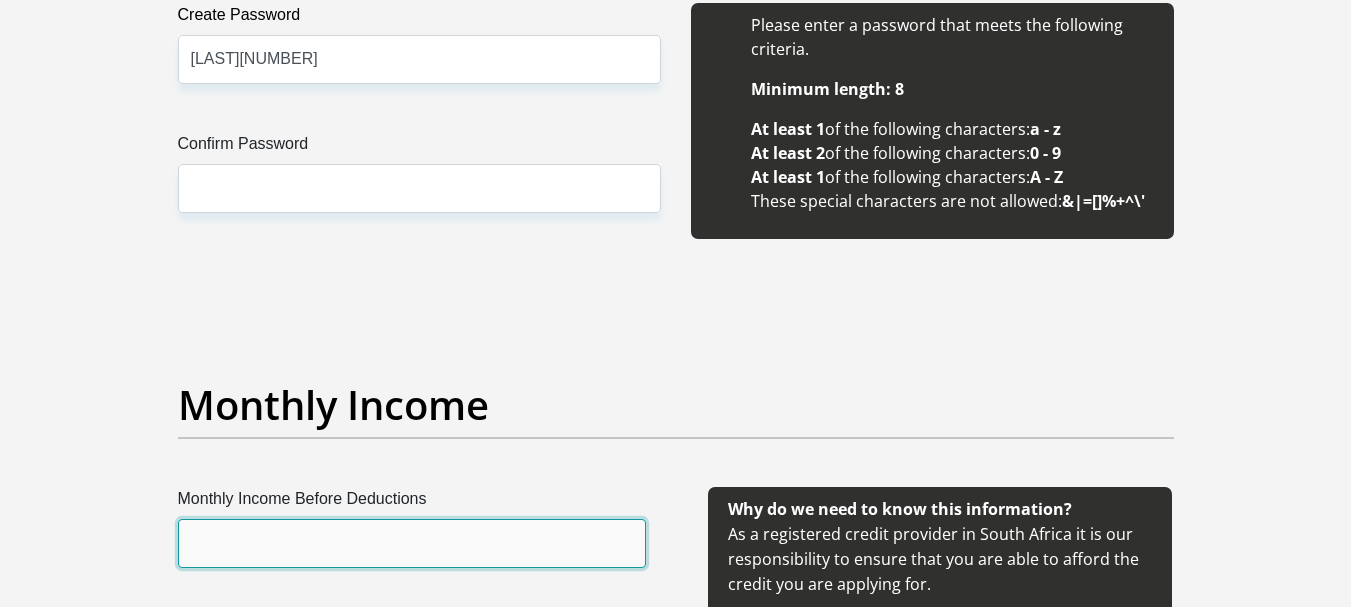 scroll, scrollTop: 1899, scrollLeft: 0, axis: vertical 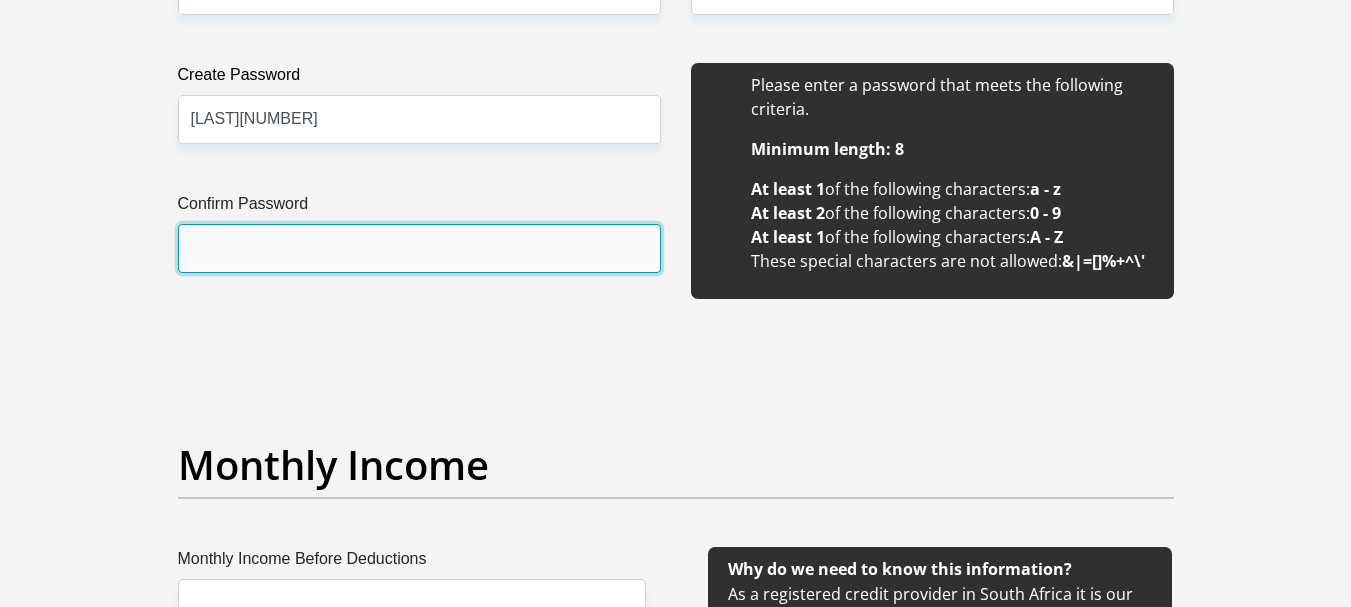 click on "Confirm Password" at bounding box center [419, 248] 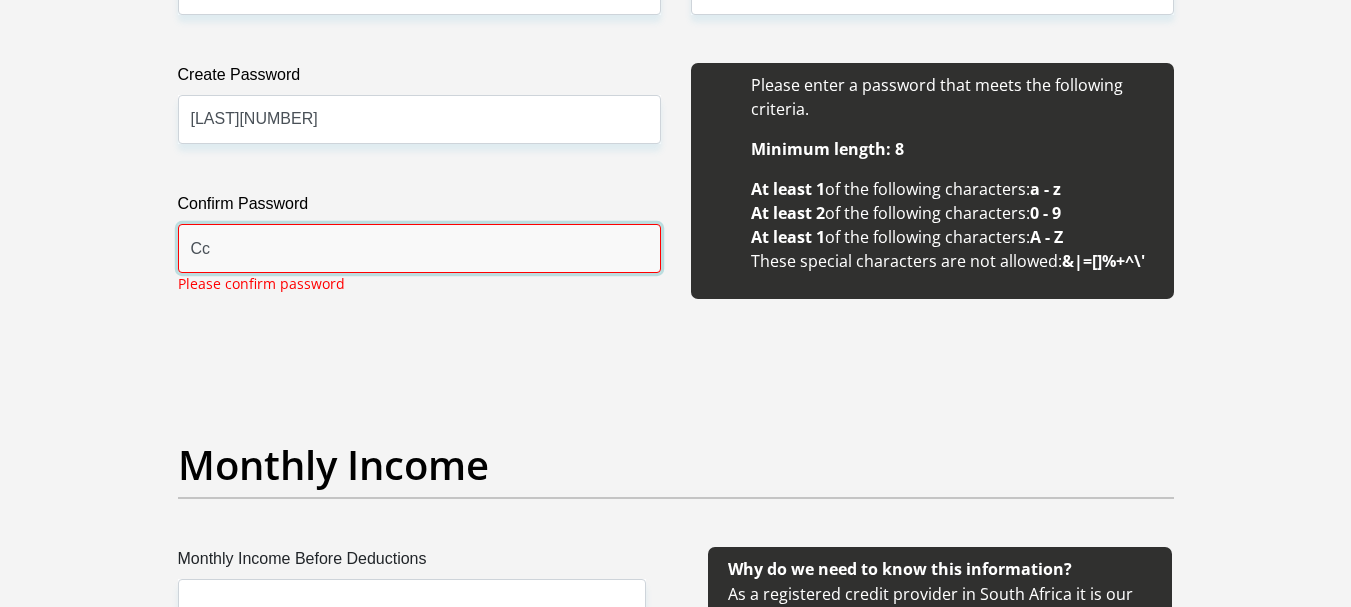 click on "Cc" at bounding box center (419, 248) 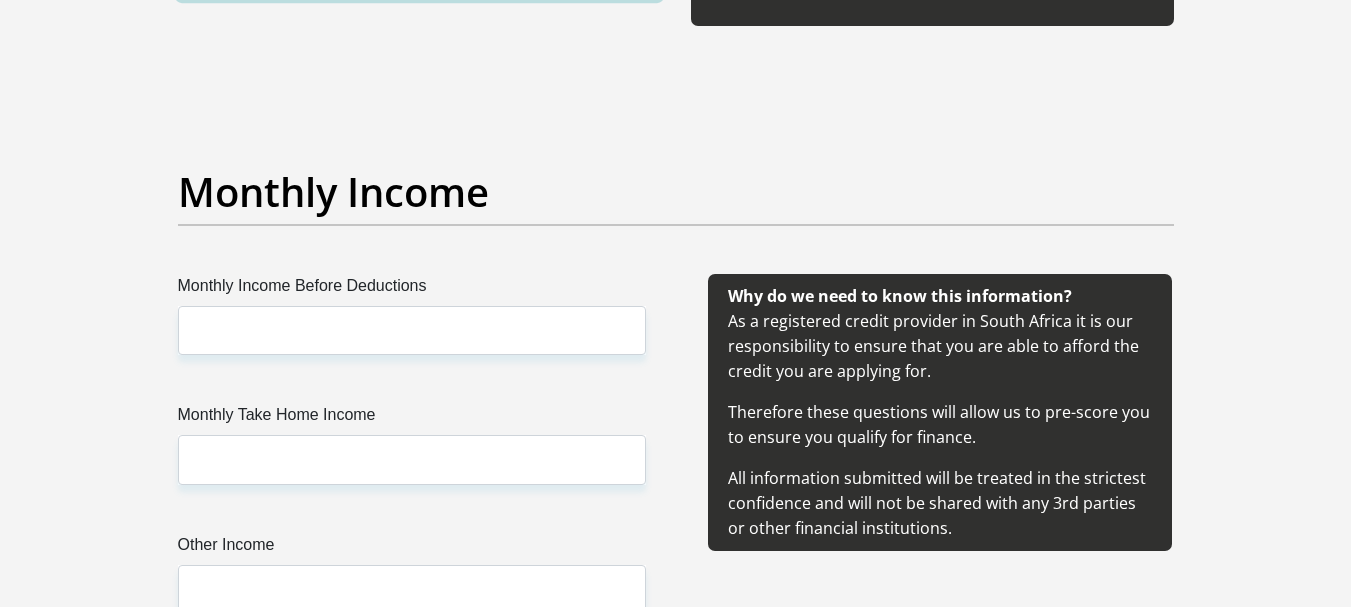scroll, scrollTop: 2199, scrollLeft: 0, axis: vertical 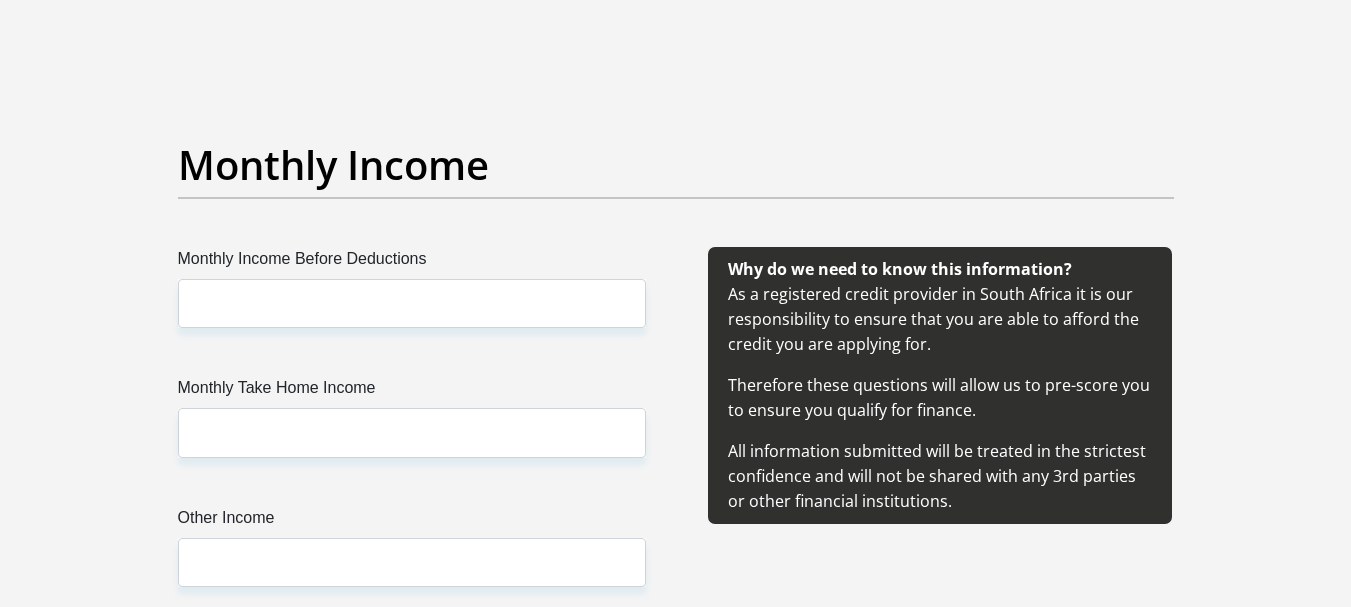 type on "Ckhulu12@" 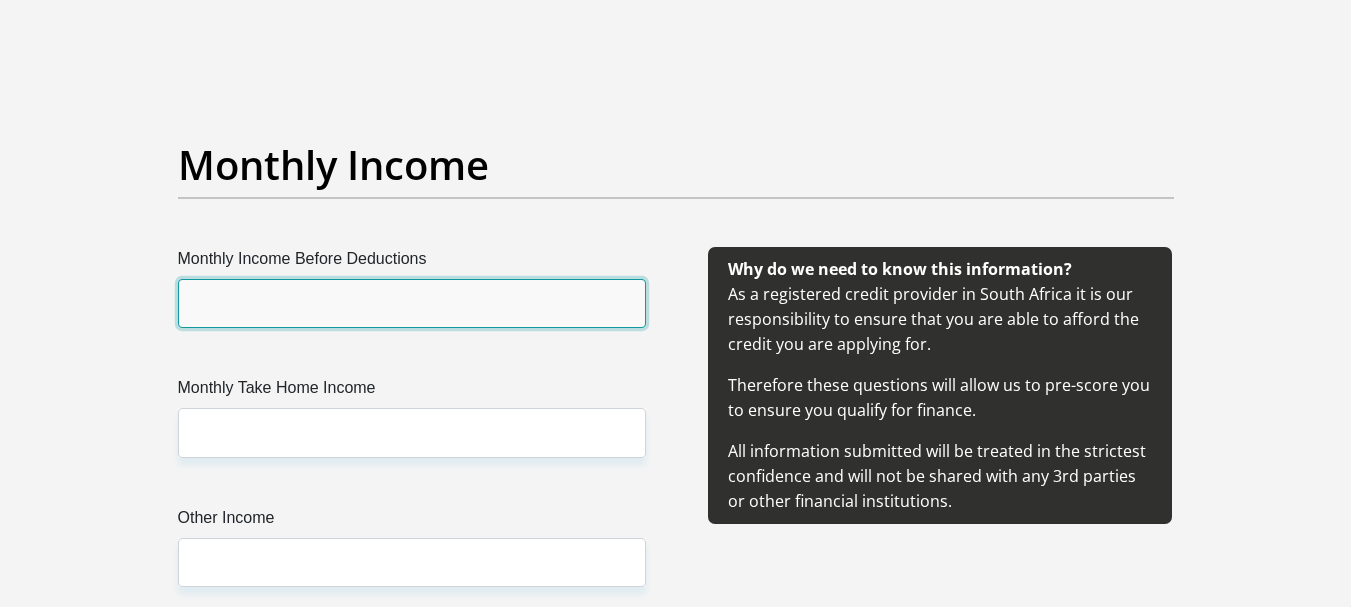 click on "Monthly Income Before Deductions" at bounding box center [412, 303] 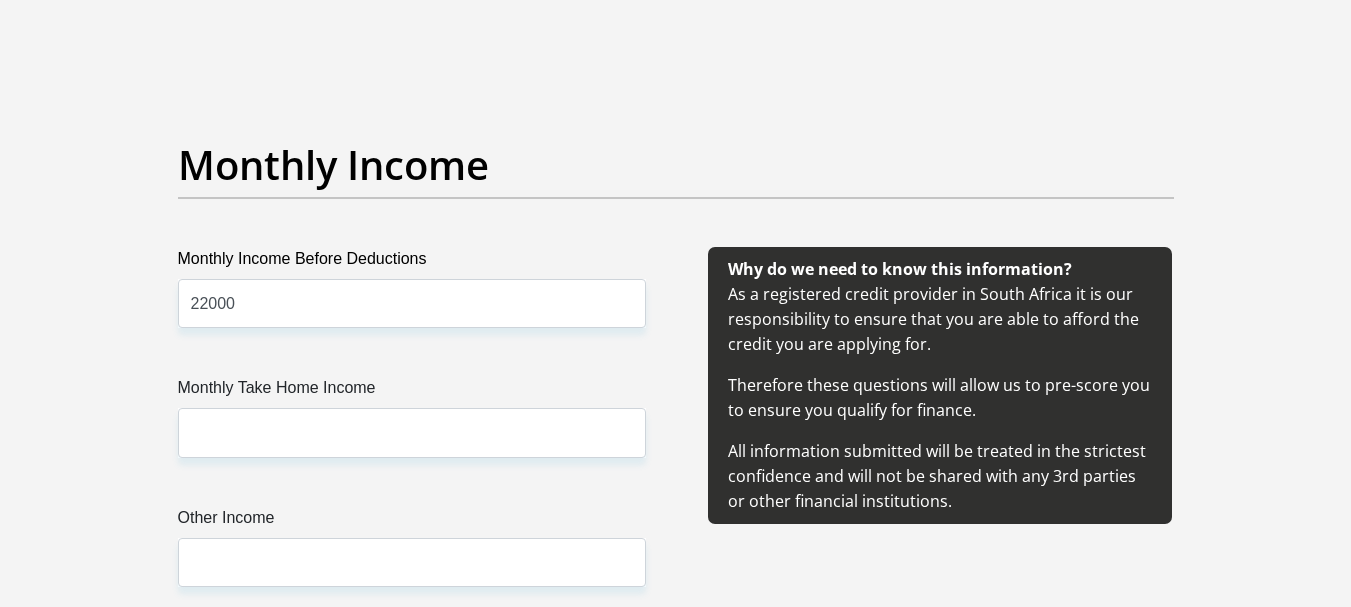 click on "Monthly Income Before Deductions
22000
Monthly Take Home Income
Other Income" at bounding box center (412, 441) 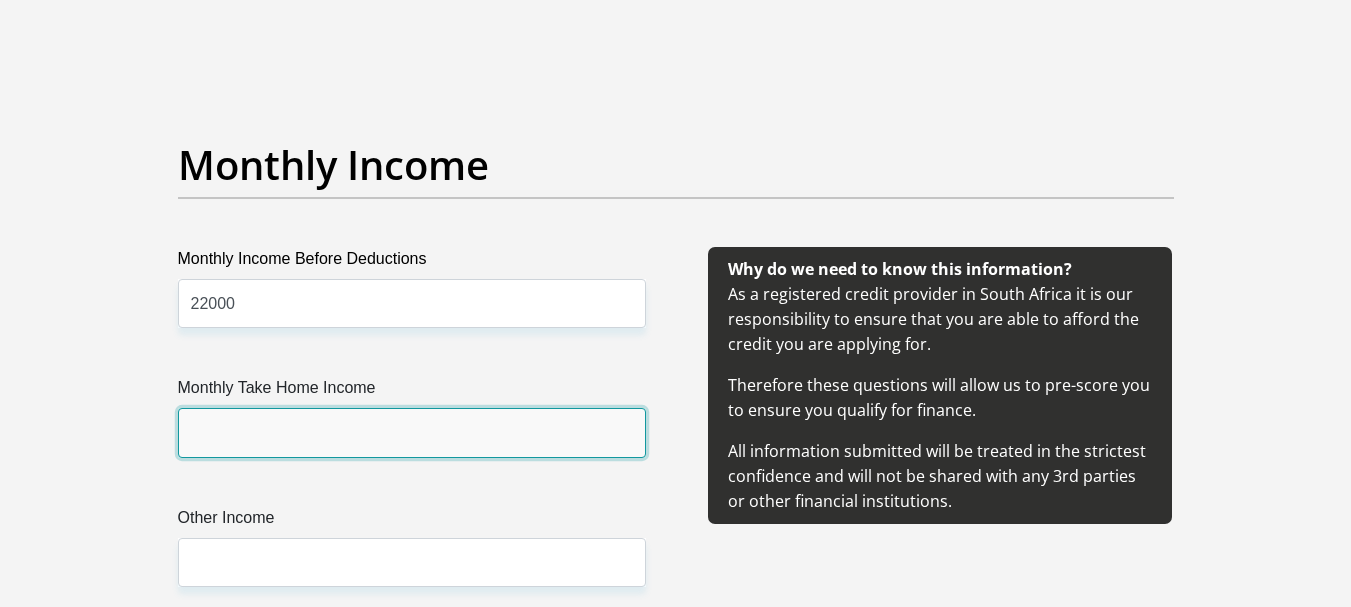 click on "Monthly Take Home Income" at bounding box center (412, 432) 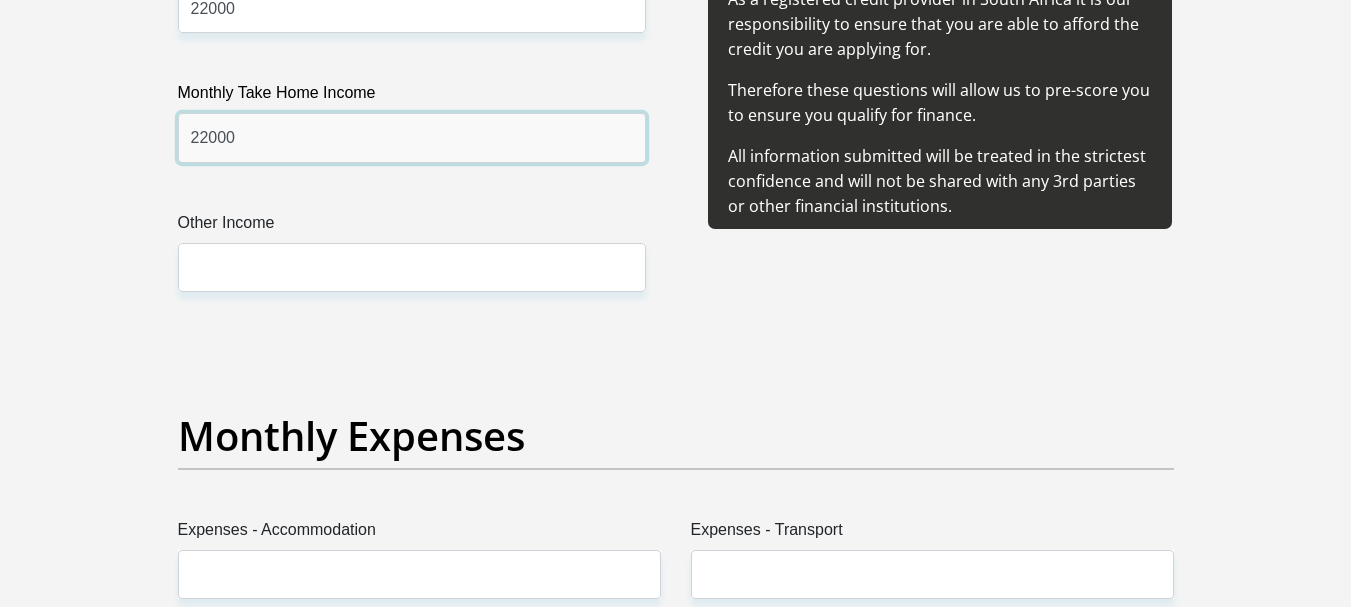 scroll, scrollTop: 2499, scrollLeft: 0, axis: vertical 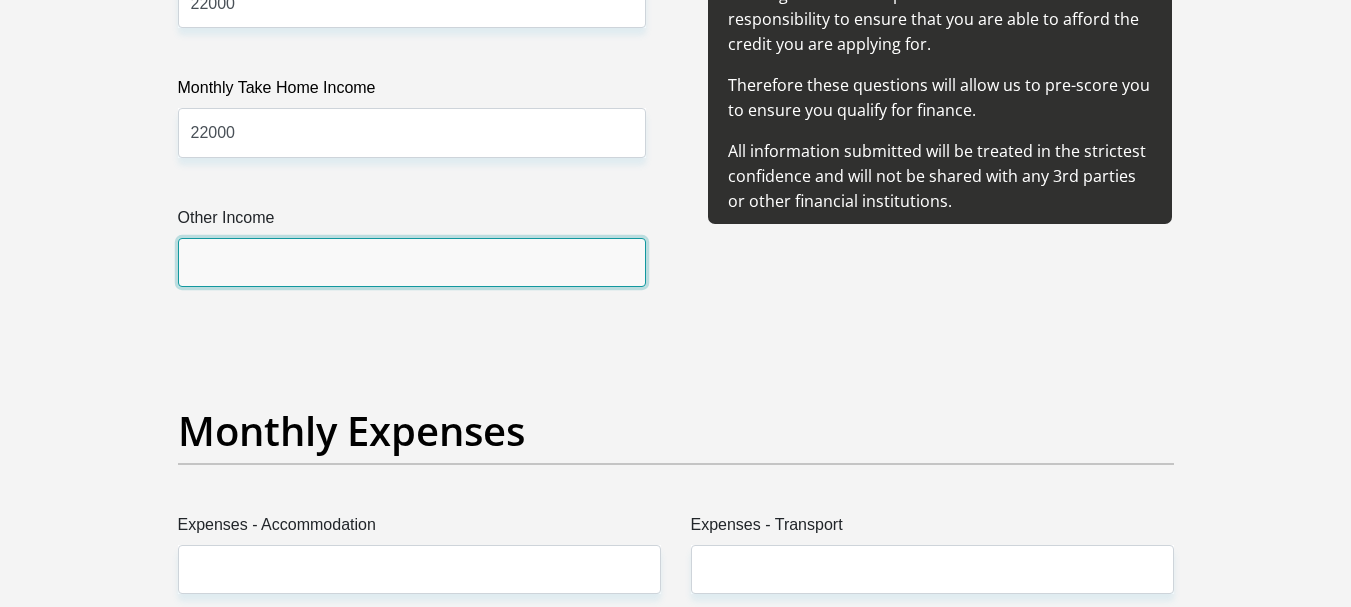 click on "Other Income" at bounding box center [412, 262] 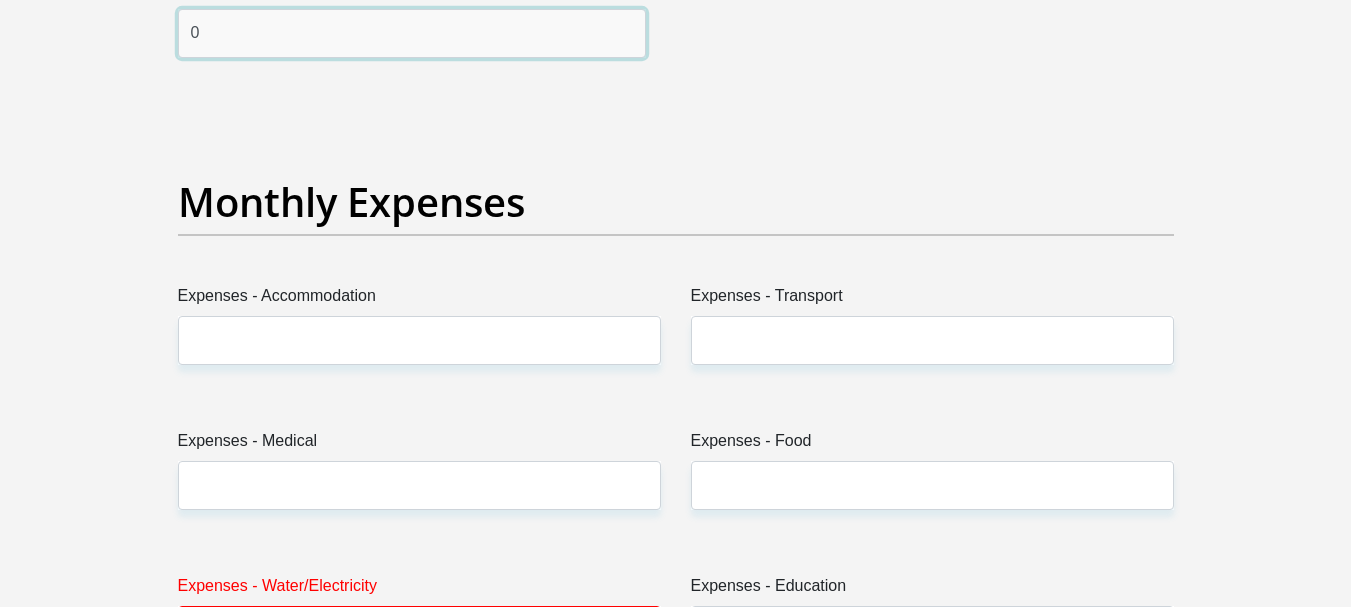 scroll, scrollTop: 2899, scrollLeft: 0, axis: vertical 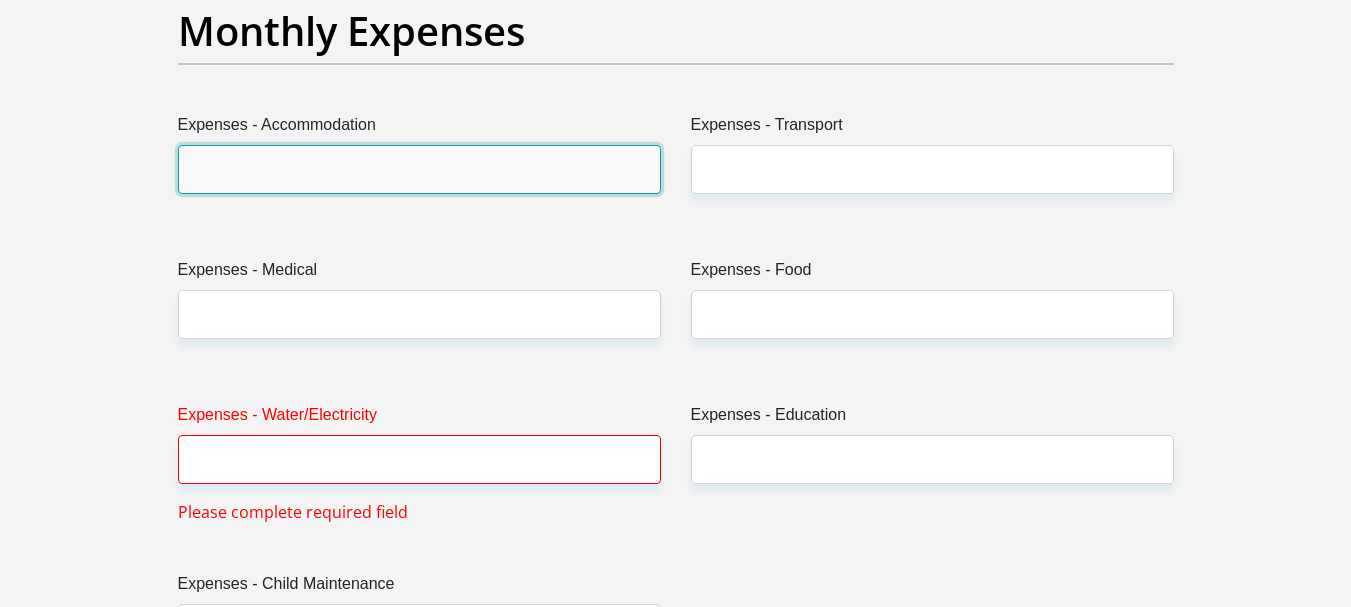 click on "Expenses - Accommodation" at bounding box center [419, 169] 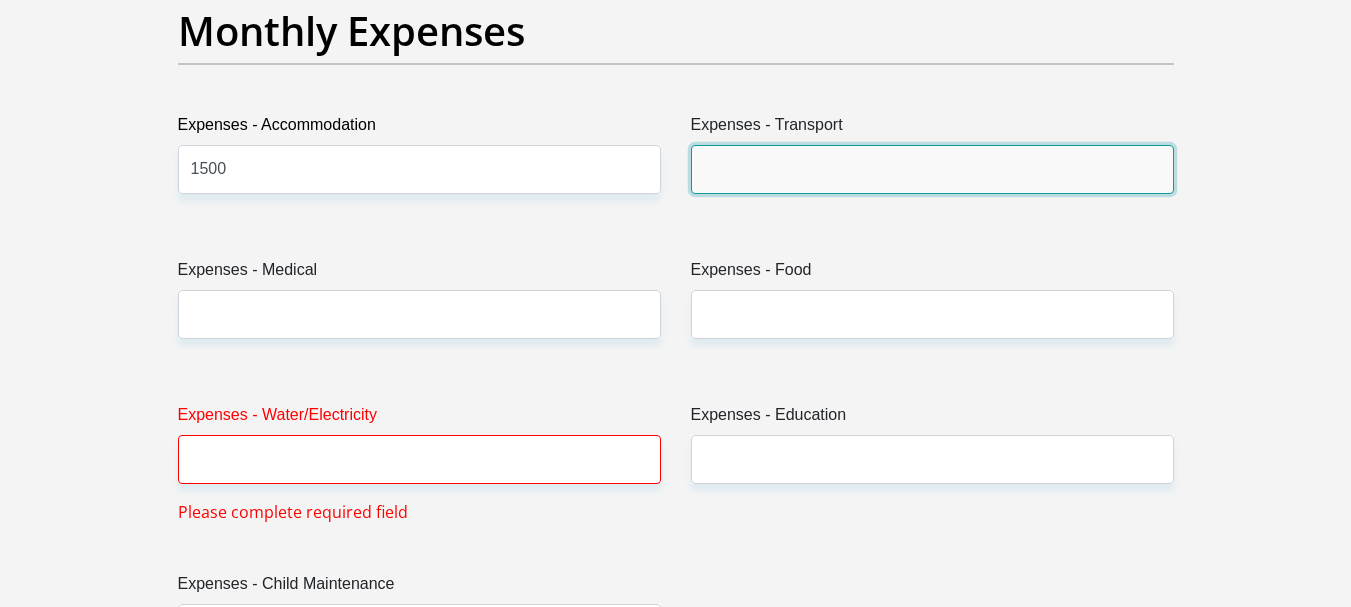 click on "Expenses - Transport" at bounding box center [932, 169] 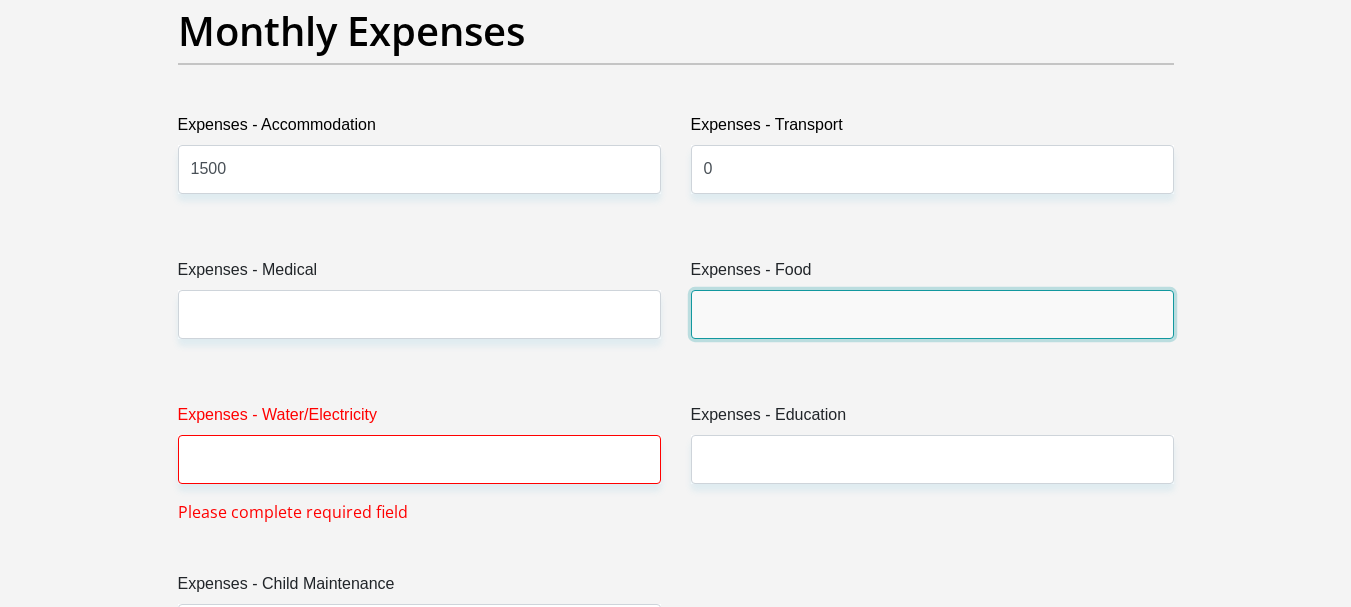click on "Expenses - Food" at bounding box center (932, 314) 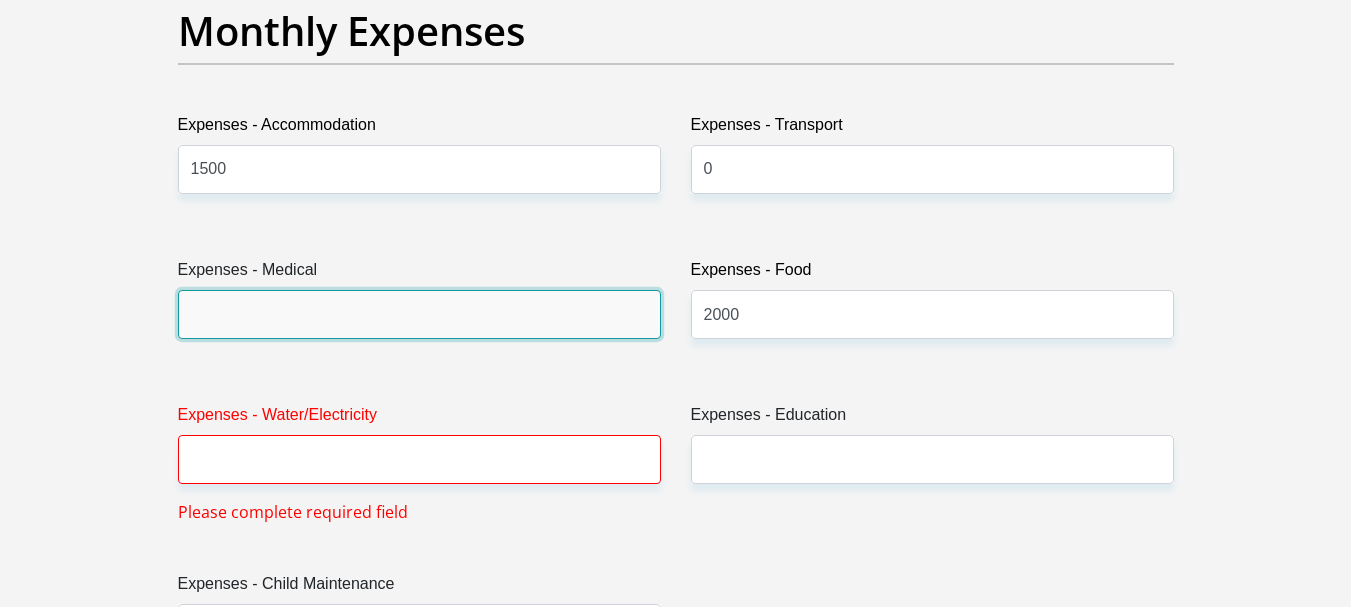 click on "Expenses - Medical" at bounding box center [419, 314] 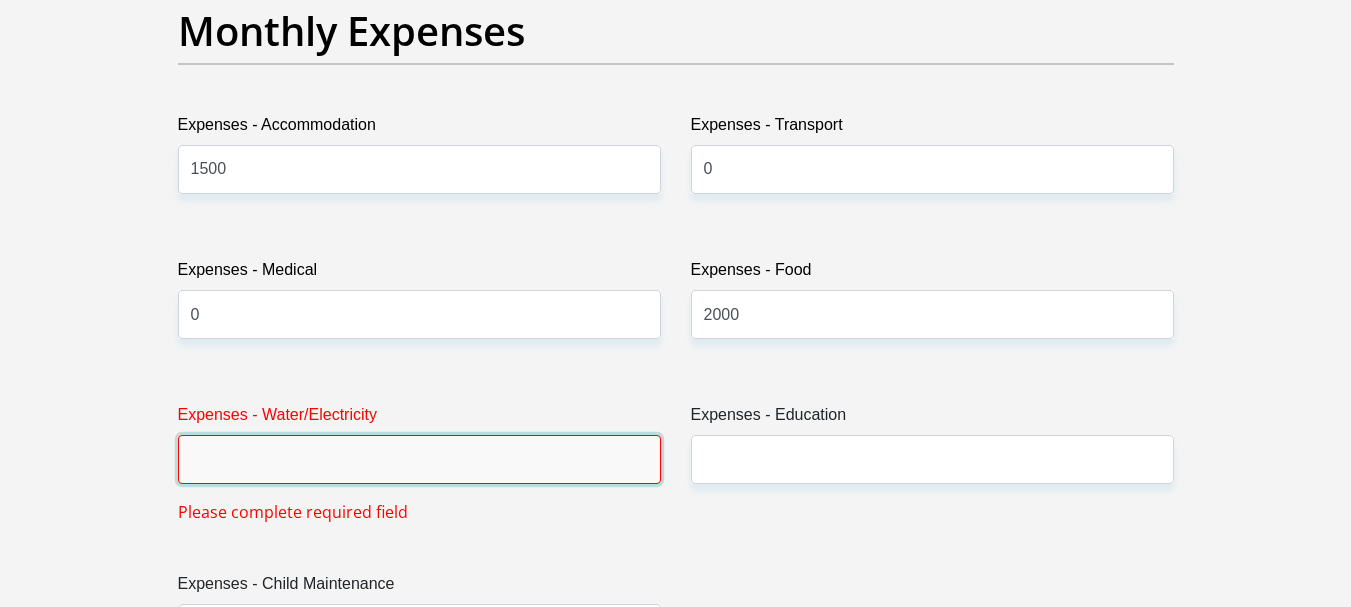 click on "Expenses - Water/Electricity" at bounding box center [419, 459] 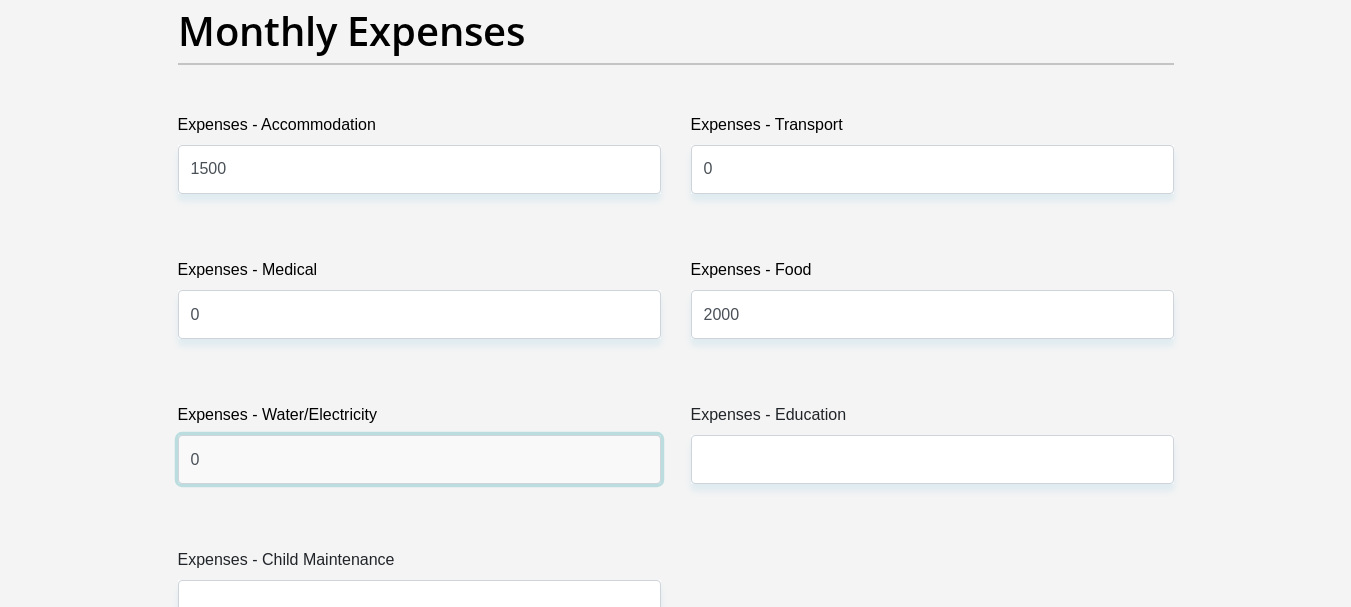 type on "0" 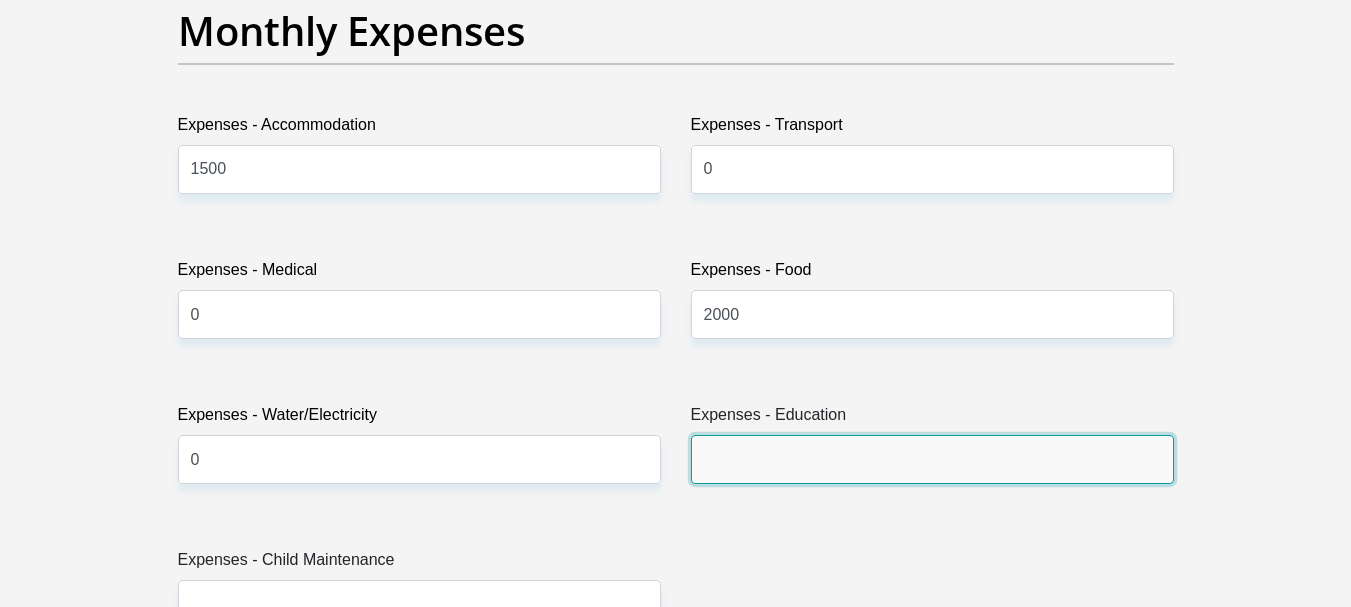 click on "Expenses - Education" at bounding box center (932, 459) 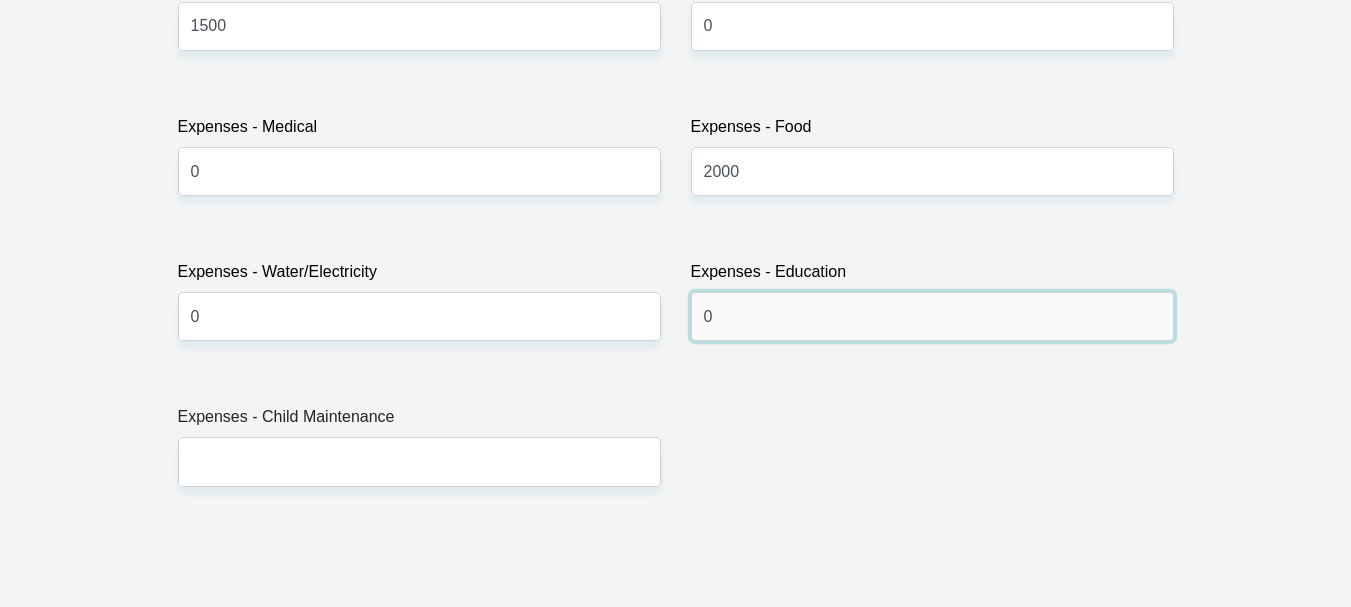 scroll, scrollTop: 3099, scrollLeft: 0, axis: vertical 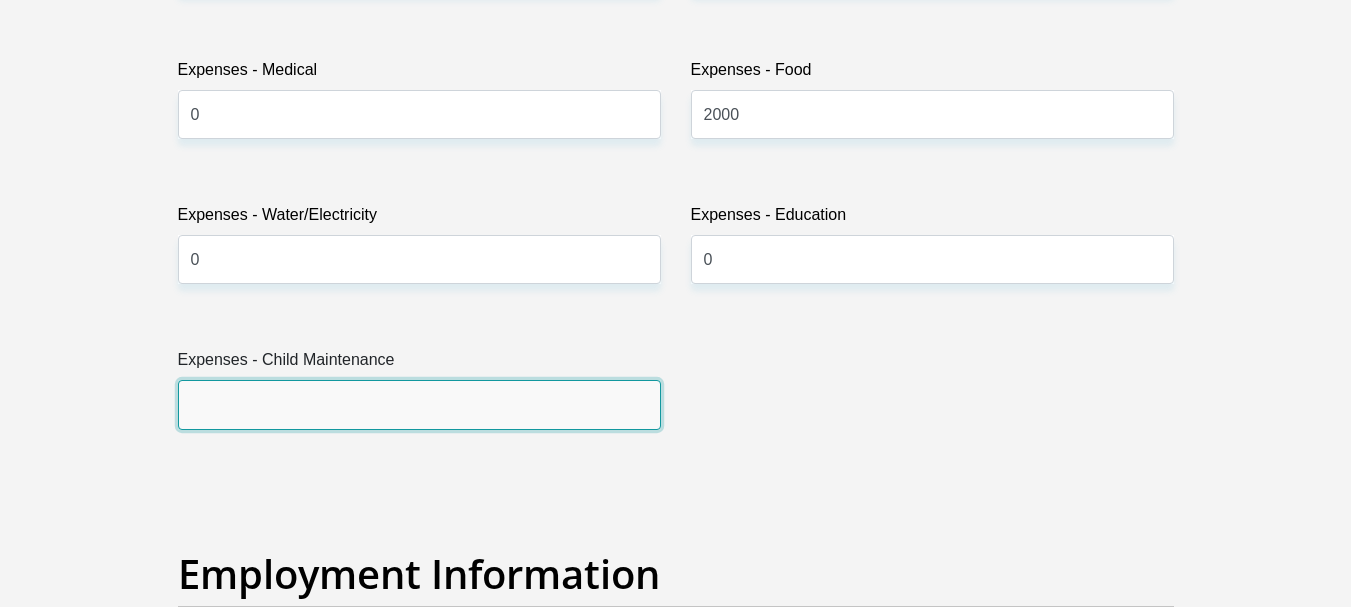 click on "Expenses - Child Maintenance" at bounding box center (419, 404) 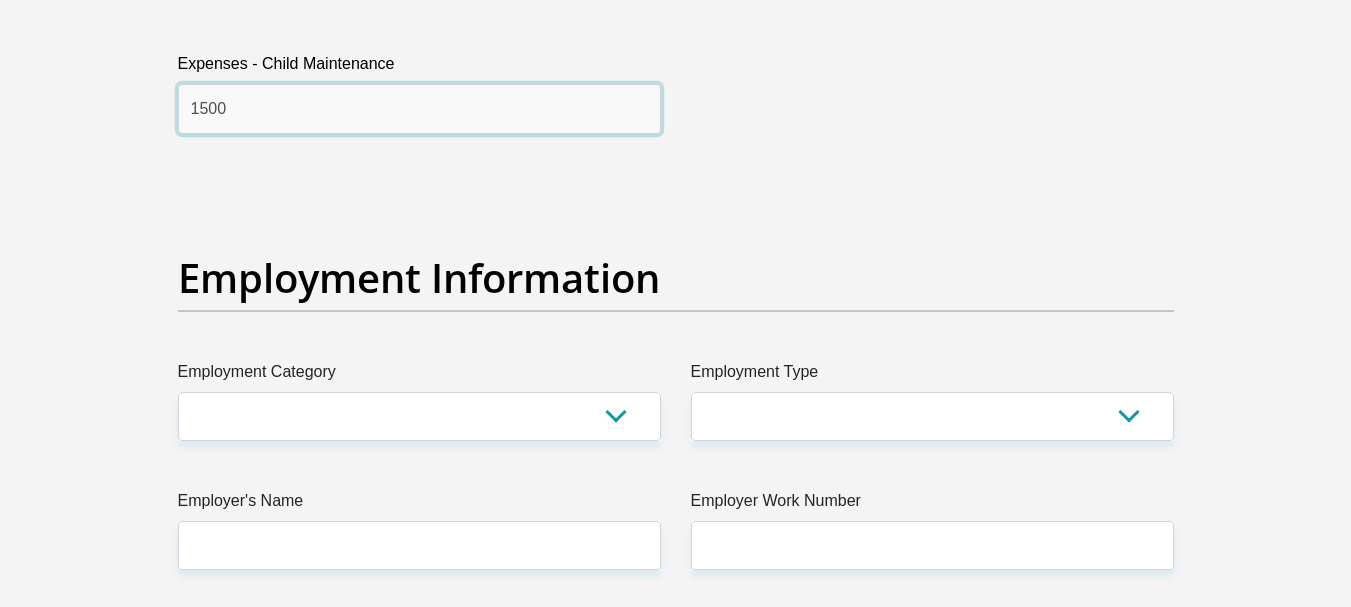 scroll, scrollTop: 3399, scrollLeft: 0, axis: vertical 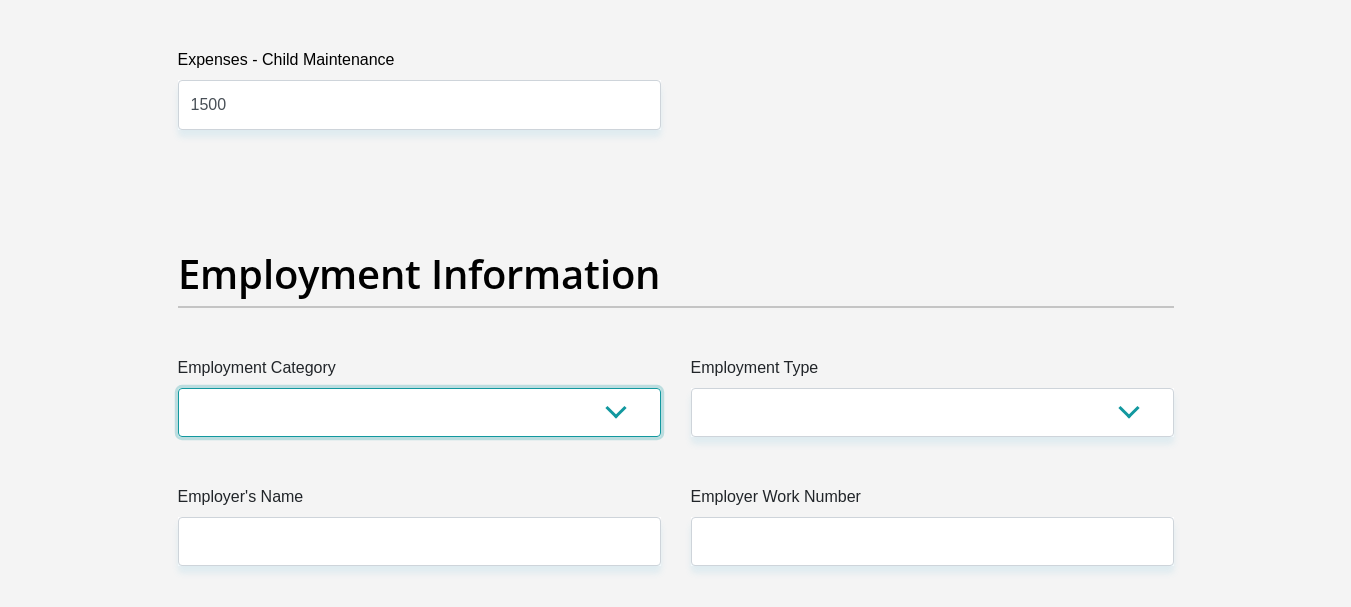 click on "AGRICULTURE
ALCOHOL & TOBACCO
CONSTRUCTION MATERIALS
METALLURGY
EQUIPMENT FOR RENEWABLE ENERGY
SPECIALIZED CONTRACTORS
CAR
GAMING (INCL. INTERNET
OTHER WHOLESALE
UNLICENSED PHARMACEUTICALS
CURRENCY EXCHANGE HOUSES
OTHER FINANCIAL INSTITUTIONS & INSURANCE
REAL ESTATE AGENTS
OIL & GAS
OTHER MATERIALS (E.G. IRON ORE)
PRECIOUS STONES & PRECIOUS METALS
POLITICAL ORGANIZATIONS
RELIGIOUS ORGANIZATIONS(NOT SECTS)
ACTI. HAVING BUSINESS DEAL WITH PUBLIC ADMINISTRATION
LAUNDROMATS" at bounding box center [419, 412] 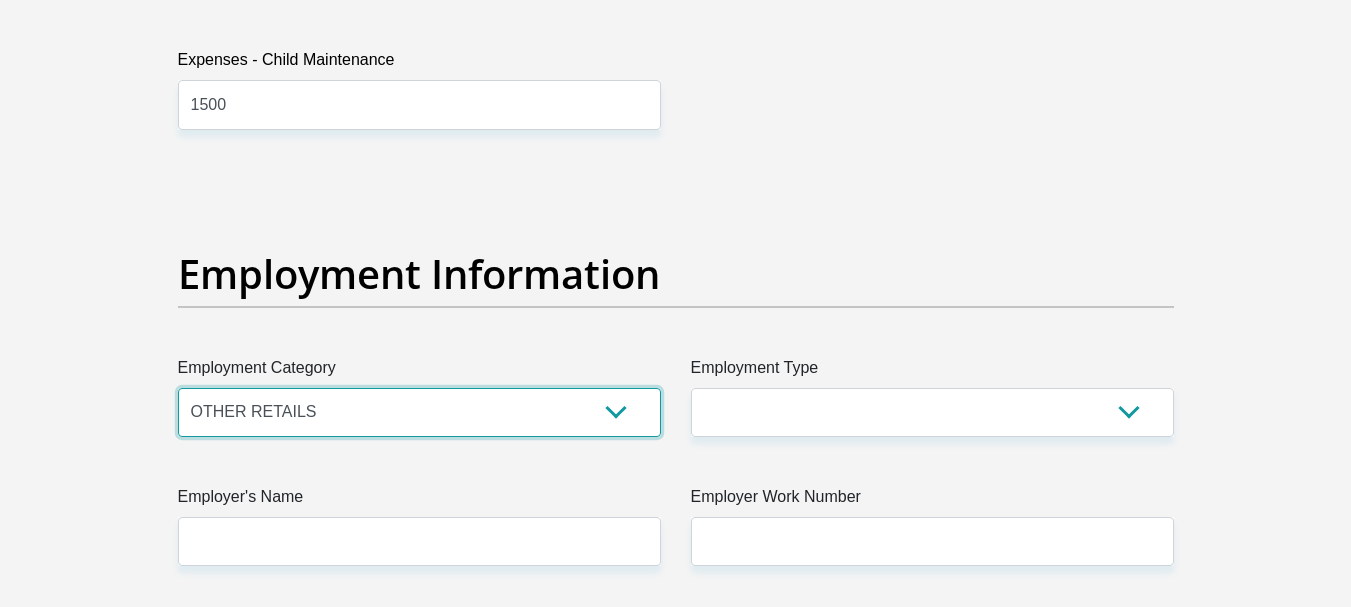 click on "AGRICULTURE
ALCOHOL & TOBACCO
CONSTRUCTION MATERIALS
METALLURGY
EQUIPMENT FOR RENEWABLE ENERGY
SPECIALIZED CONTRACTORS
CAR
GAMING (INCL. INTERNET
OTHER WHOLESALE
UNLICENSED PHARMACEUTICALS
CURRENCY EXCHANGE HOUSES
OTHER FINANCIAL INSTITUTIONS & INSURANCE
REAL ESTATE AGENTS
OIL & GAS
OTHER MATERIALS (E.G. IRON ORE)
PRECIOUS STONES & PRECIOUS METALS
POLITICAL ORGANIZATIONS
RELIGIOUS ORGANIZATIONS(NOT SECTS)
ACTI. HAVING BUSINESS DEAL WITH PUBLIC ADMINISTRATION
LAUNDROMATS" at bounding box center (419, 412) 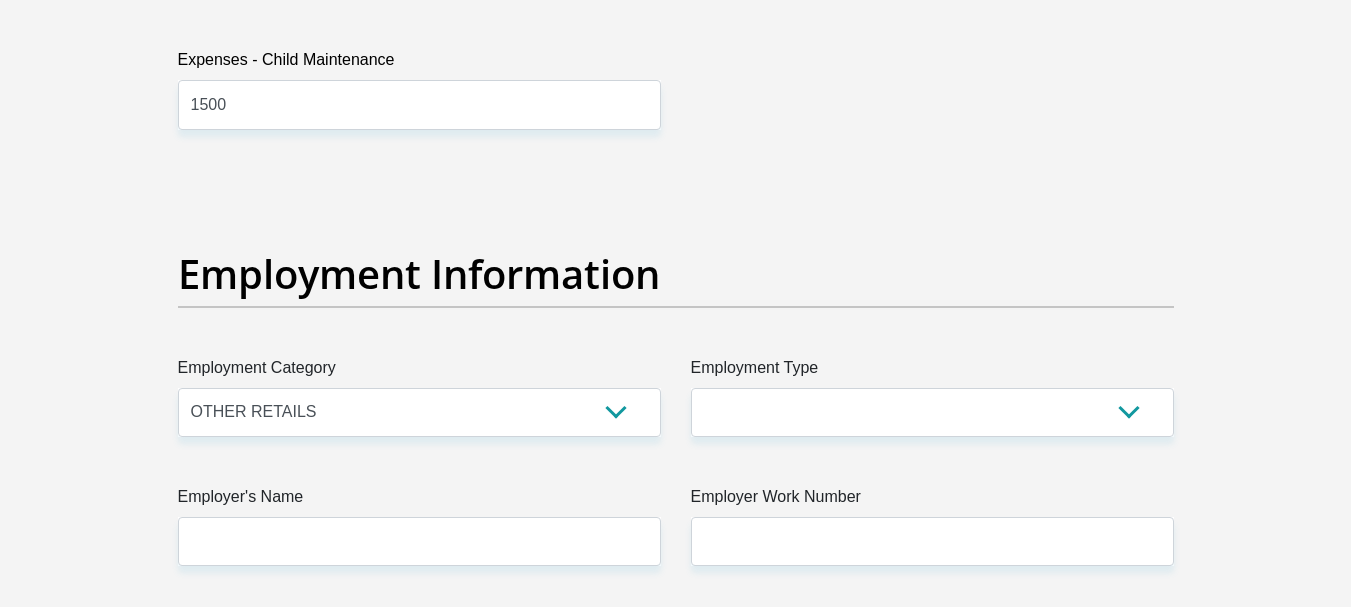 click on "Title
Mr
Ms
Mrs
Dr
Other
First Name
LungeloGraduation
Surname
Mhlongo
ID Number
9907035935086
Please input valid ID number
Race
Black
Coloured
Indian
White
Other
Contact Number
0780698350
Please input valid contact number
Nationality
South Africa
Afghanistan
Aland Islands  Albania" at bounding box center (676, 168) 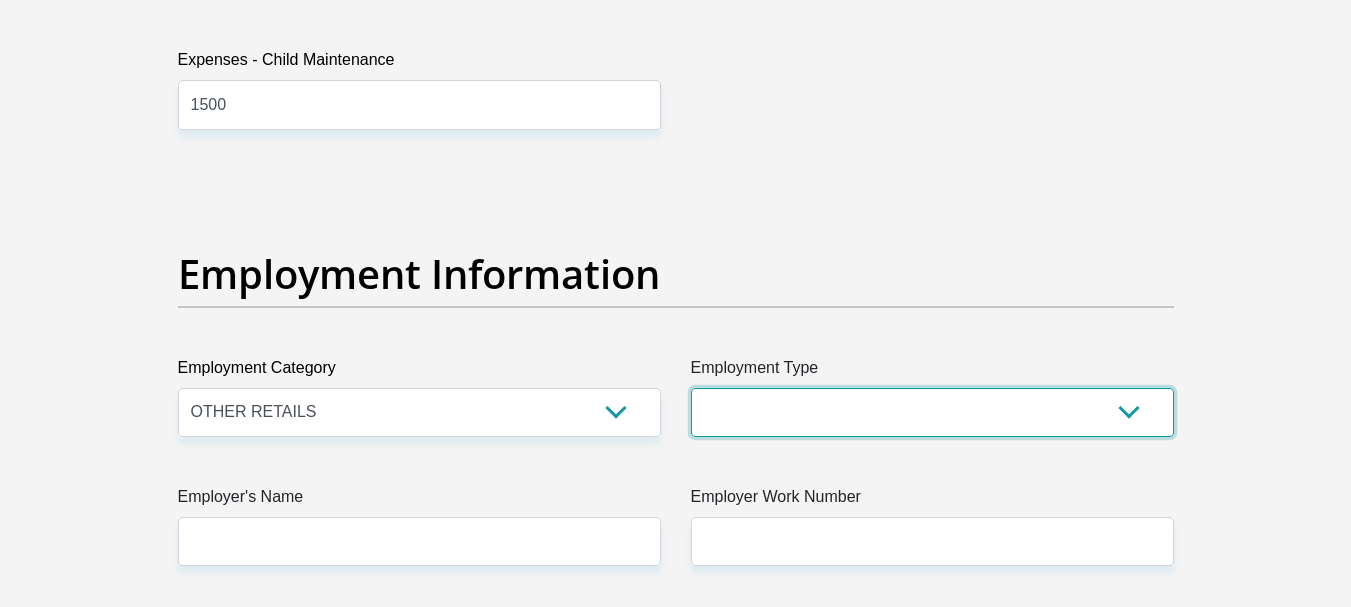 click on "College/Lecturer
Craft Seller
Creative
Driver
Executive
Farmer
Forces - Non Commissioned
Forces - Officer
Hawker
Housewife
Labourer
Licenced Professional
Manager
Miner
Non Licenced Professional
Office Staff/Clerk
Outside Worker
Pensioner
Permanent Teacher
Production/Manufacturing
Sales
Self-Employed
Semi-Professional Worker
Service Industry  Social Worker  Student" at bounding box center [932, 412] 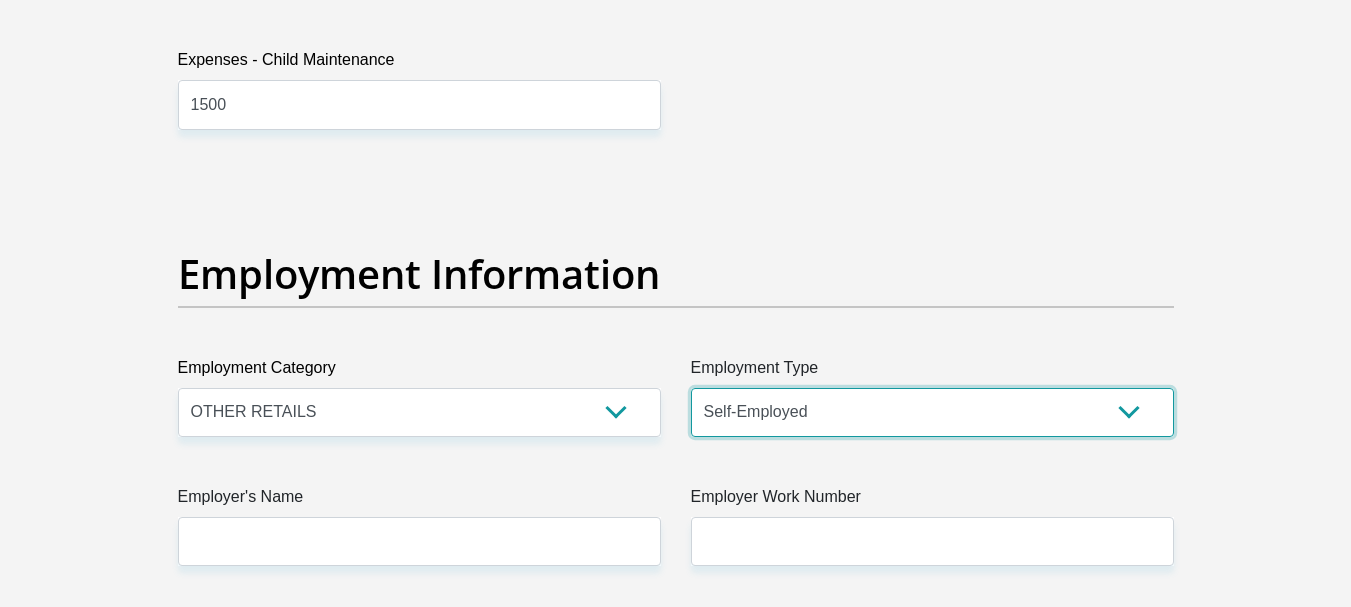 click on "College/Lecturer
Craft Seller
Creative
Driver
Executive
Farmer
Forces - Non Commissioned
Forces - Officer
Hawker
Housewife
Labourer
Licenced Professional
Manager
Miner
Non Licenced Professional
Office Staff/Clerk
Outside Worker
Pensioner
Permanent Teacher
Production/Manufacturing
Sales
Self-Employed
Semi-Professional Worker
Service Industry  Social Worker  Student" at bounding box center [932, 412] 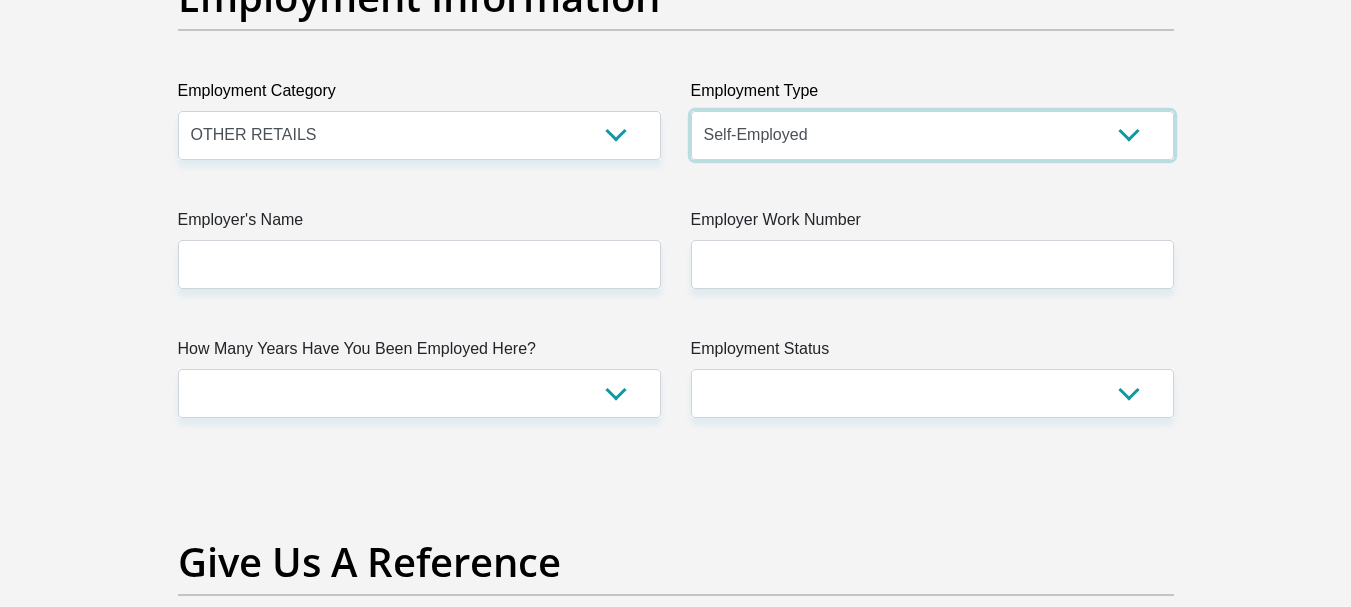 scroll, scrollTop: 3699, scrollLeft: 0, axis: vertical 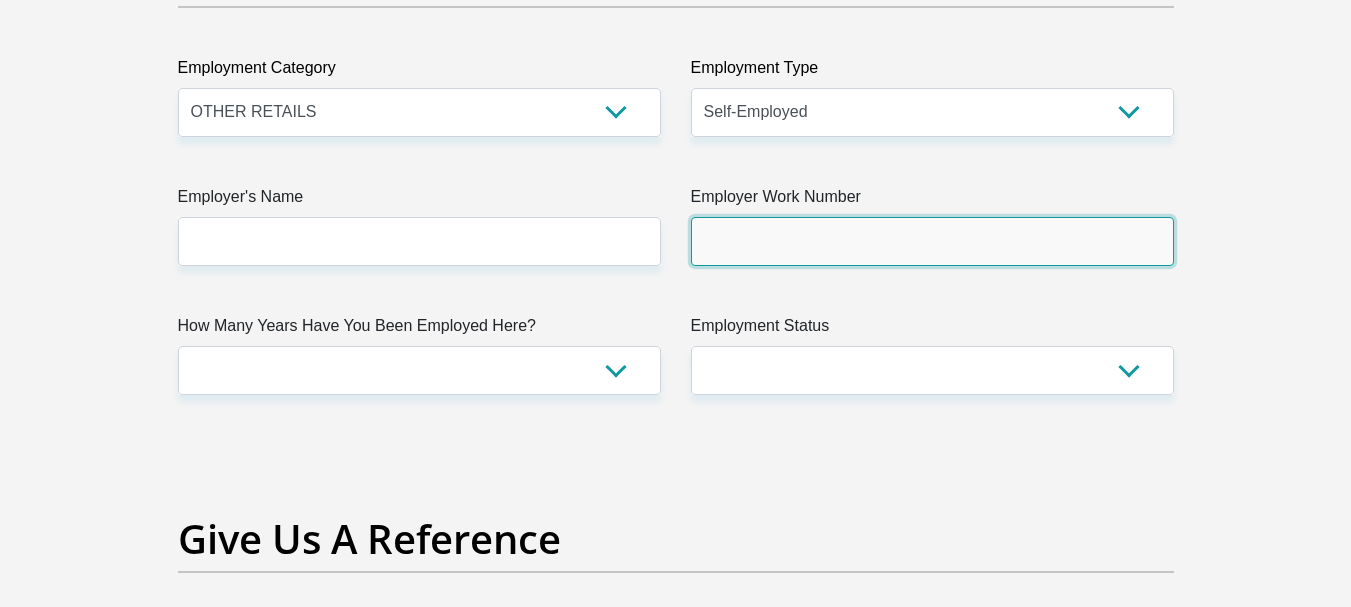 click on "Employer Work Number" at bounding box center [932, 241] 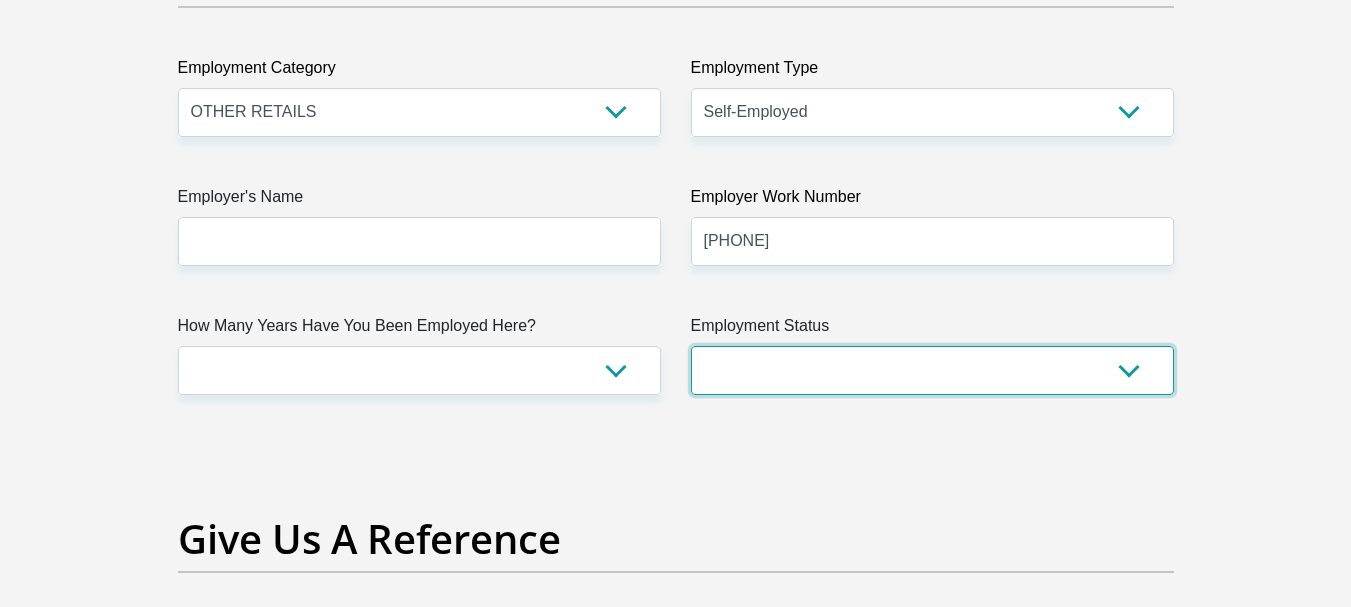 click on "Permanent/Full-time
Part-time/Casual
Contract Worker
Self-Employed
Housewife
Retired
Student
Medically Boarded
Disability
Unemployed" at bounding box center (932, 370) 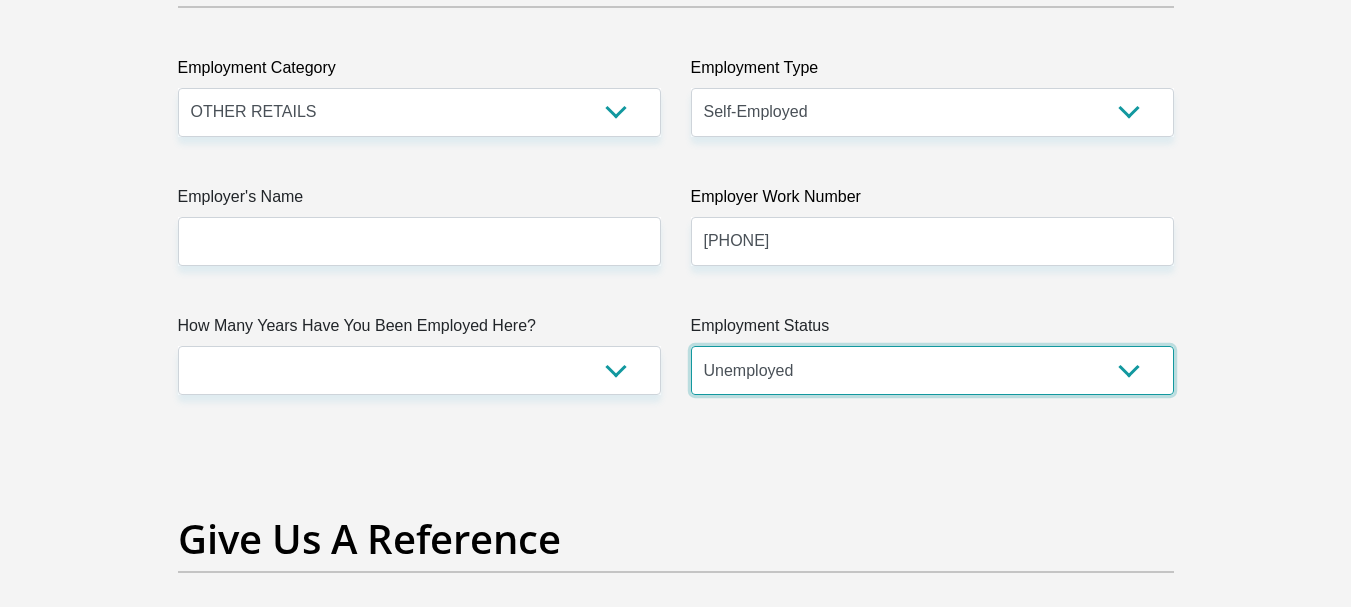 click on "Permanent/Full-time
Part-time/Casual
Contract Worker
Self-Employed
Housewife
Retired
Student
Medically Boarded
Disability
Unemployed" at bounding box center [932, 370] 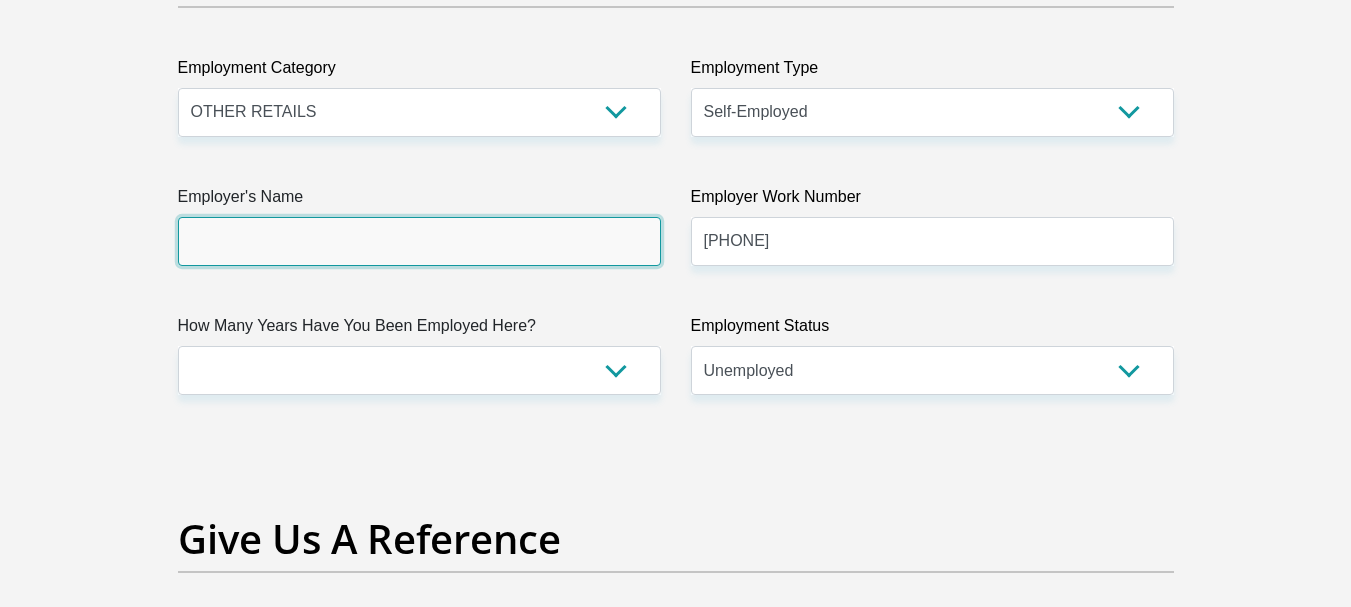 click on "Employer's Name" at bounding box center [419, 241] 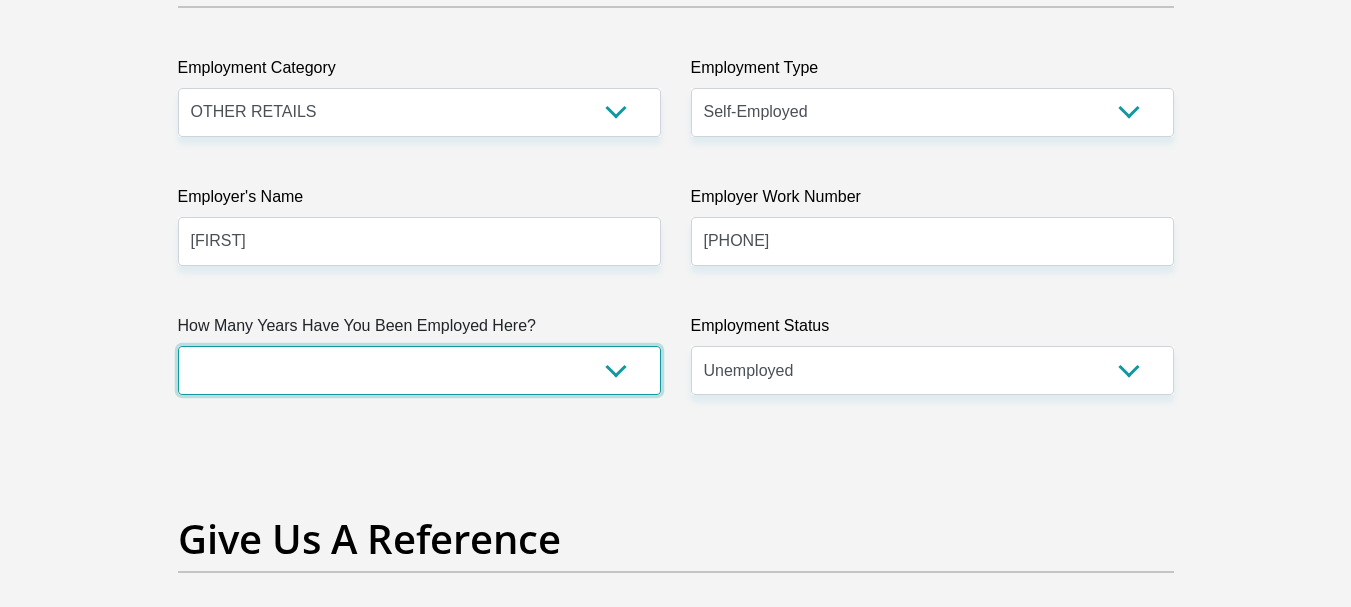 click on "less than 1 year
1-3 years
3-5 years
5+ years" at bounding box center (419, 370) 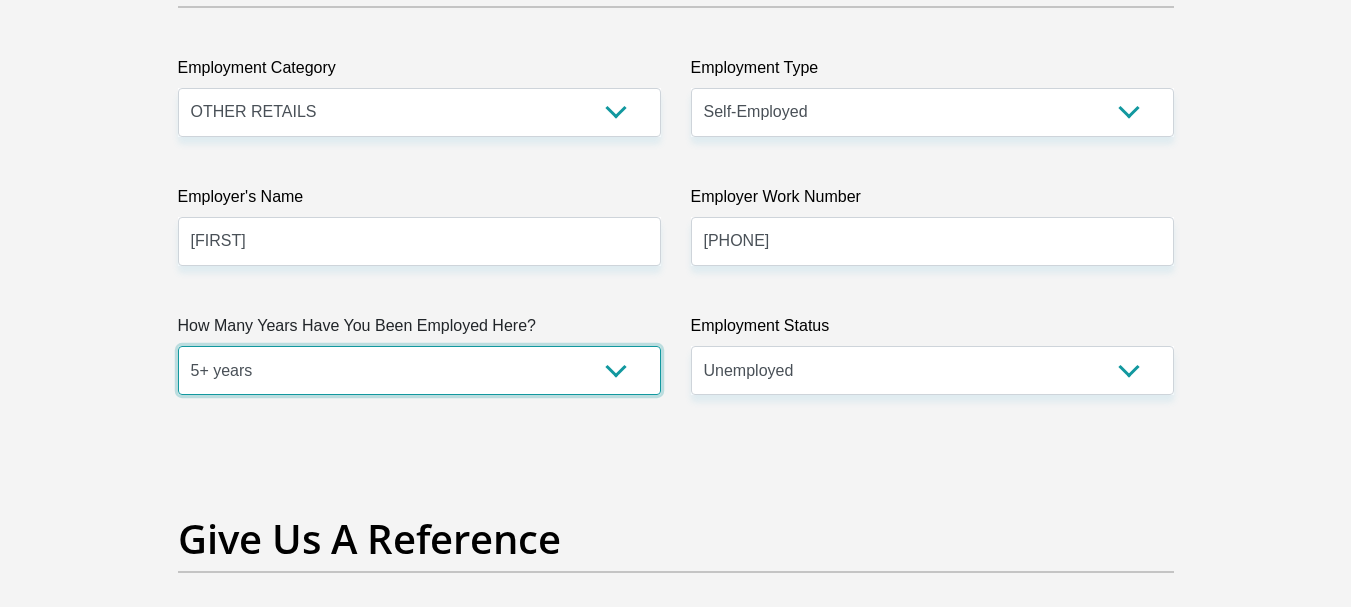 click on "less than 1 year
1-3 years
3-5 years
5+ years" at bounding box center (419, 370) 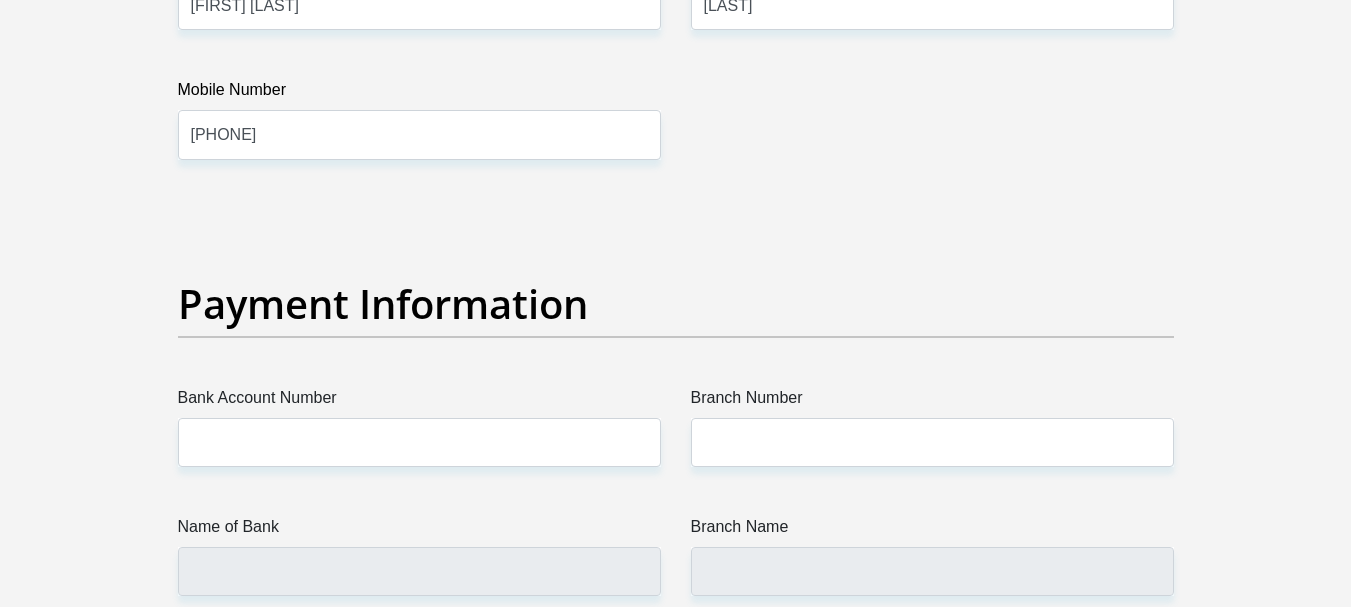 scroll, scrollTop: 4499, scrollLeft: 0, axis: vertical 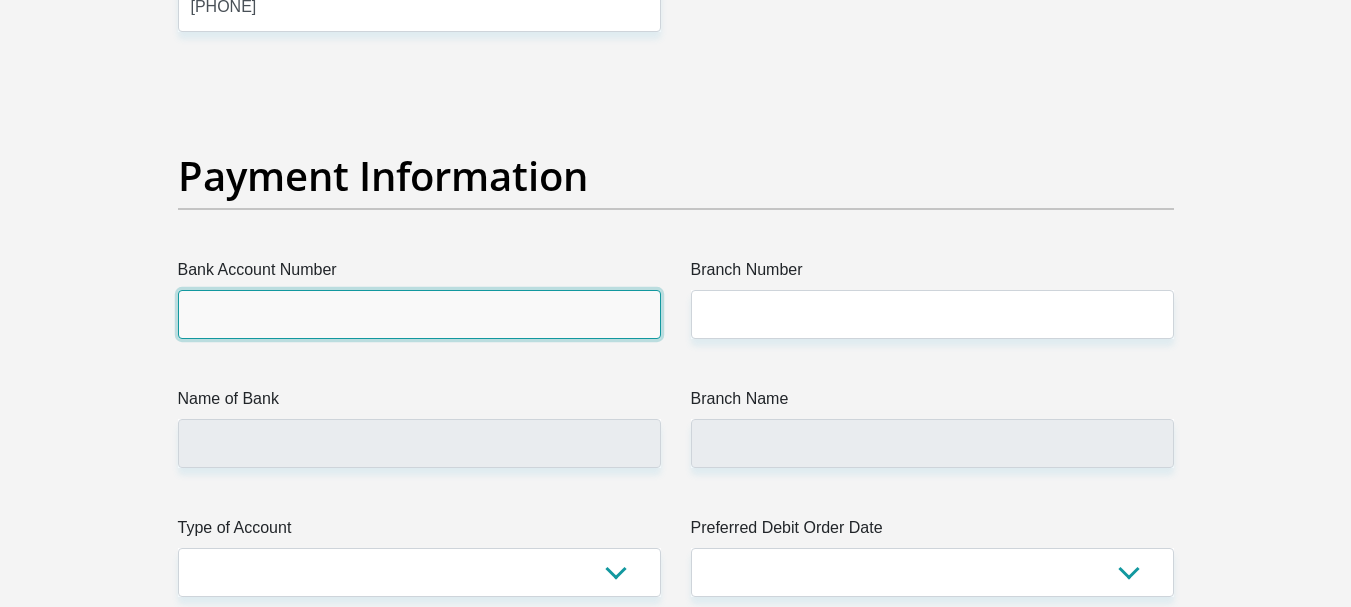 click on "Bank Account Number" at bounding box center (419, 314) 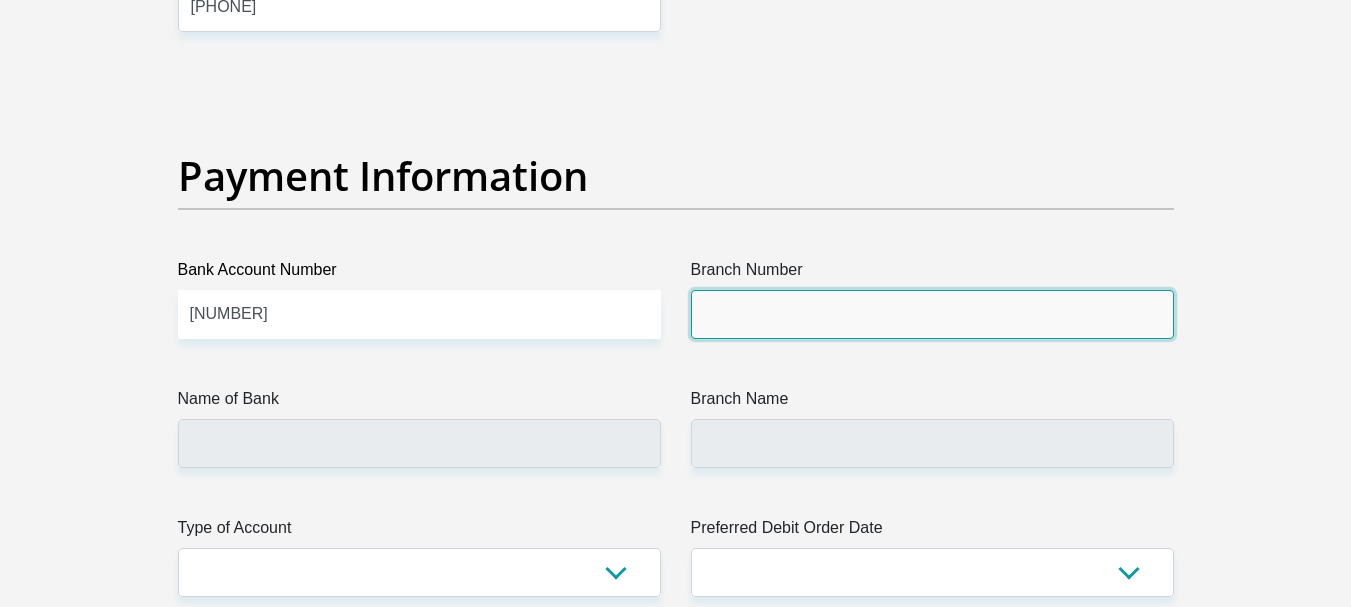 click on "Branch Number" at bounding box center (932, 314) 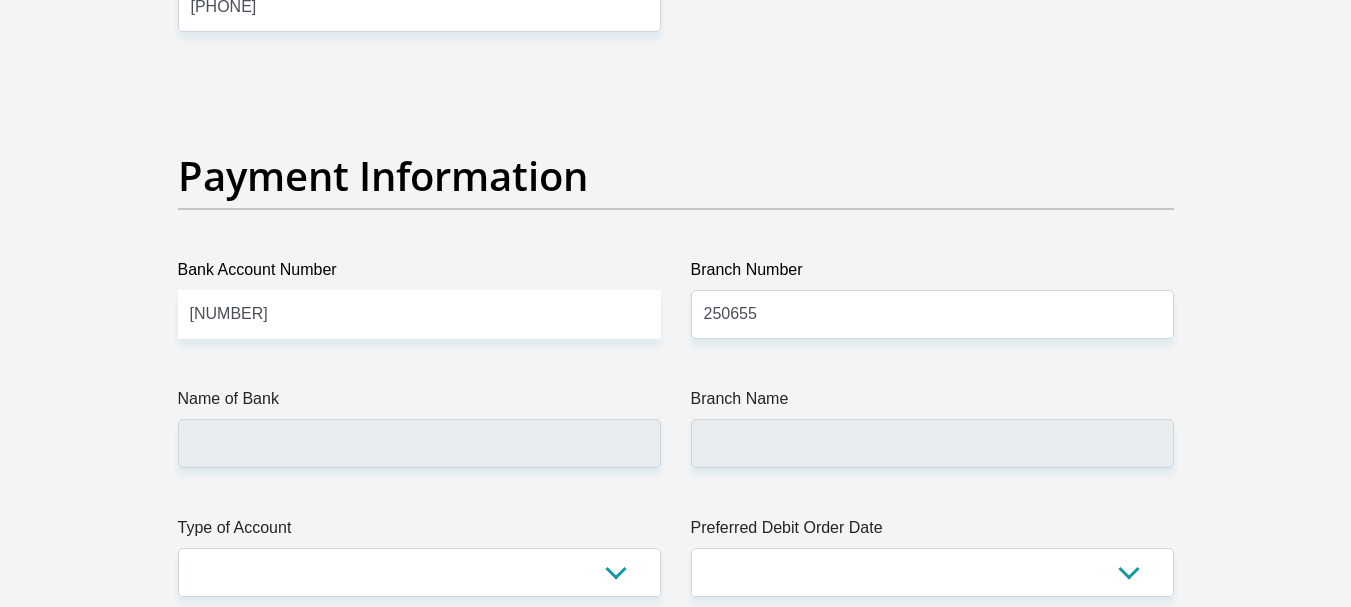 click on "Title
Mr
Ms
Mrs
Dr
Other
First Name
LungeloGraduation
Surname
Mhlongo
ID Number
9907035935086
Please input valid ID number
Race
Black
Coloured
Indian
White
Other
Contact Number
0780698350
Please input valid contact number
Nationality
South Africa
Afghanistan
Aland Islands  Albania" at bounding box center (676, -932) 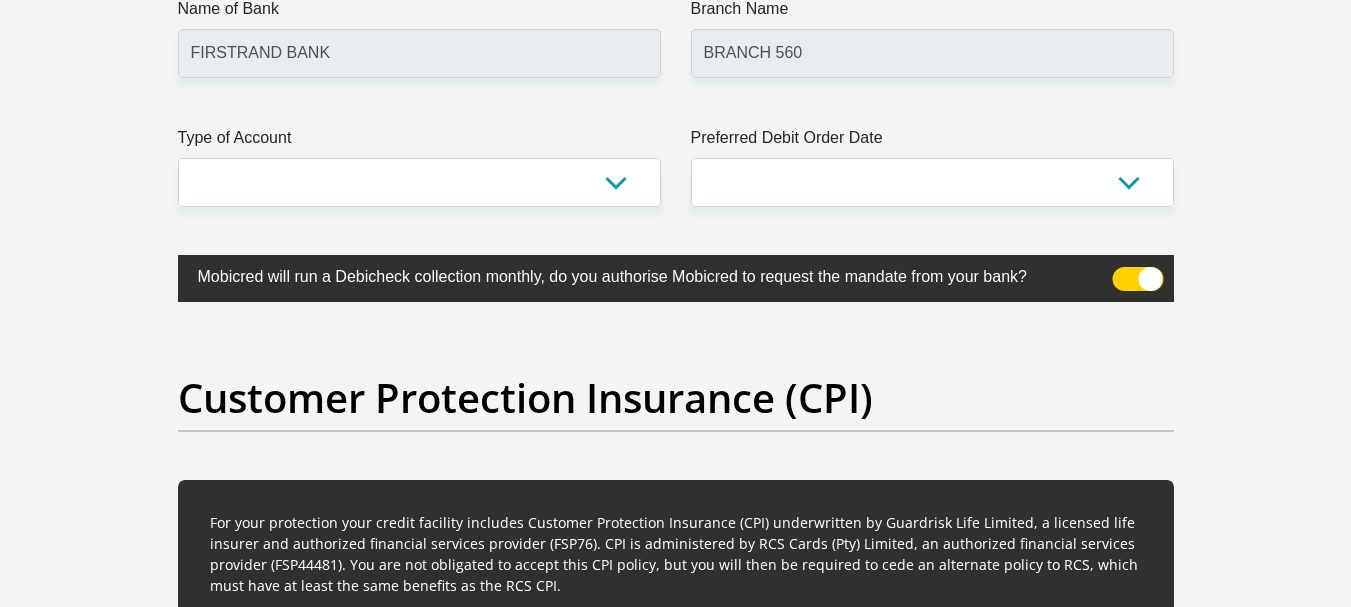 scroll, scrollTop: 4899, scrollLeft: 0, axis: vertical 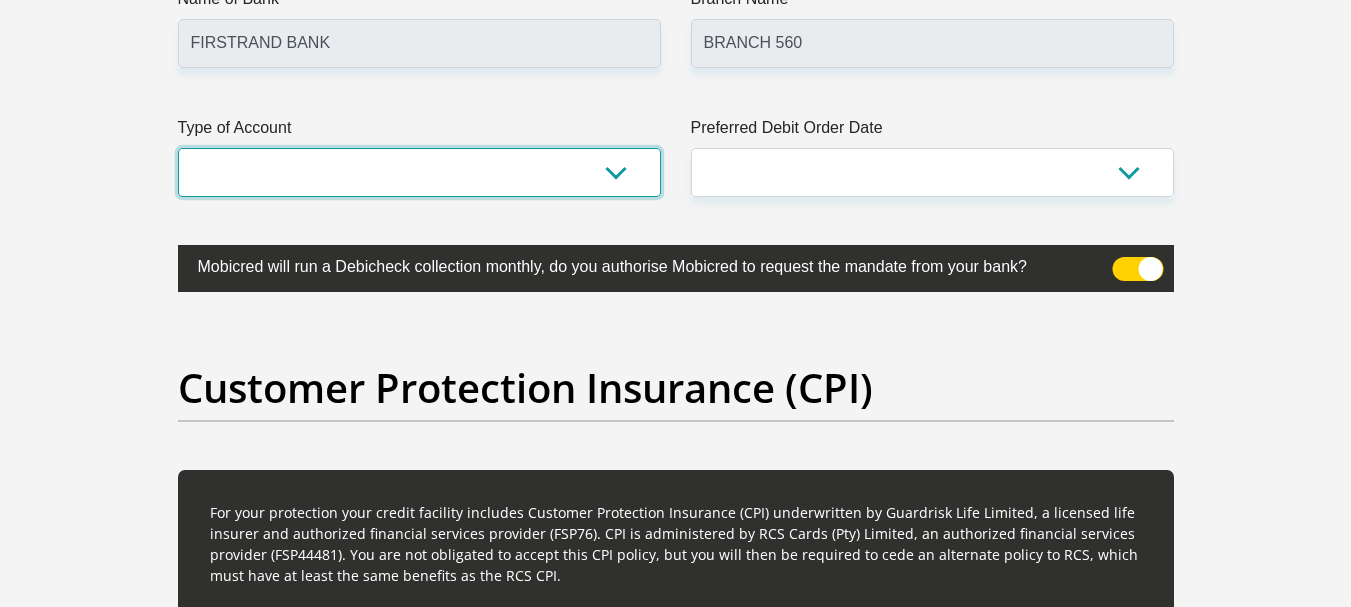 click on "Cheque
Savings" at bounding box center [419, 172] 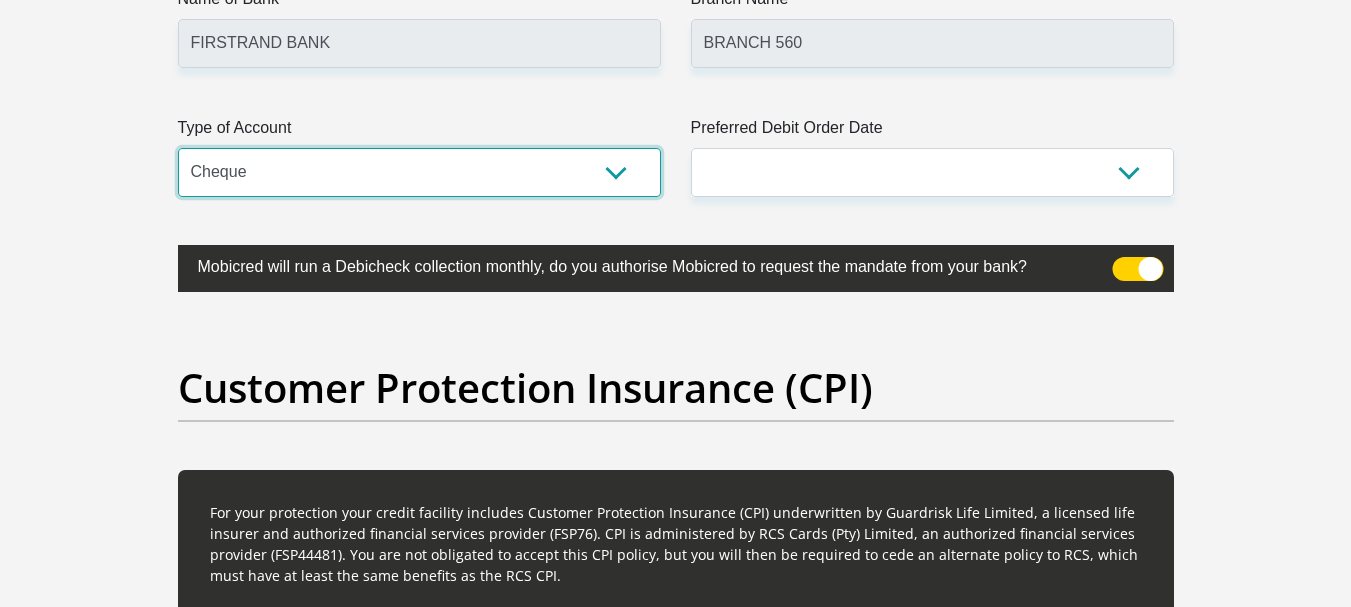 click on "Cheque
Savings" at bounding box center [419, 172] 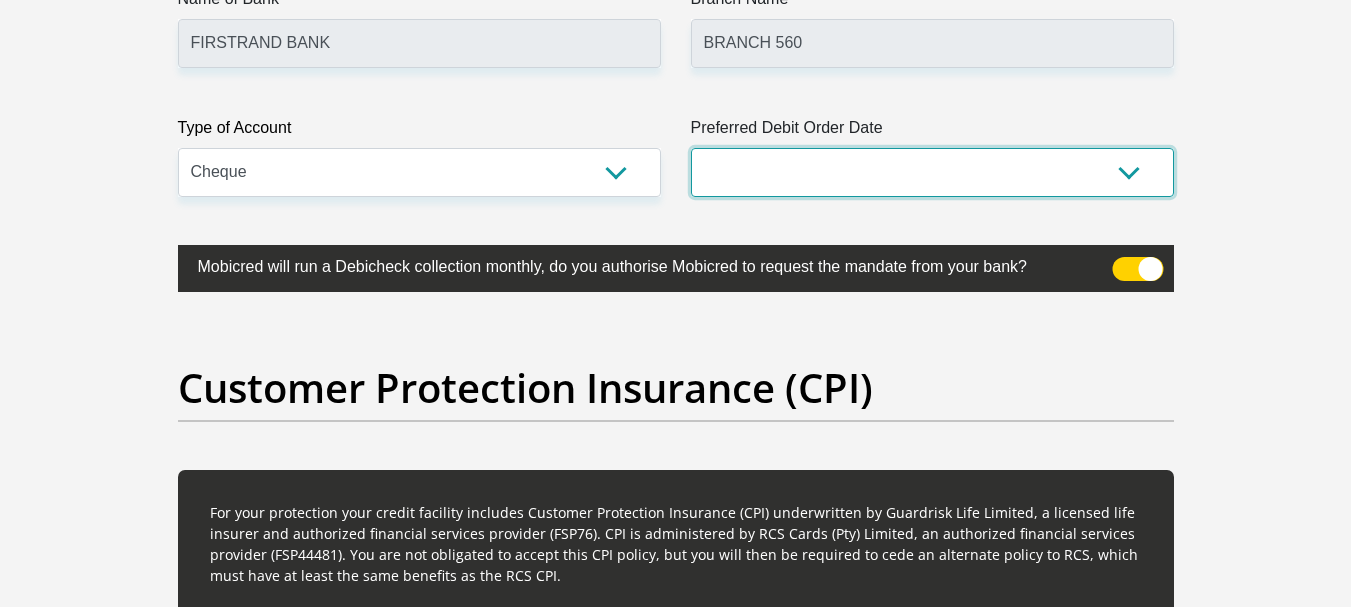 click on "1st
2nd
3rd
4th
5th
7th
18th
19th
20th
21st
22nd
23rd
24th
25th
26th
27th
28th
29th
30th" at bounding box center [932, 172] 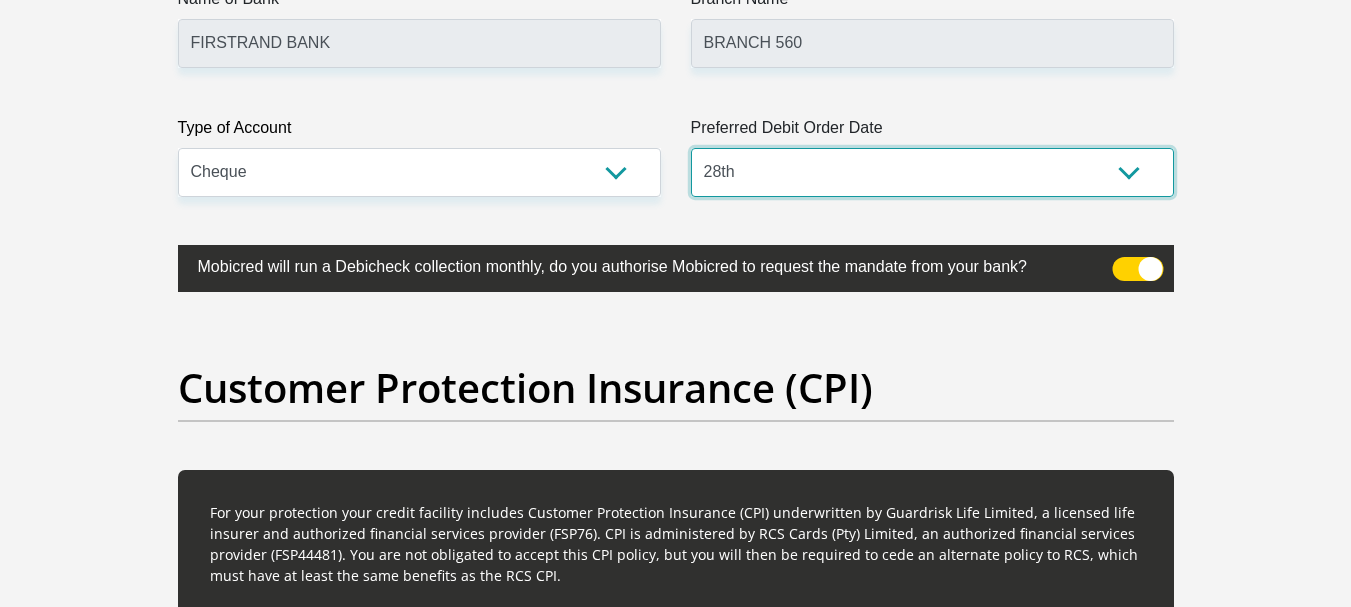 click on "1st
2nd
3rd
4th
5th
7th
18th
19th
20th
21st
22nd
23rd
24th
25th
26th
27th
28th
29th
30th" at bounding box center [932, 172] 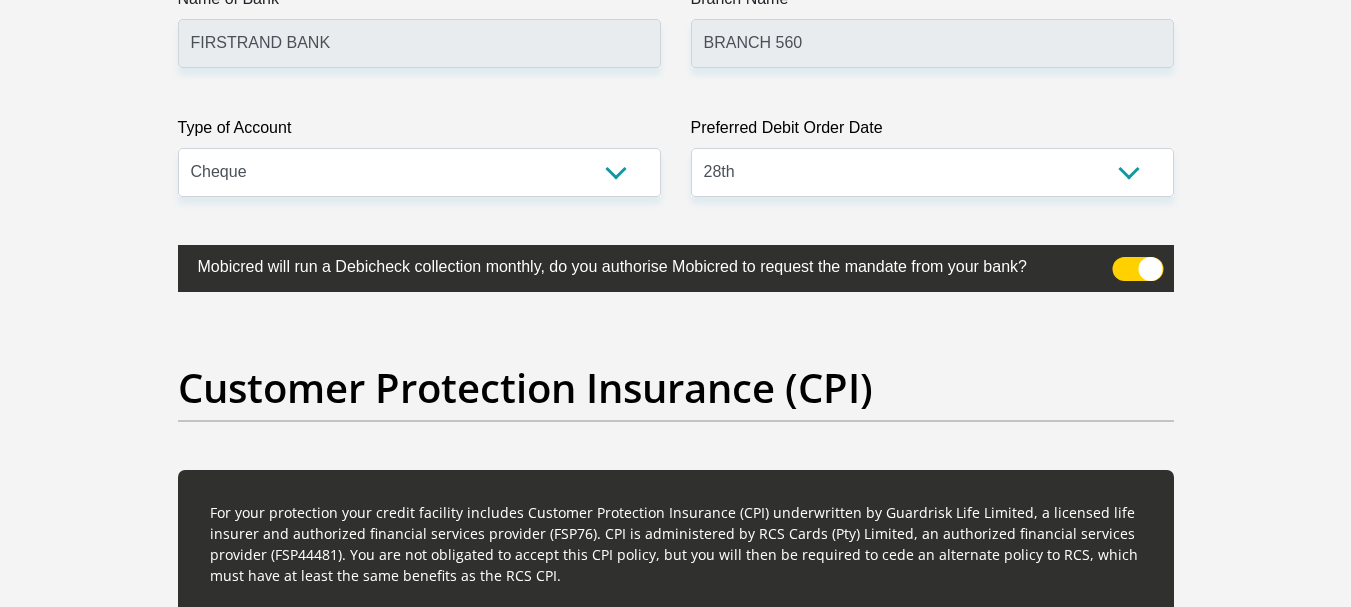 click on "Title
Mr
Ms
Mrs
Dr
Other
First Name
LungeloGraduation
Surname
Mhlongo
ID Number
9907035935086
Please input valid ID number
Race
Black
Coloured
Indian
White
Other
Contact Number
0780698350
Please input valid contact number
Nationality
South Africa
Afghanistan
Aland Islands  Albania" at bounding box center [676, -1332] 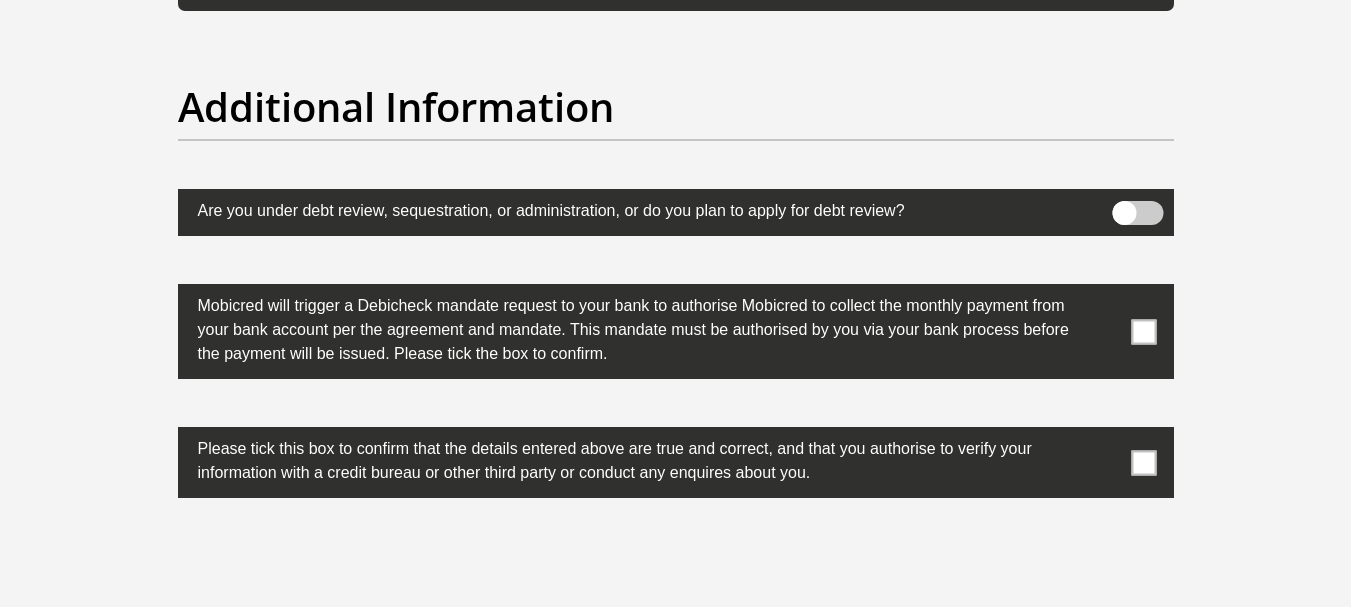 scroll, scrollTop: 6199, scrollLeft: 0, axis: vertical 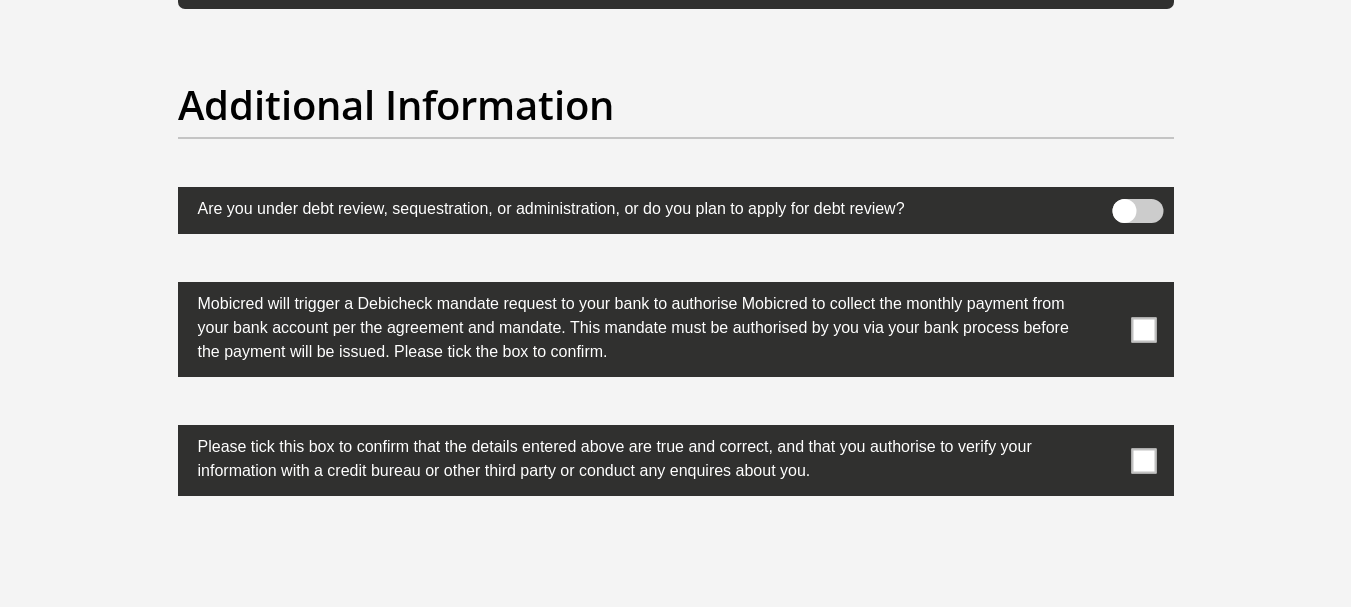 click at bounding box center (1143, 329) 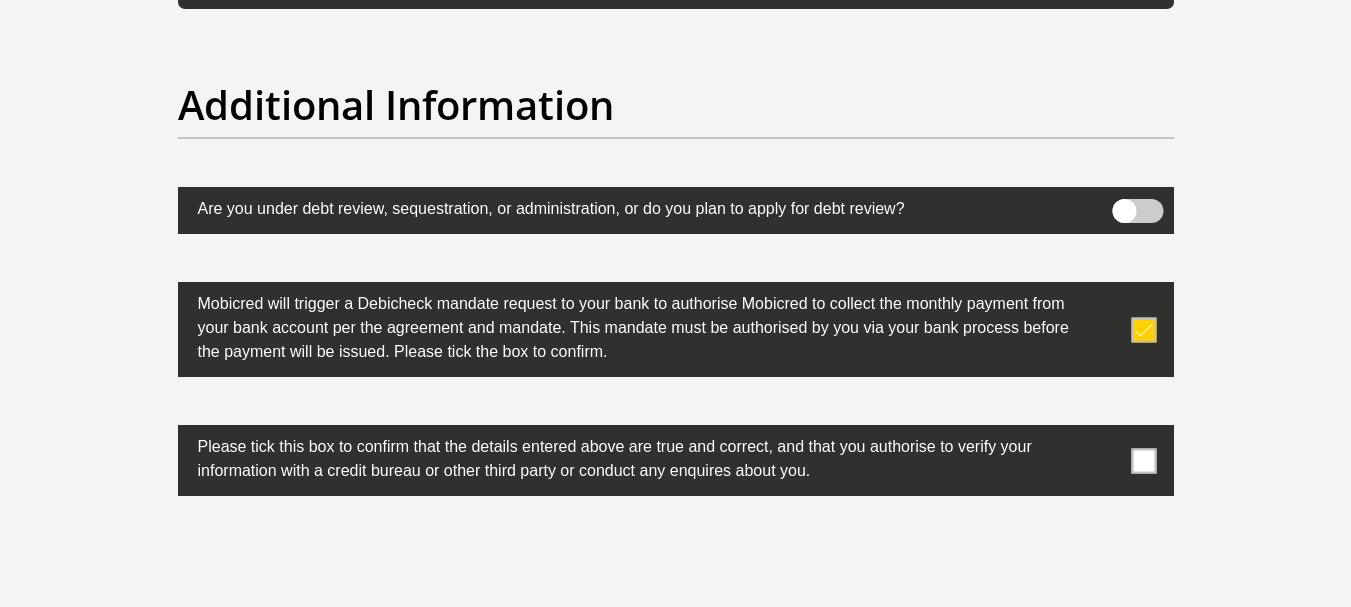 click at bounding box center (1143, 329) 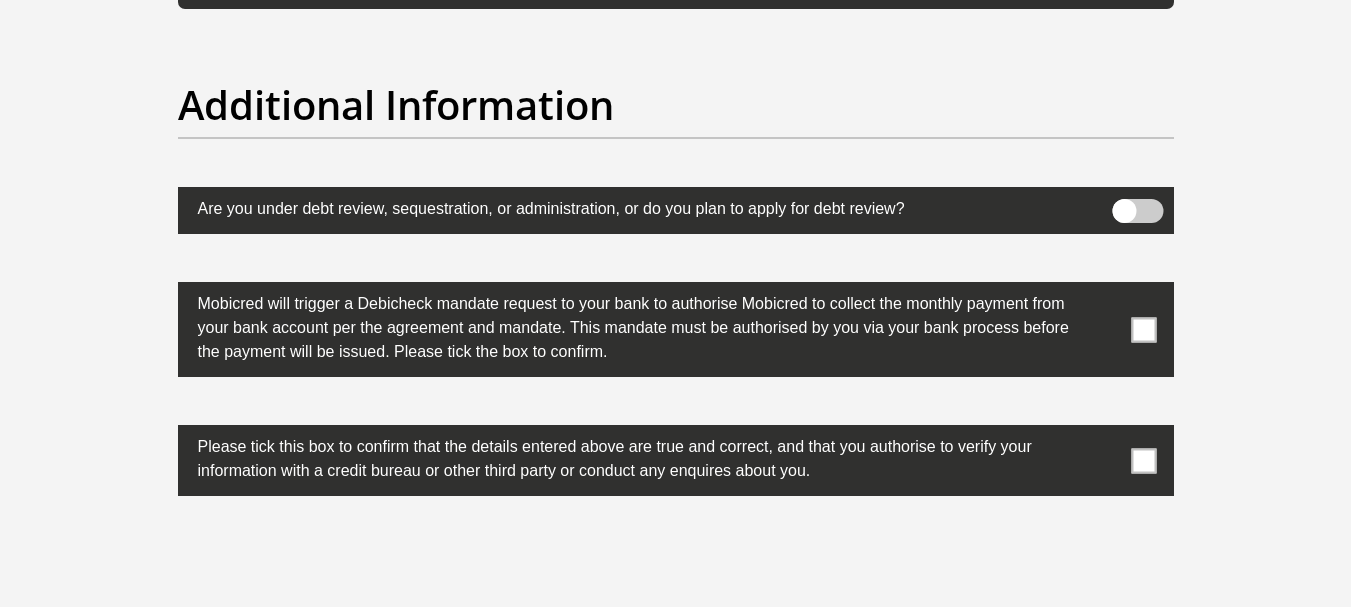 click at bounding box center (1143, 329) 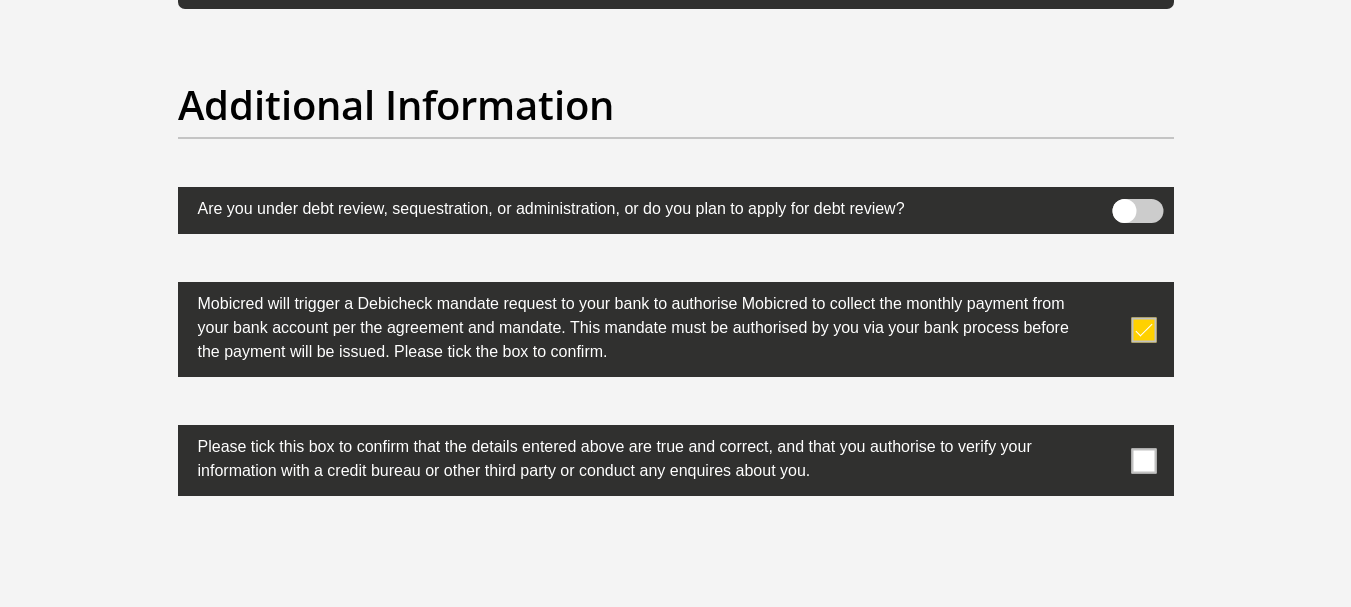 click at bounding box center [1143, 460] 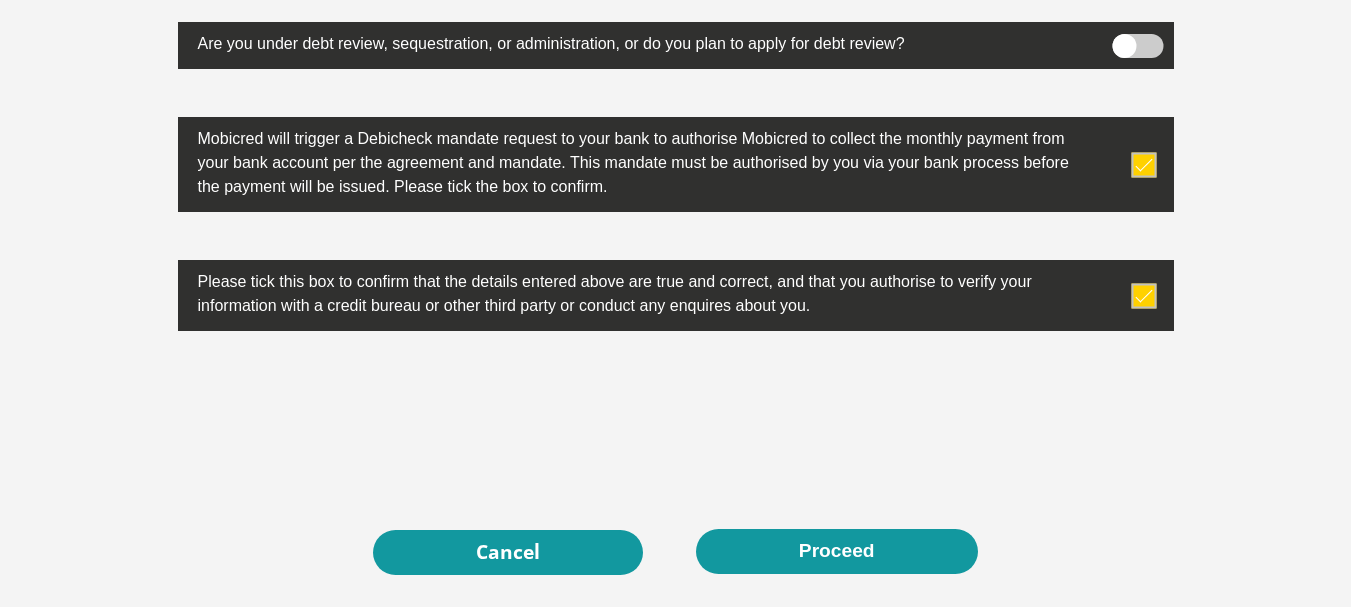 scroll, scrollTop: 6399, scrollLeft: 0, axis: vertical 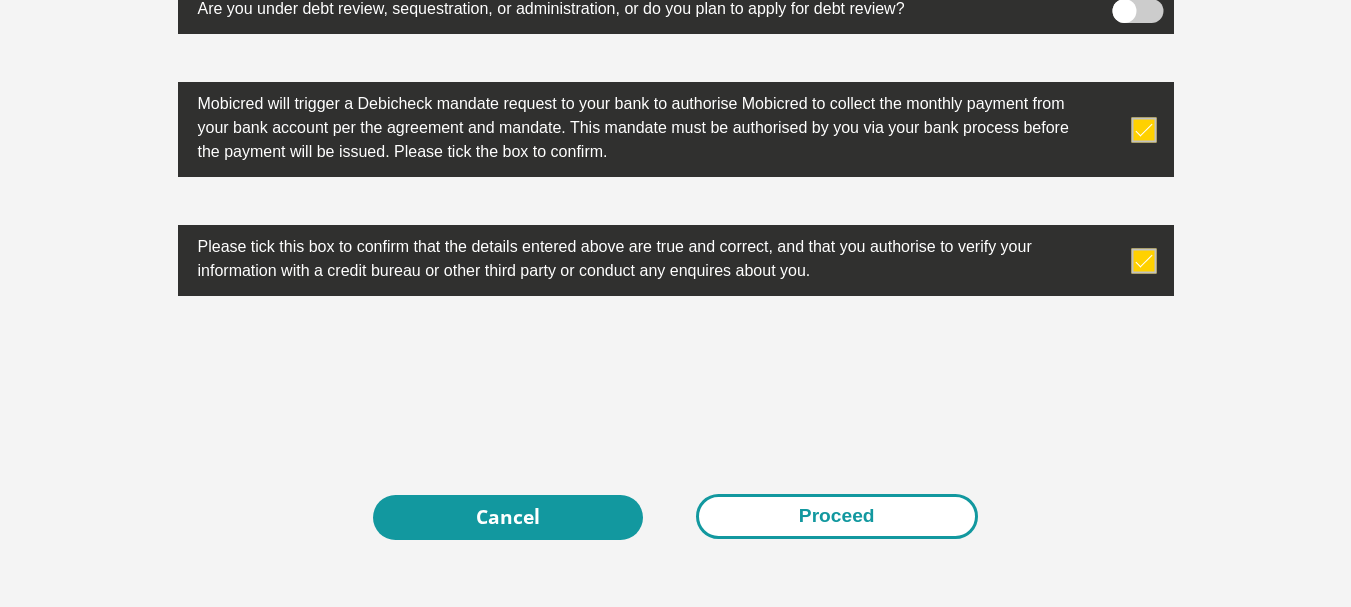 click on "Proceed" at bounding box center (837, 516) 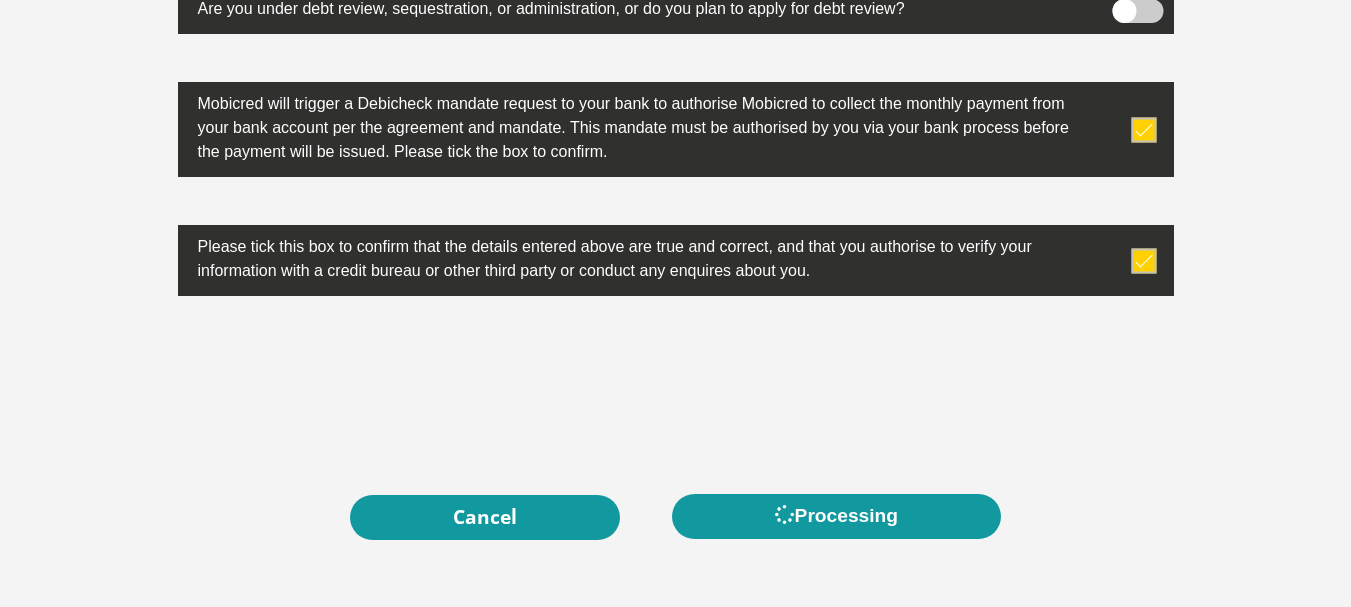 scroll, scrollTop: 0, scrollLeft: 0, axis: both 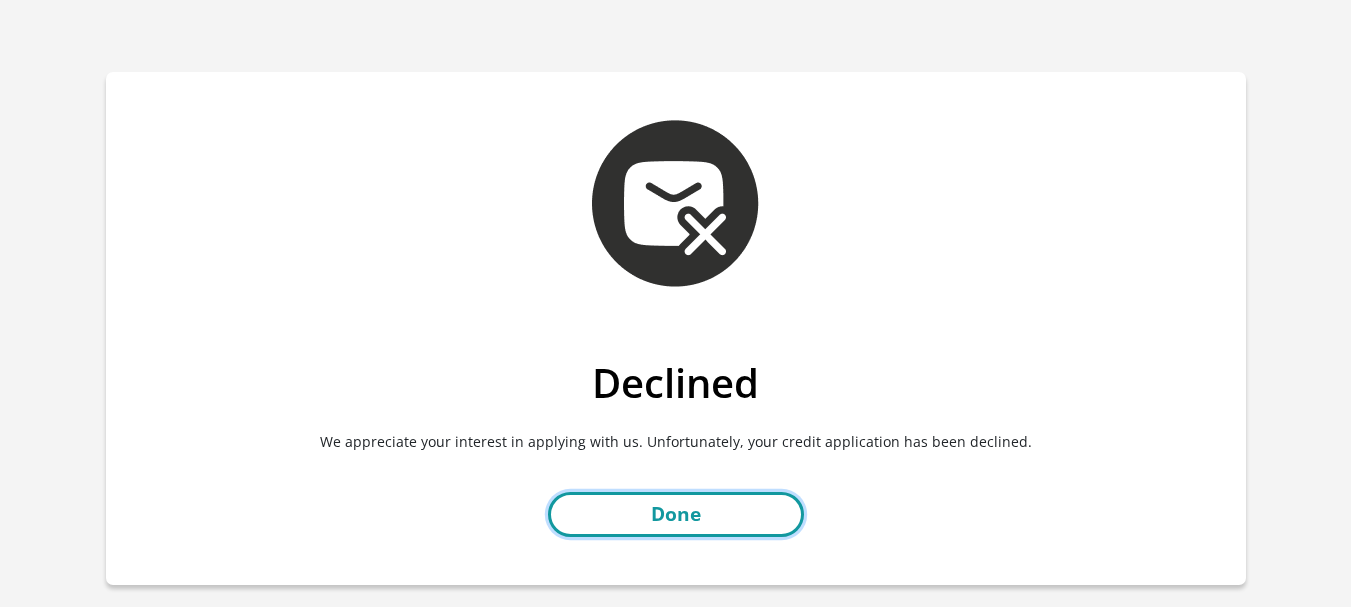 click on "Done" at bounding box center (676, 514) 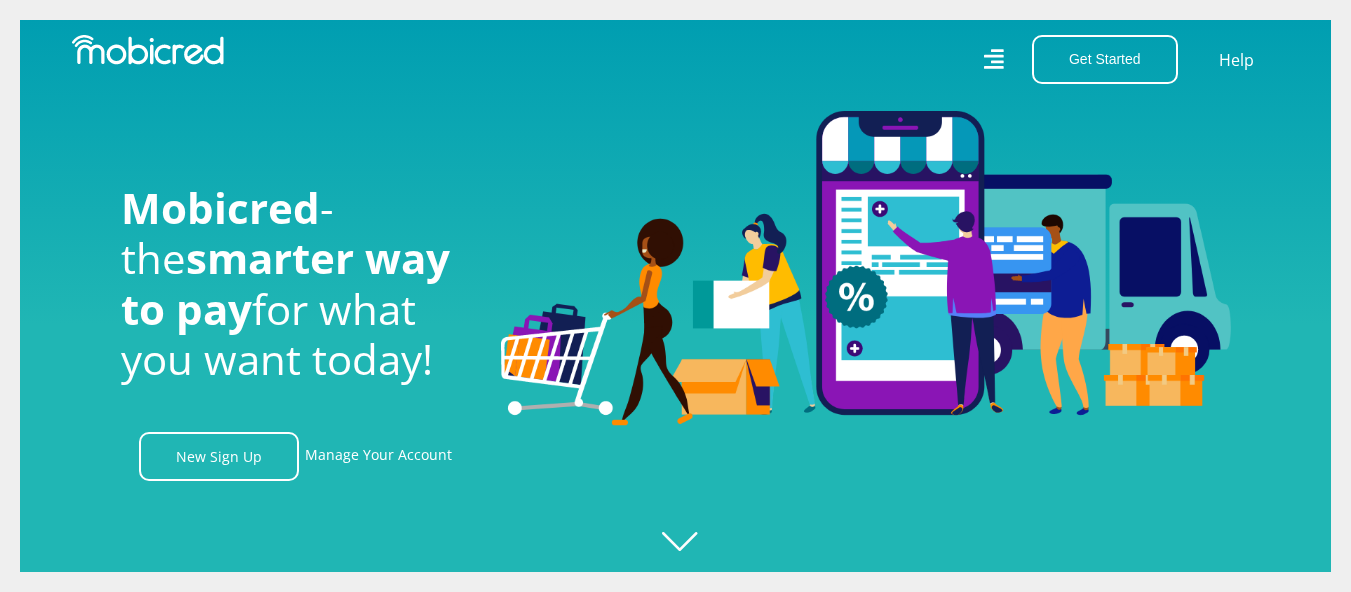 scroll, scrollTop: 0, scrollLeft: 0, axis: both 